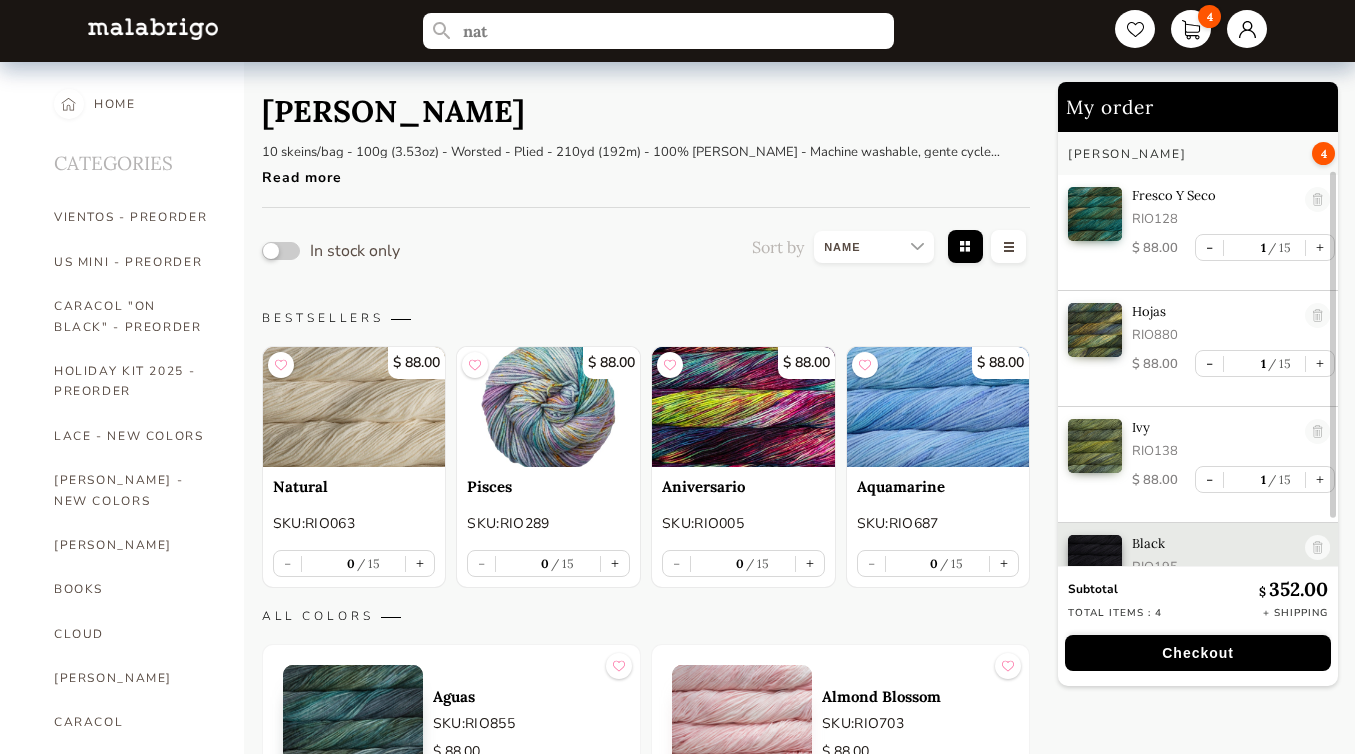 scroll, scrollTop: 411, scrollLeft: 0, axis: vertical 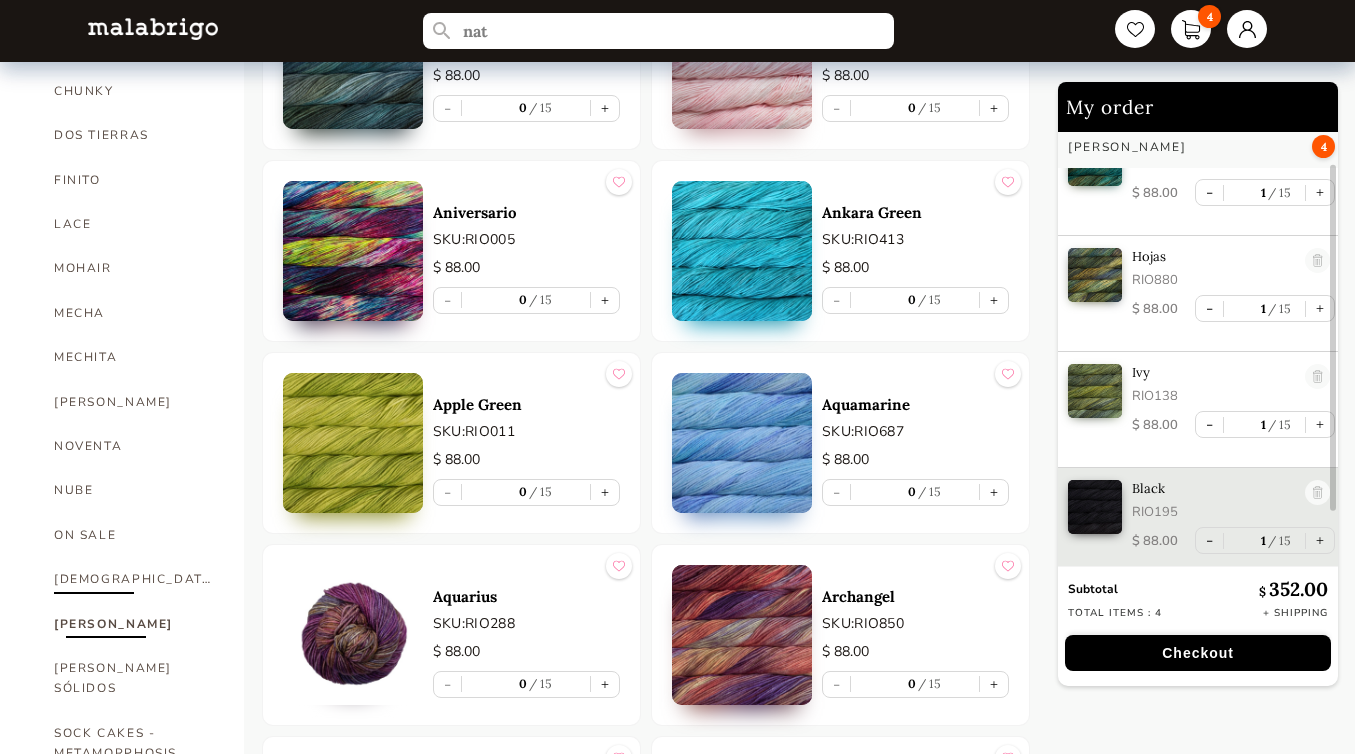 click on "[DEMOGRAPHIC_DATA]" at bounding box center (134, 579) 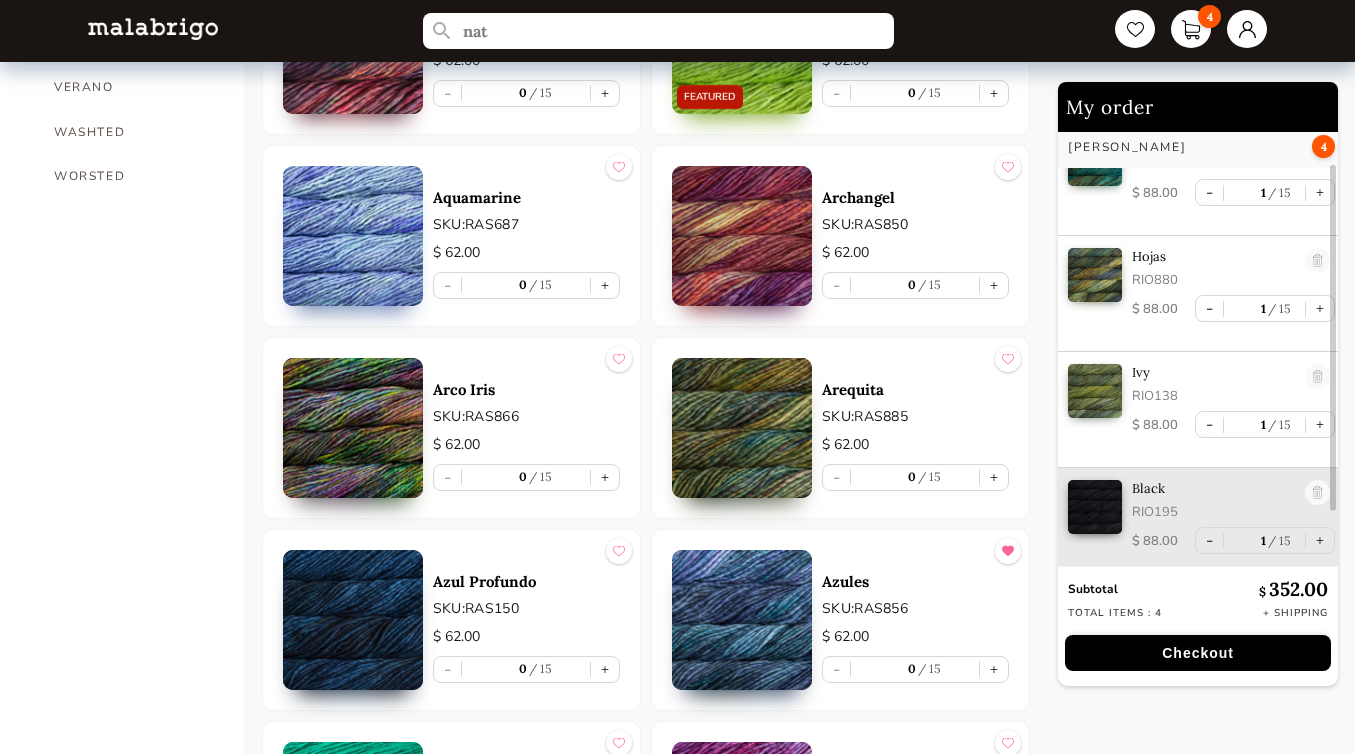 scroll, scrollTop: 1700, scrollLeft: 0, axis: vertical 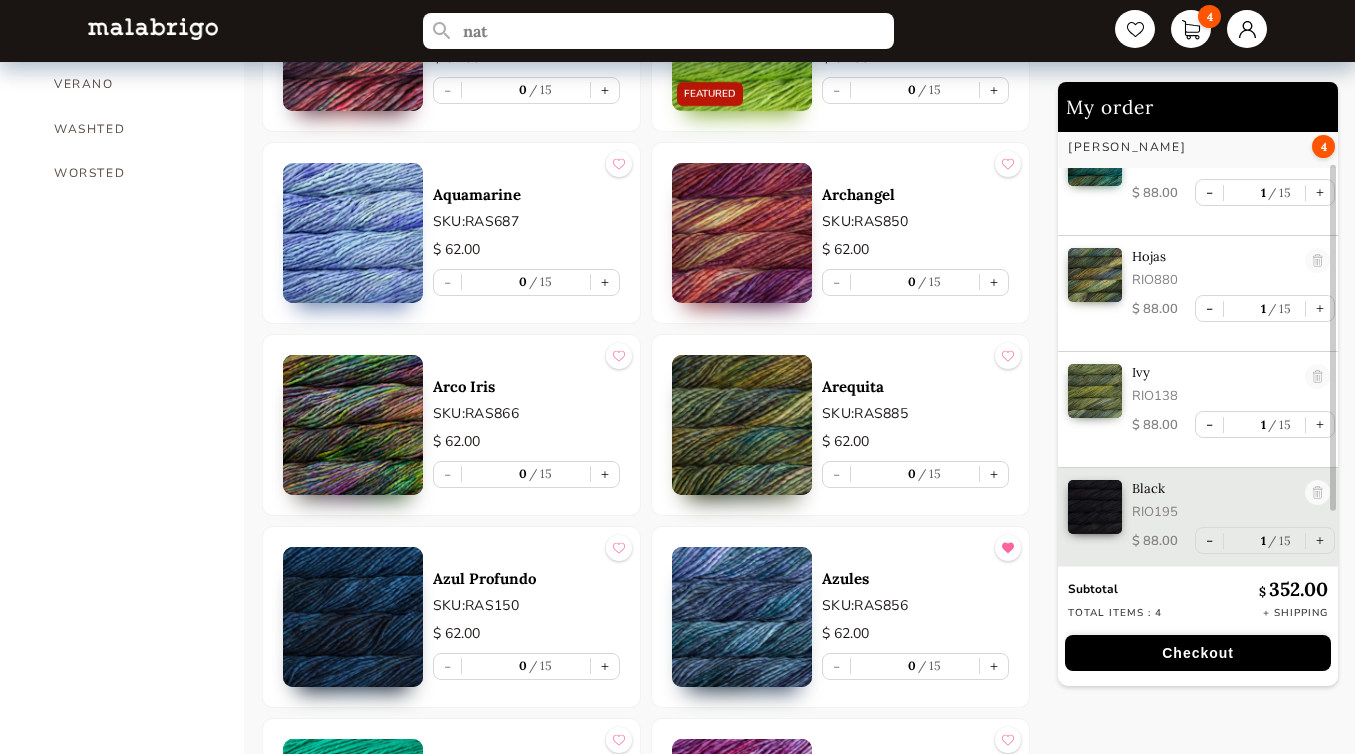 click at bounding box center (353, 425) 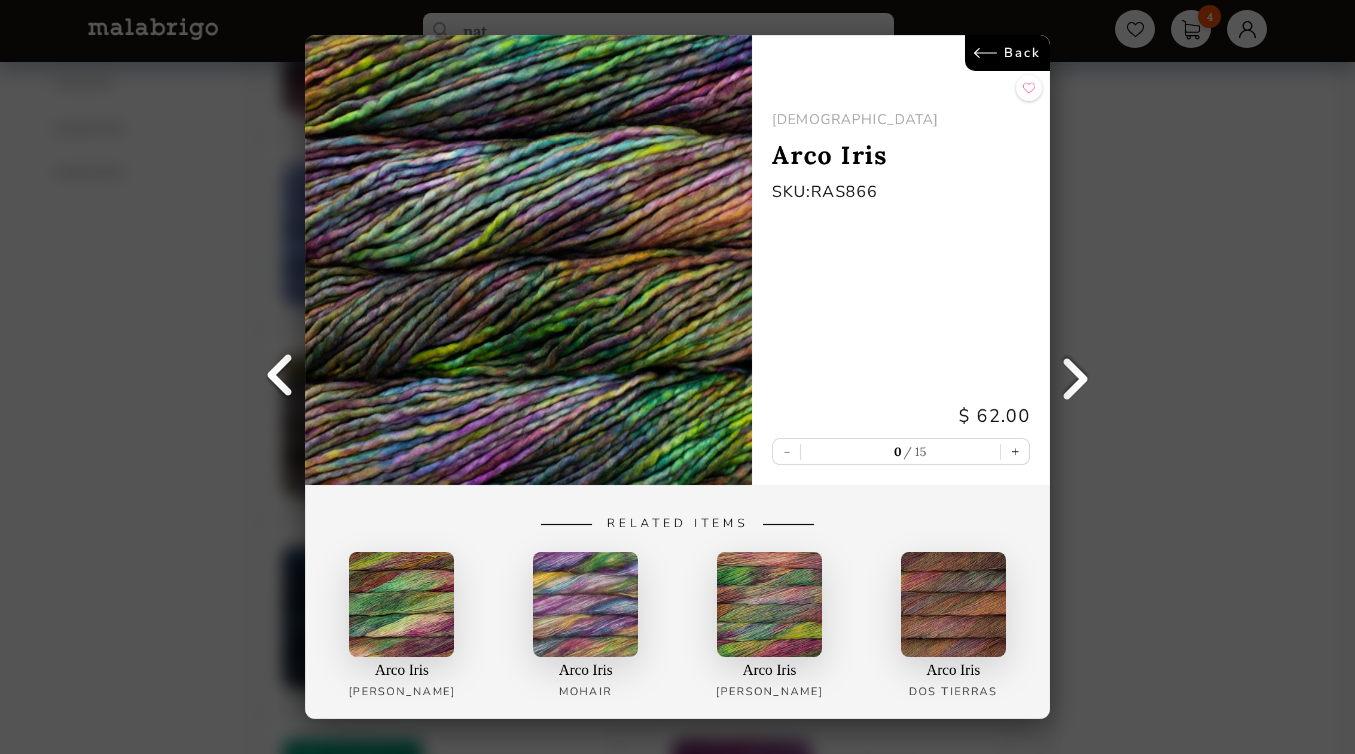scroll, scrollTop: 0, scrollLeft: 0, axis: both 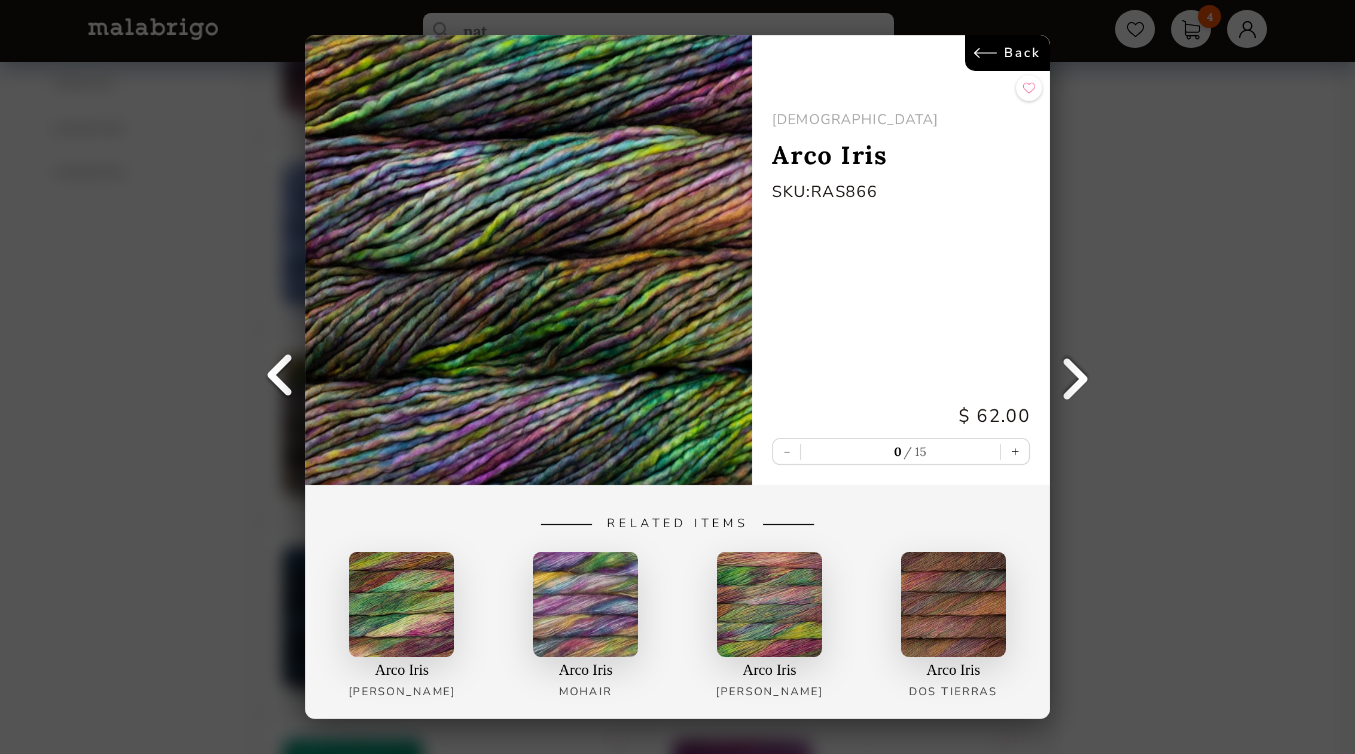 click at bounding box center (528, 260) 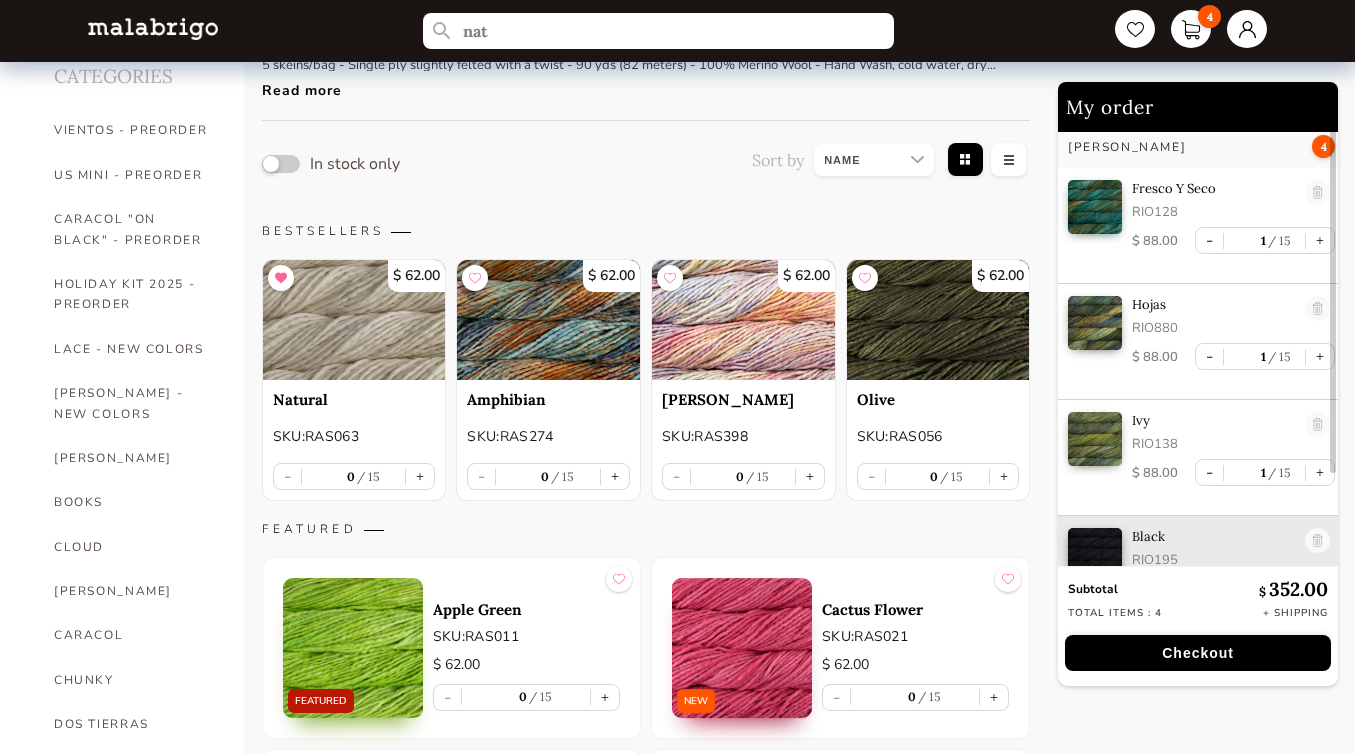 scroll, scrollTop: 0, scrollLeft: 0, axis: both 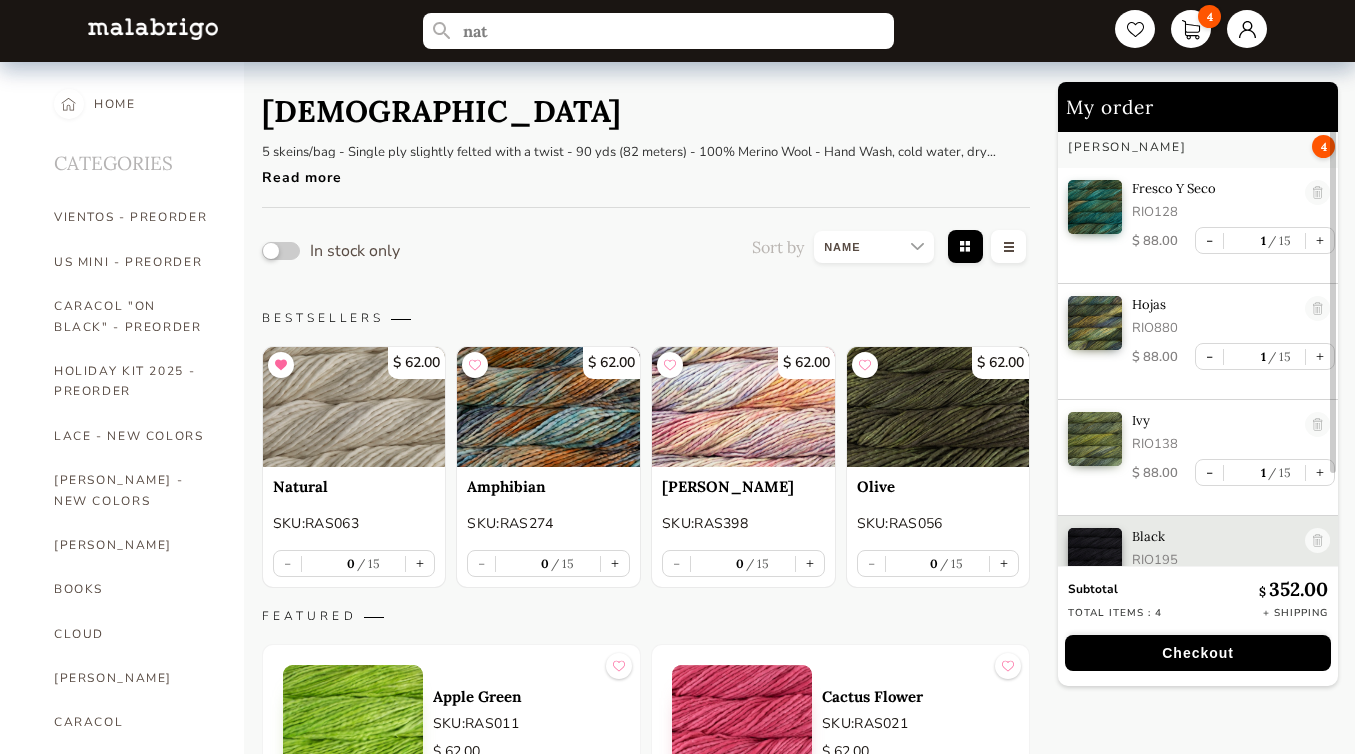 click at bounding box center [938, 407] 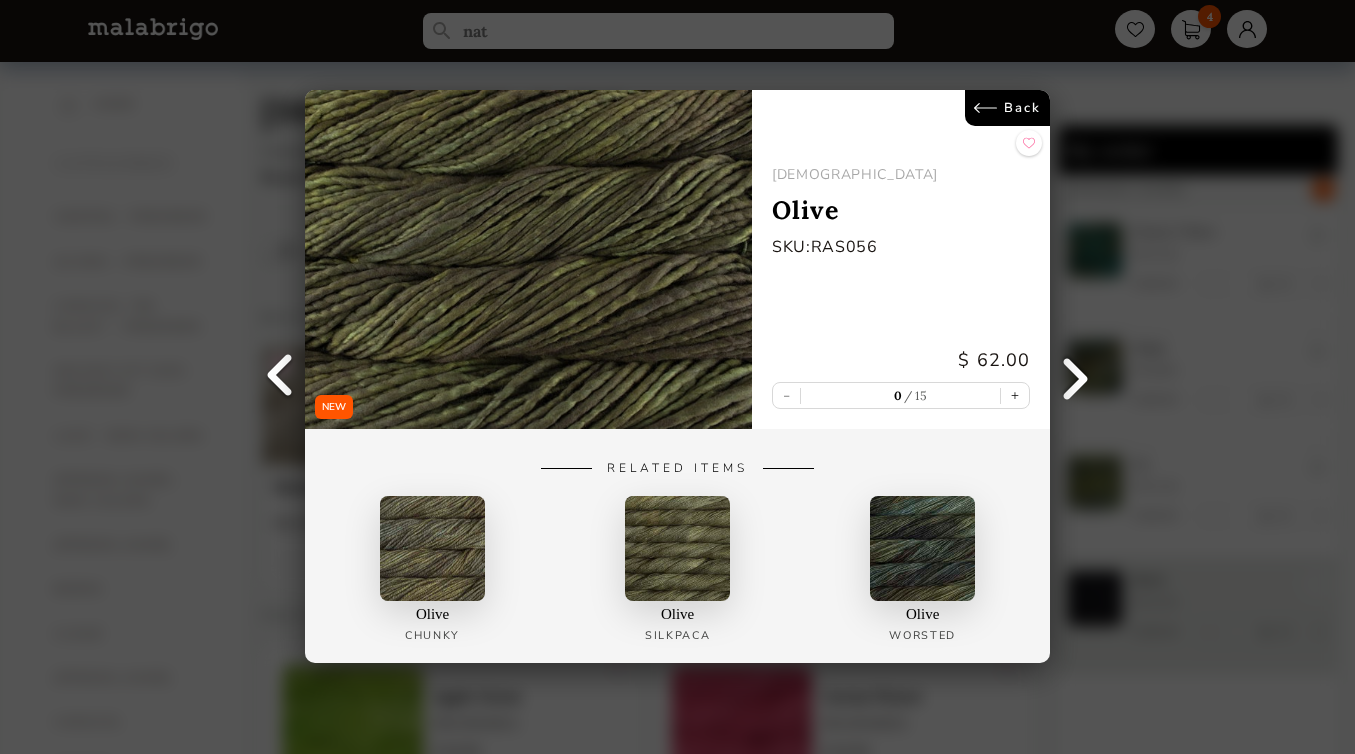 click on "Back" at bounding box center [1007, 108] 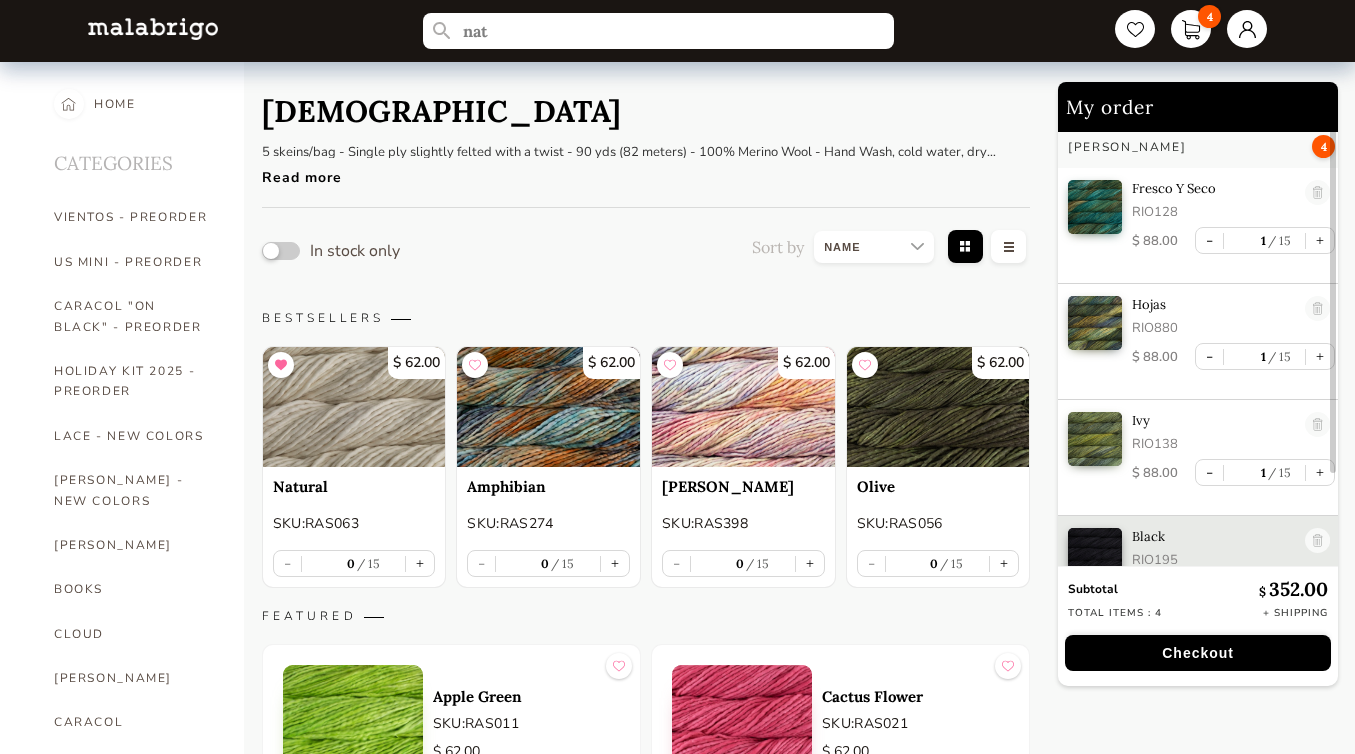 click at bounding box center [548, 407] 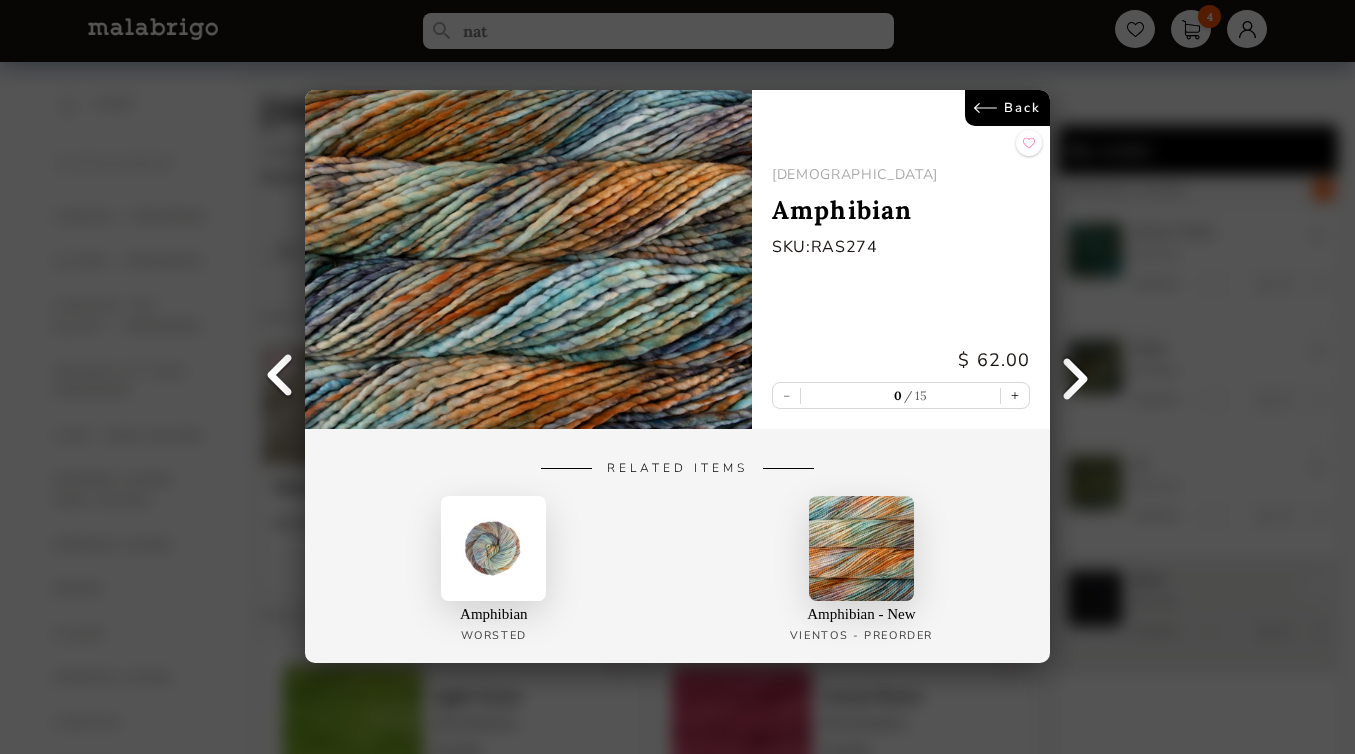 click on "Back" at bounding box center (1007, 108) 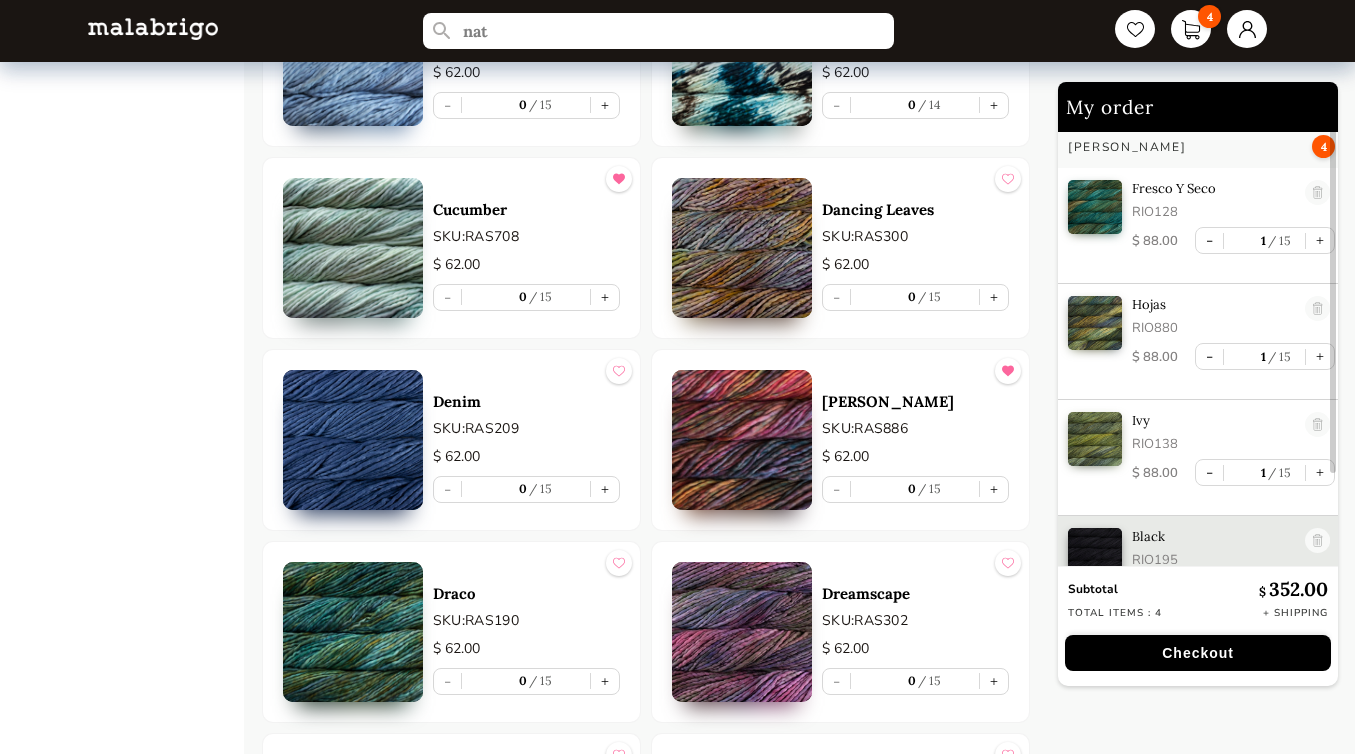 scroll, scrollTop: 3981, scrollLeft: 0, axis: vertical 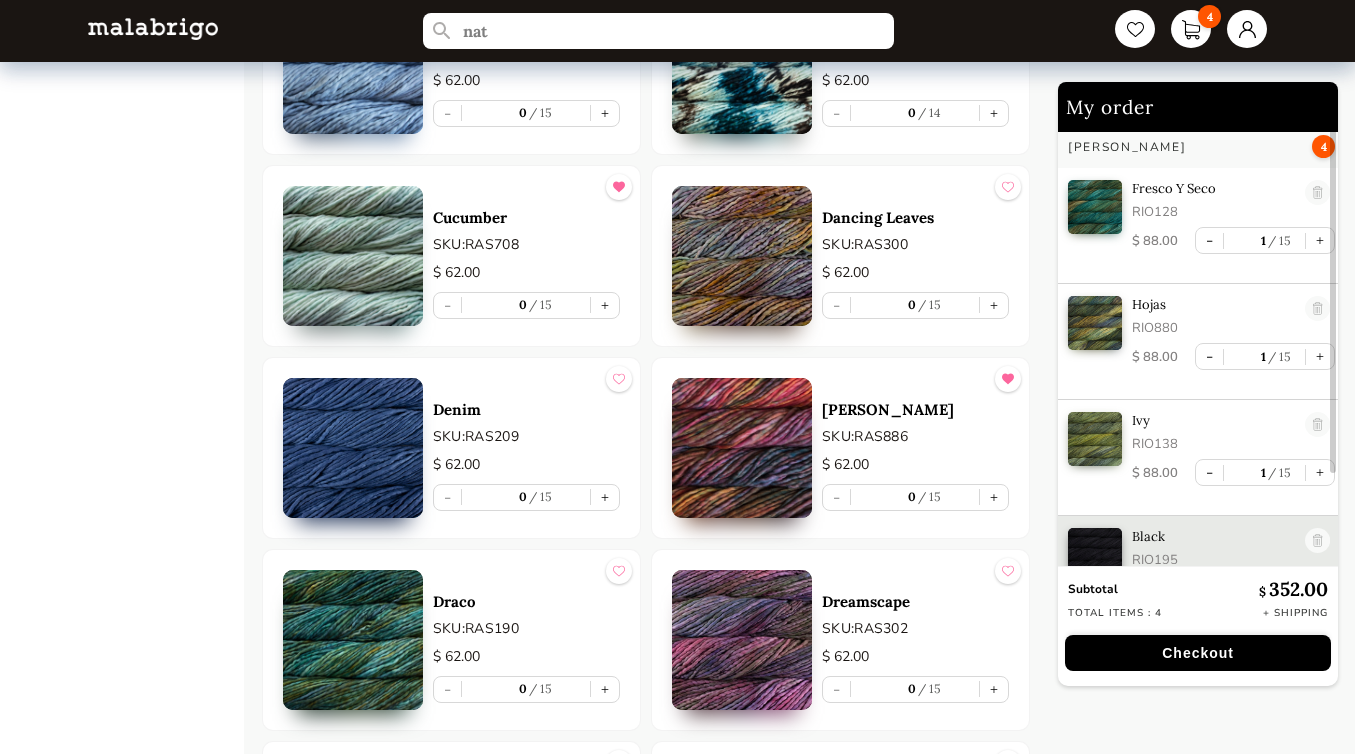 click at bounding box center [742, 256] 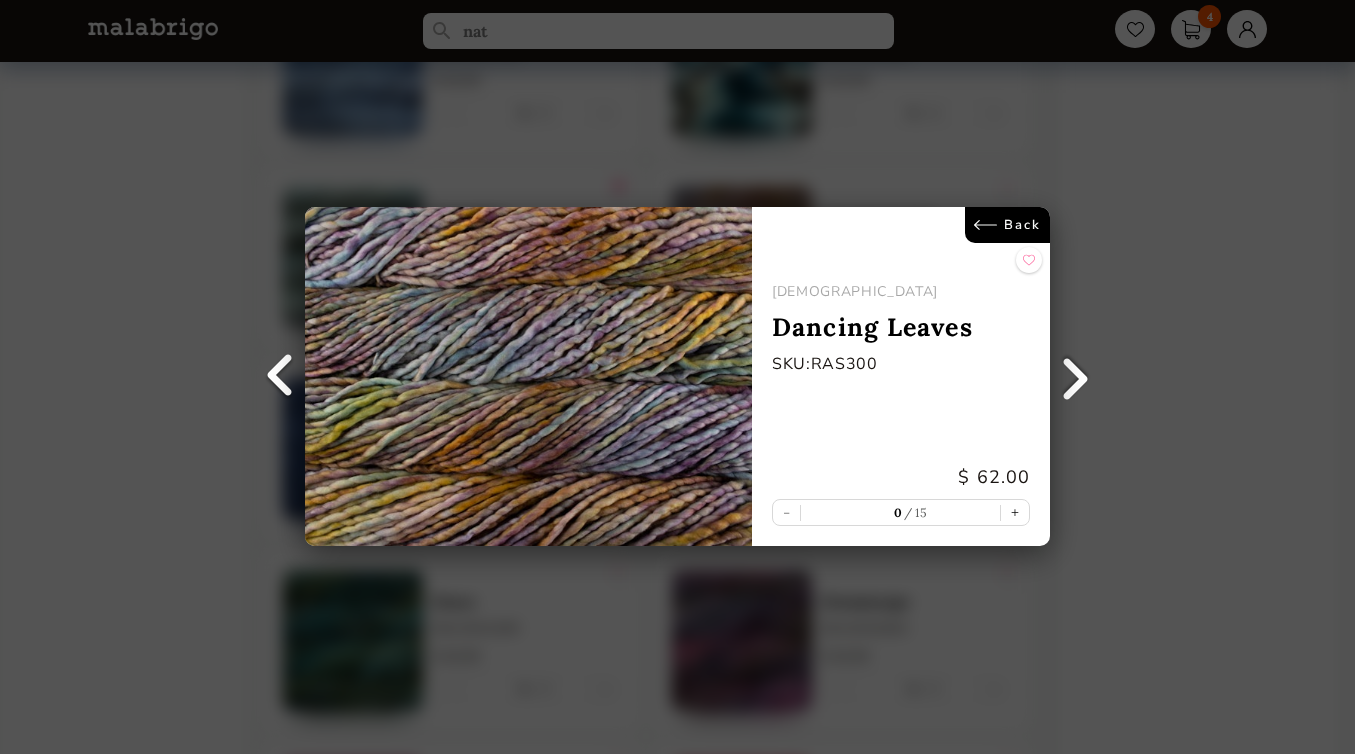 click on "Back" at bounding box center (1007, 225) 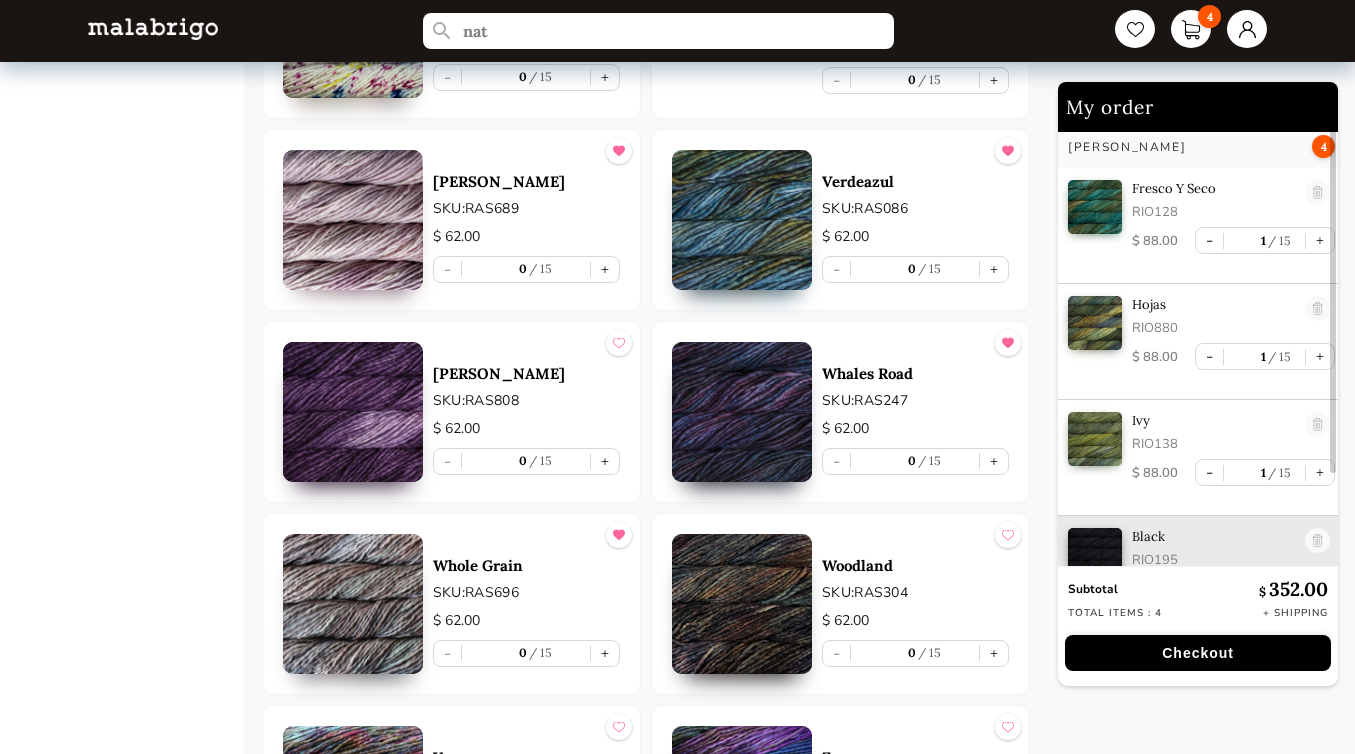 scroll, scrollTop: 9962, scrollLeft: 0, axis: vertical 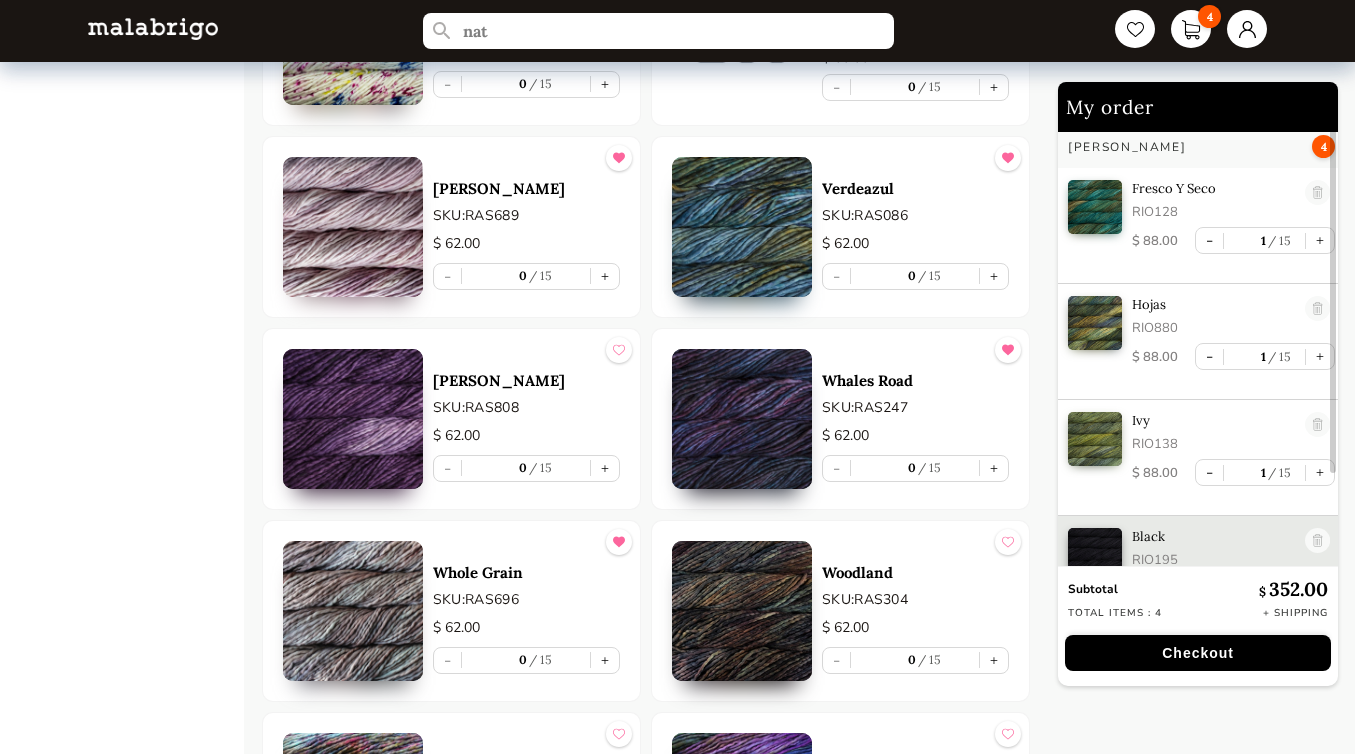 click at bounding box center [742, 611] 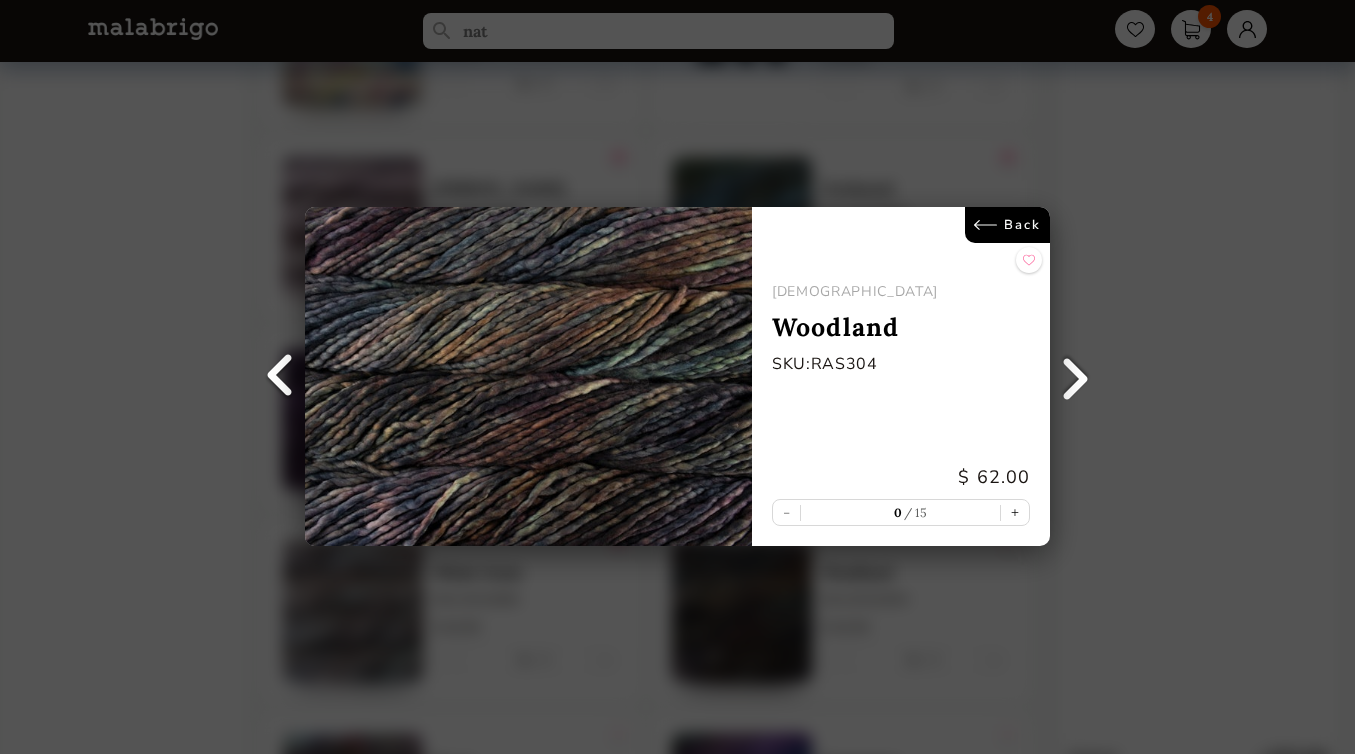 click on "Back" at bounding box center [1007, 225] 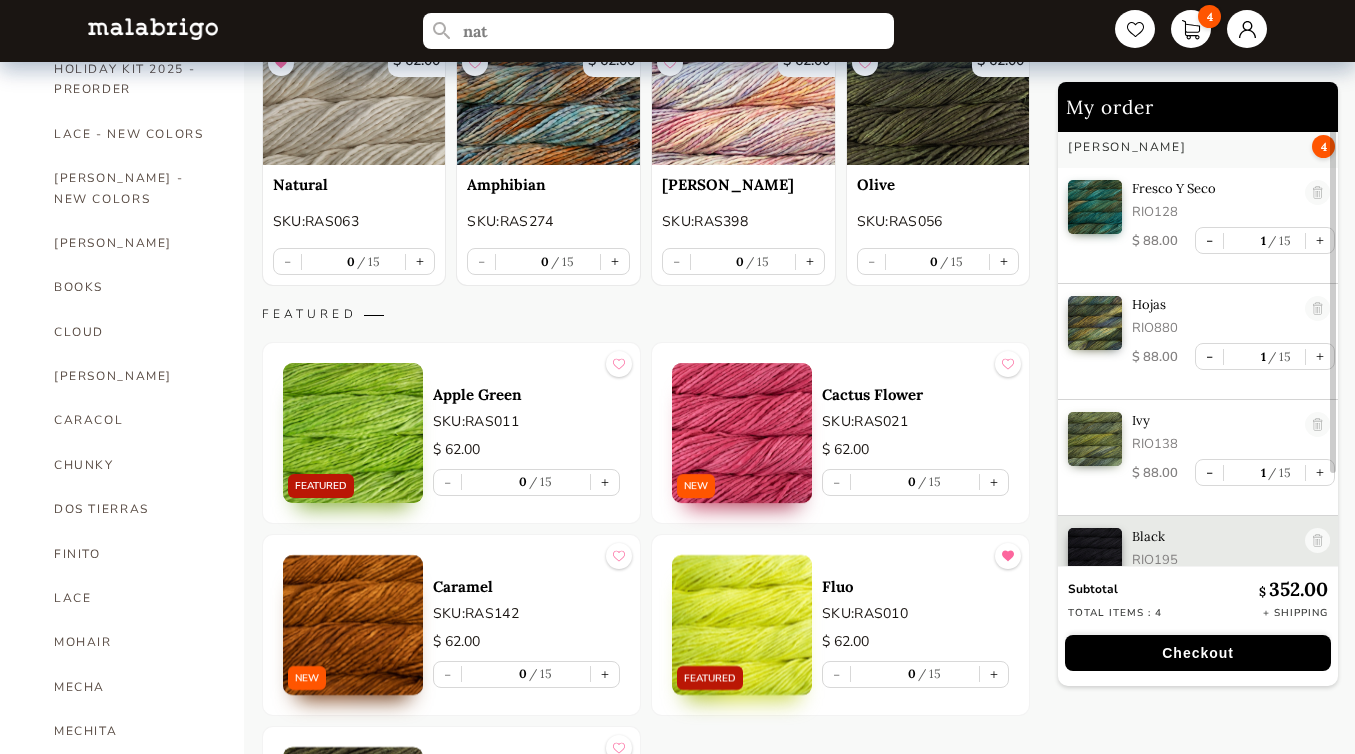 scroll, scrollTop: 349, scrollLeft: 0, axis: vertical 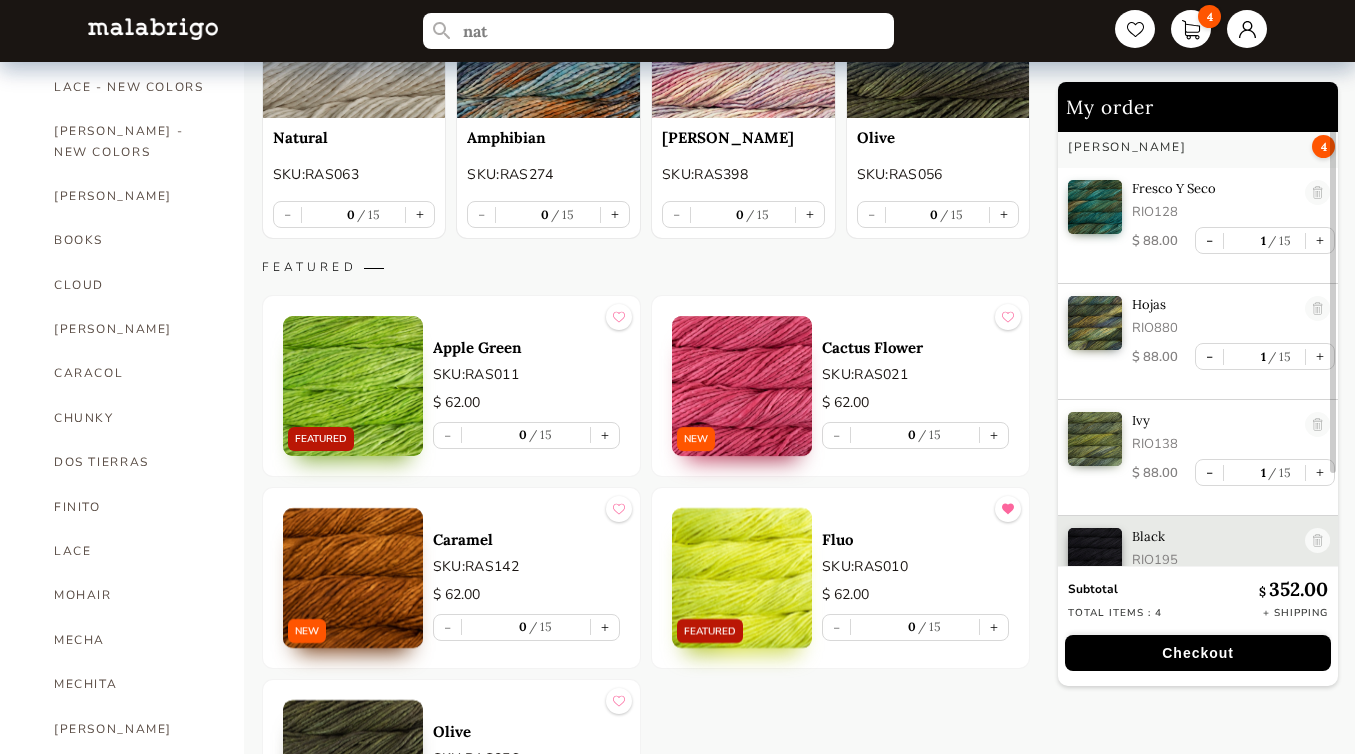 click at bounding box center [743, 58] 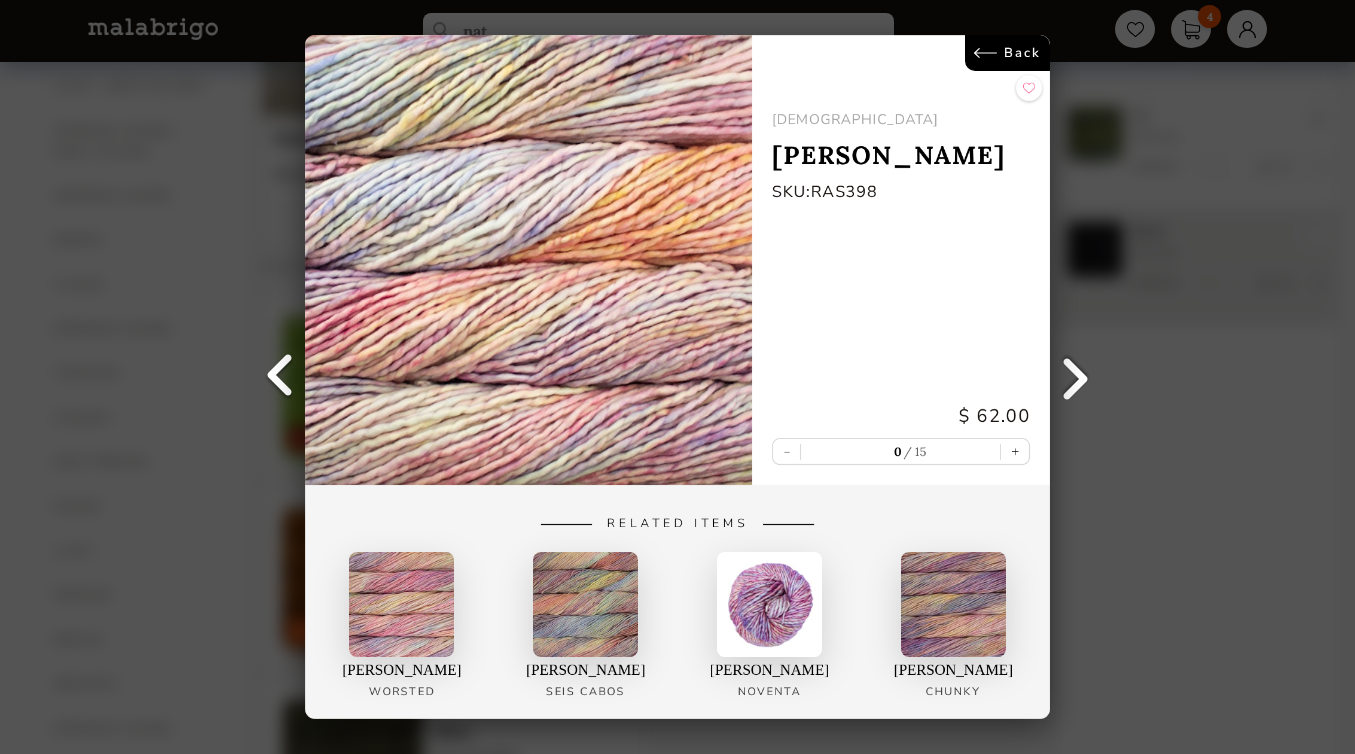 click on "Back RASTA [PERSON_NAME]:  RAS398 $   62.00 - 0 15 + Related Items [PERSON_NAME] [PERSON_NAME] Cabos [PERSON_NAME] NOVENTA [PERSON_NAME]" at bounding box center (677, 377) 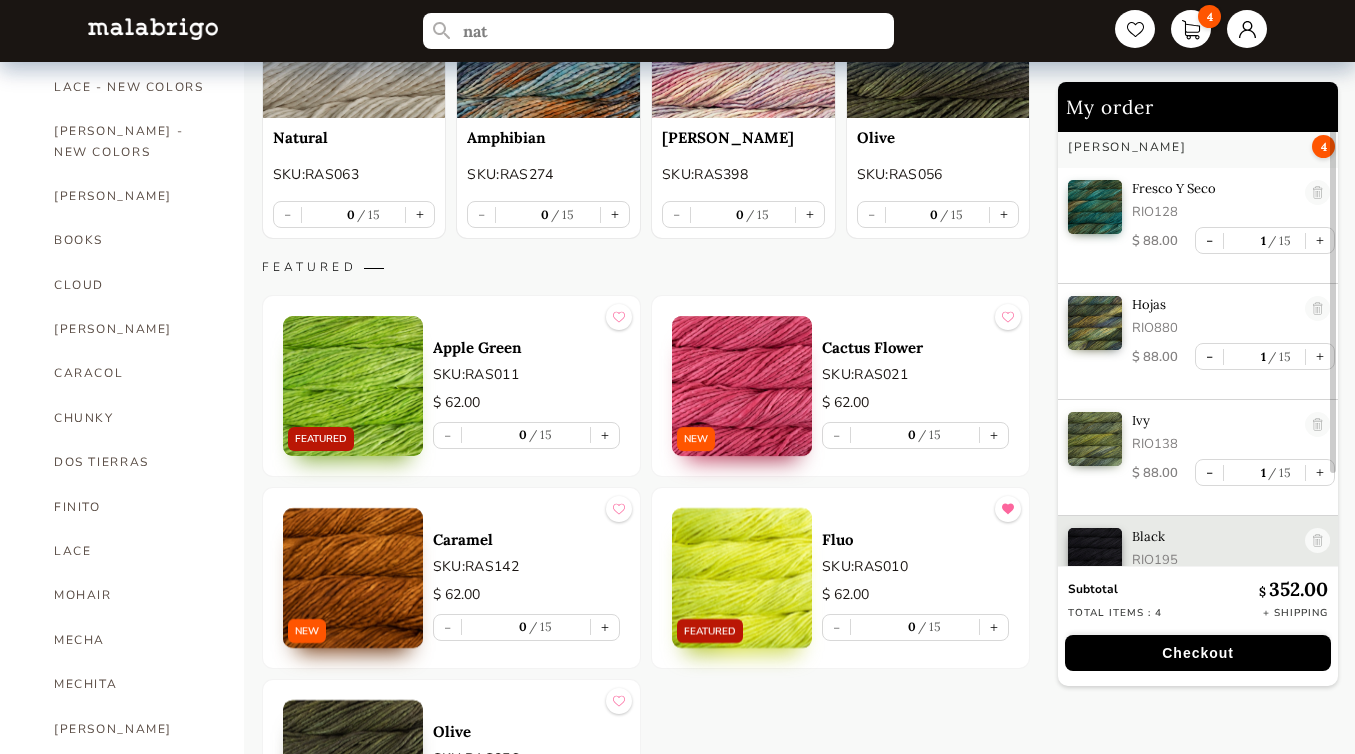 click at bounding box center (742, 386) 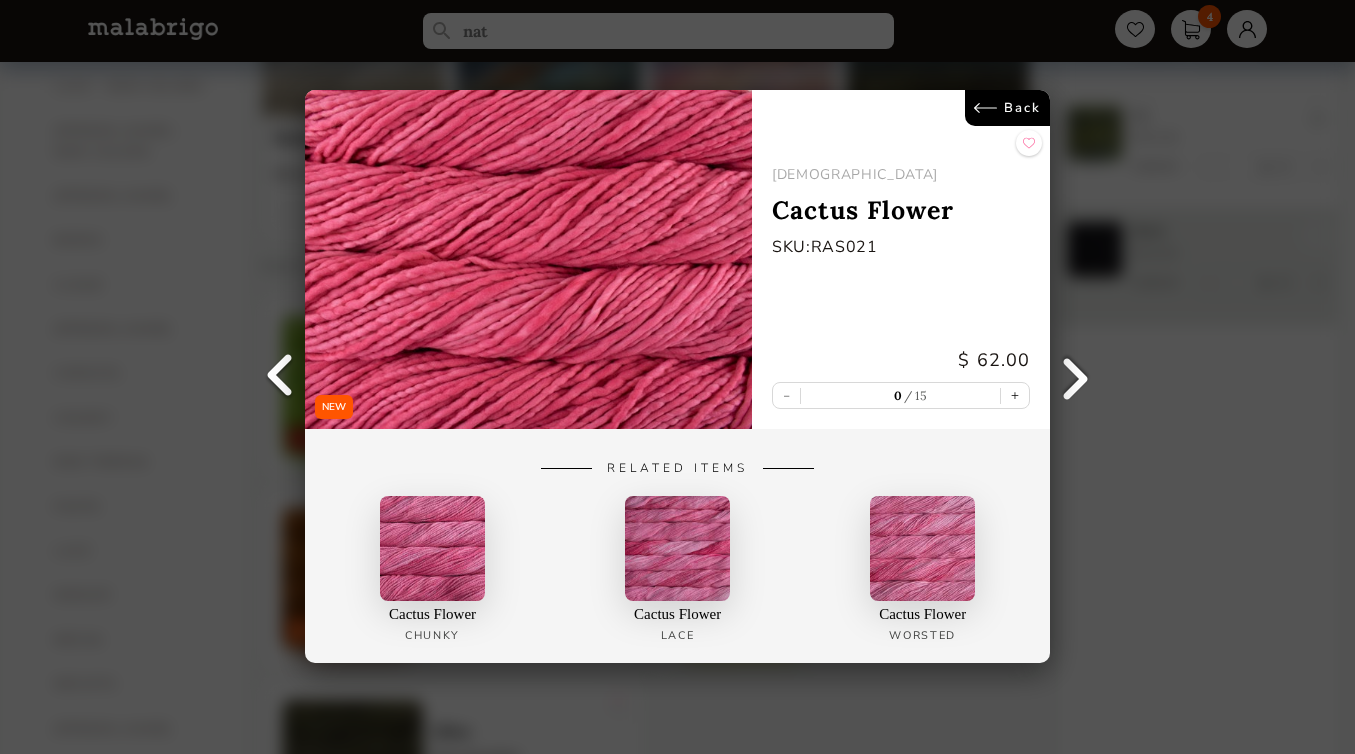 scroll, scrollTop: 428, scrollLeft: 0, axis: vertical 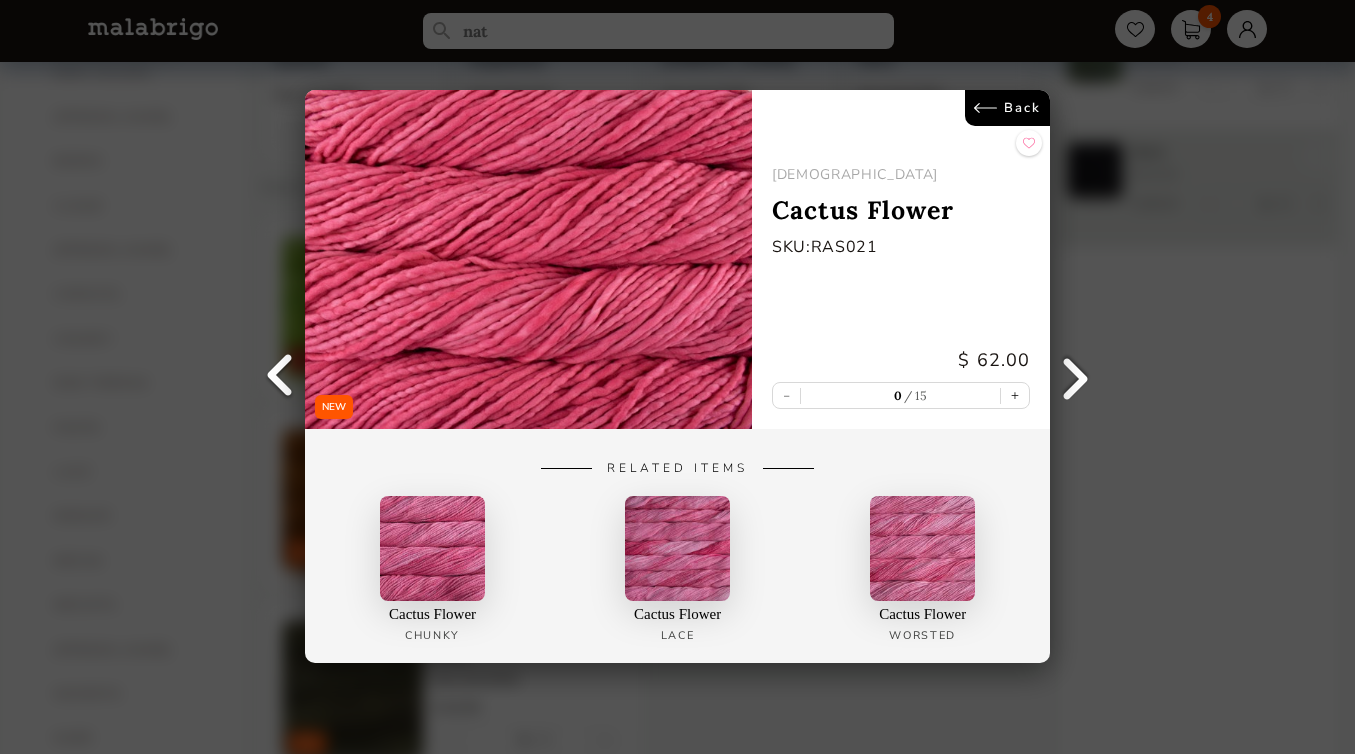 click on "NEW Back RASTA Cactus Flower SKU:  RAS021 $   62.00 - 0 15 + Related Items Cactus Flower Chunky Cactus Flower Lace Cactus Flower Worsted" at bounding box center [677, 377] 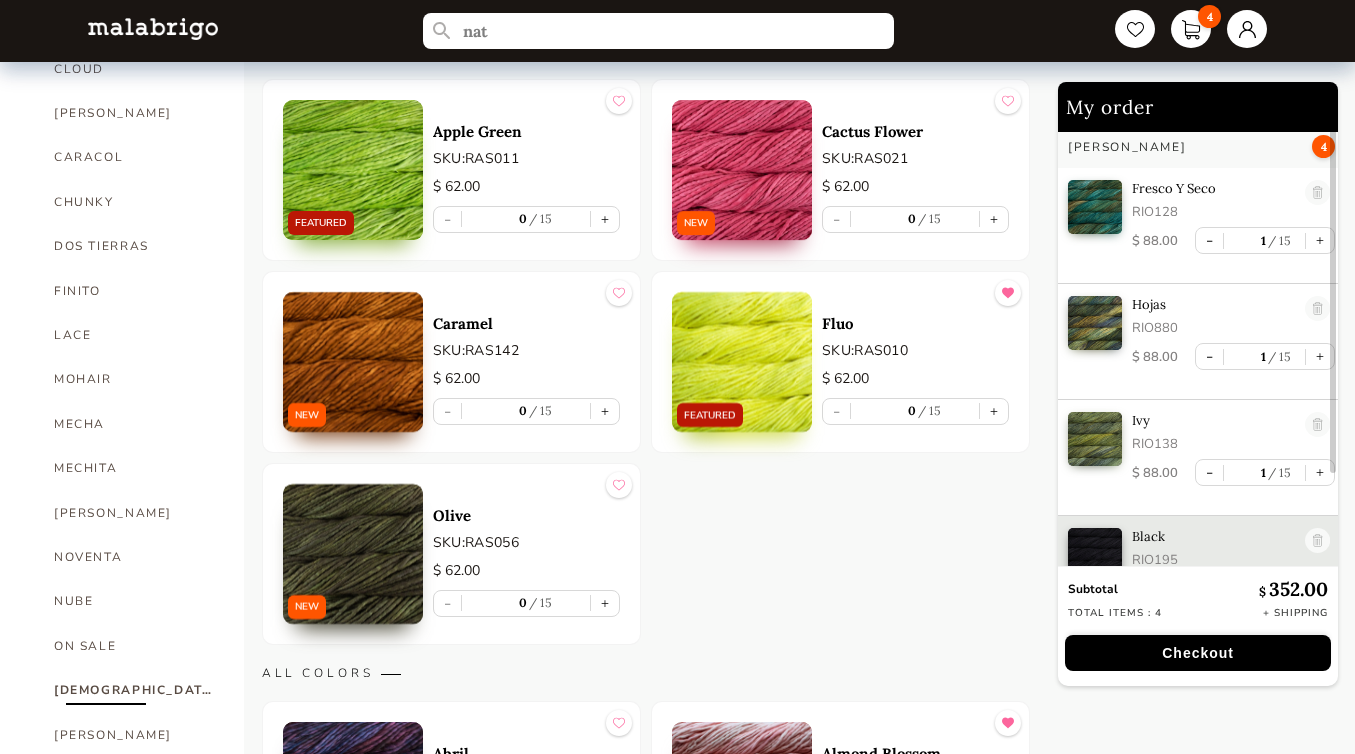 scroll, scrollTop: 654, scrollLeft: 0, axis: vertical 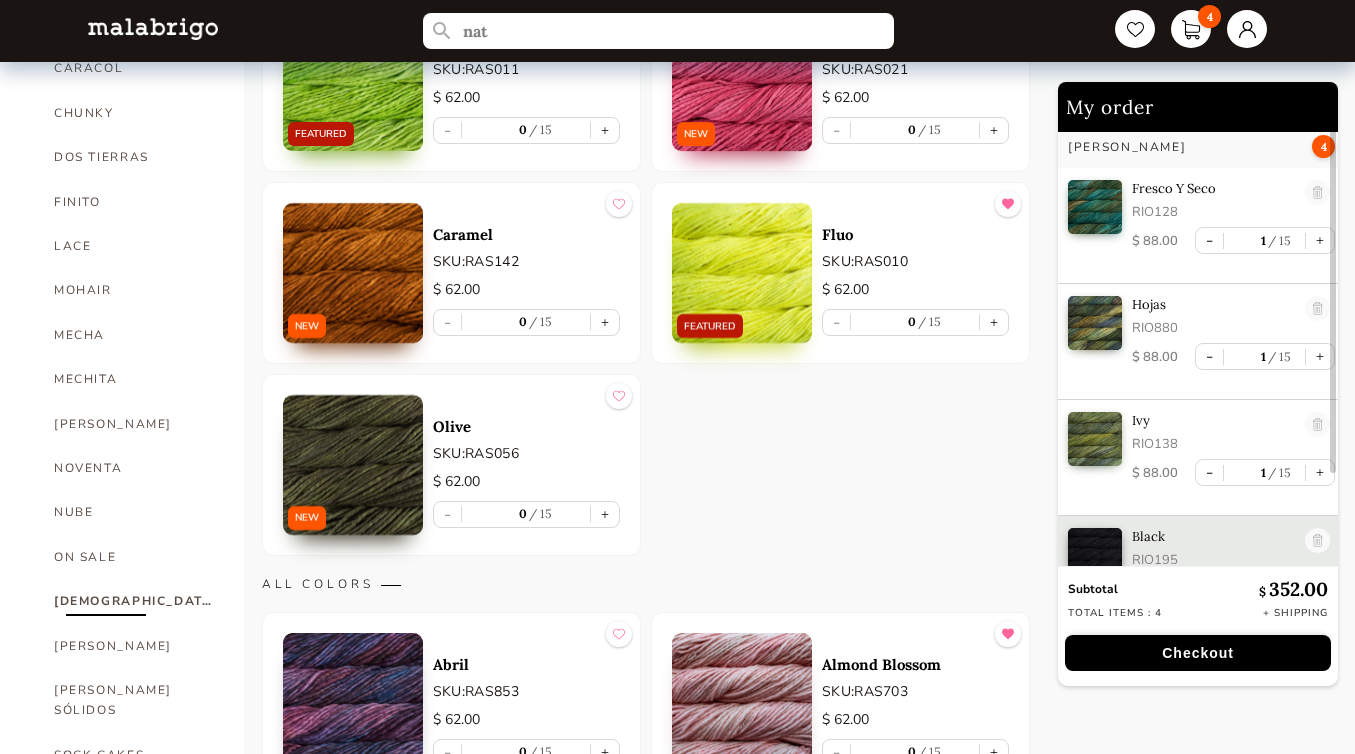 click at bounding box center [353, 273] 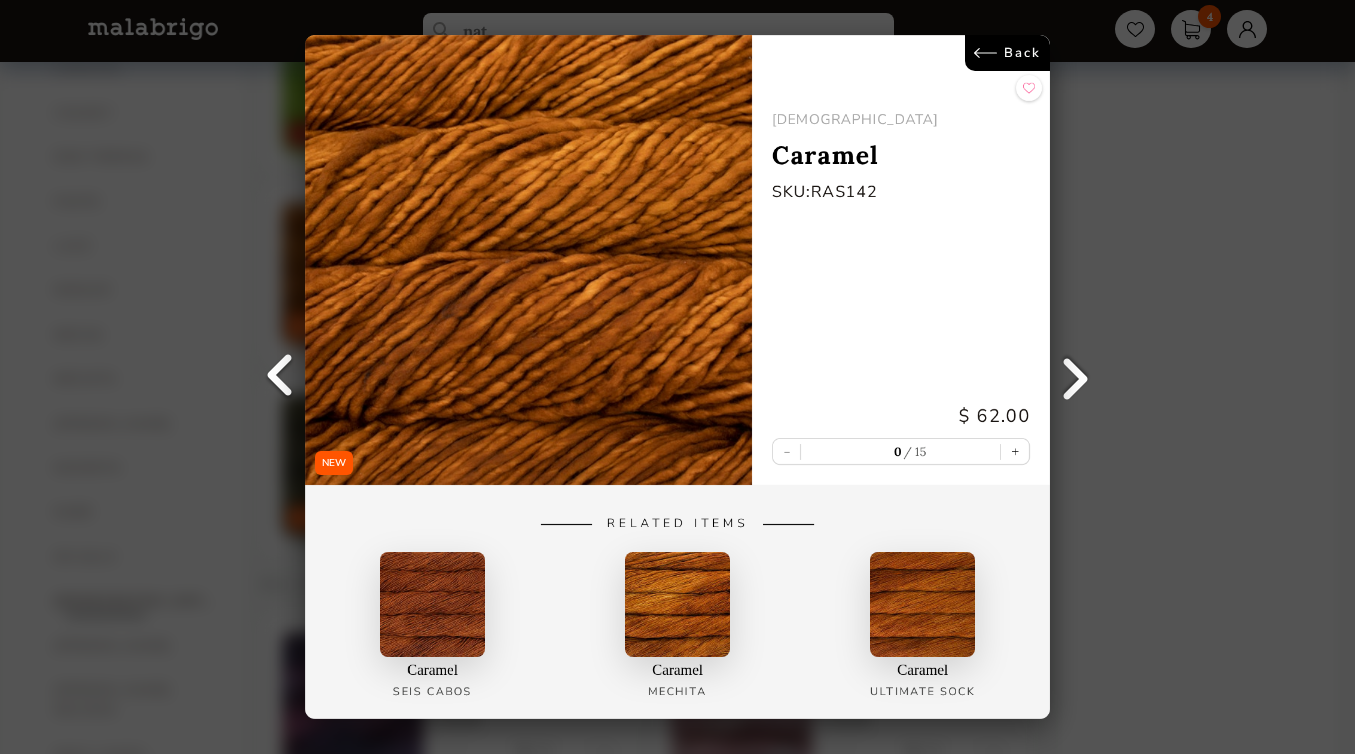 click on "NEW Back RASTA Caramel SKU:  RAS142 $   62.00 - 0 15 + Related Items Caramel Seis Cabos Caramel Mechita Caramel Ultimate Sock" at bounding box center (677, 377) 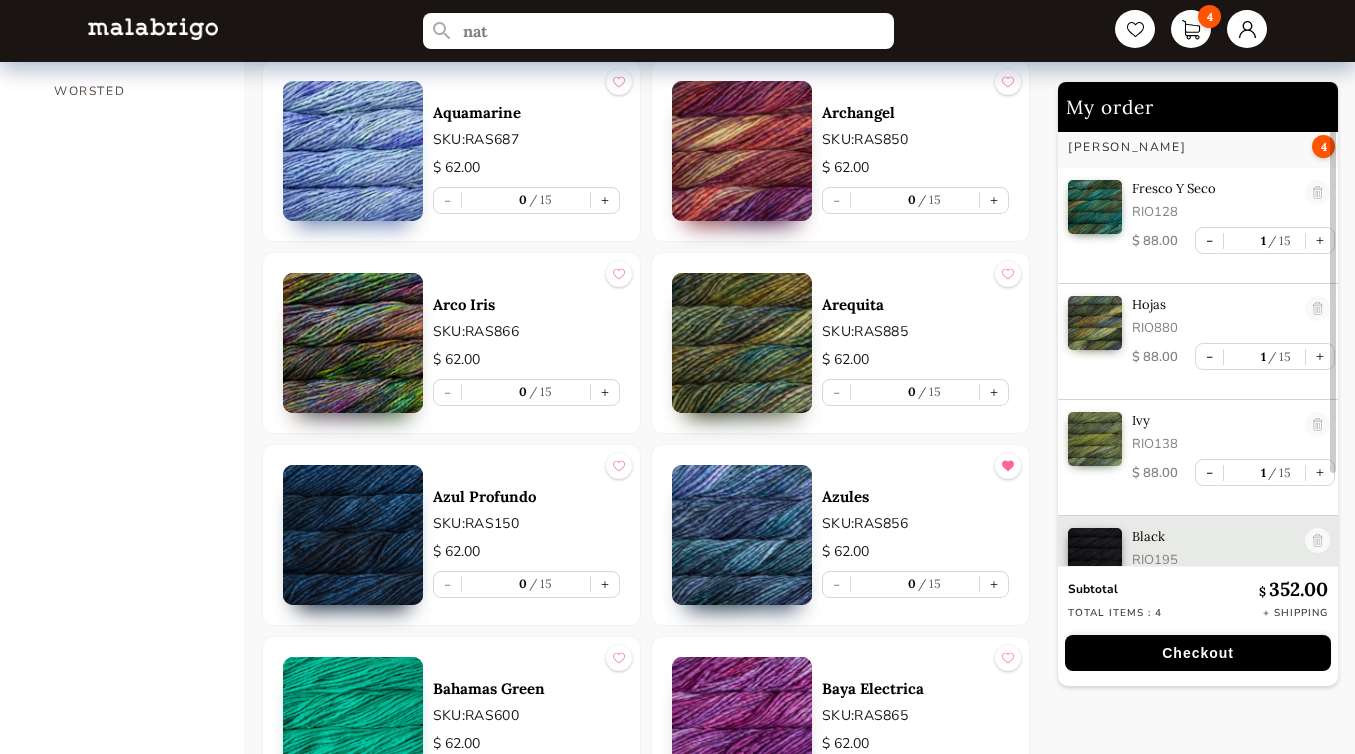 scroll, scrollTop: 1860, scrollLeft: 0, axis: vertical 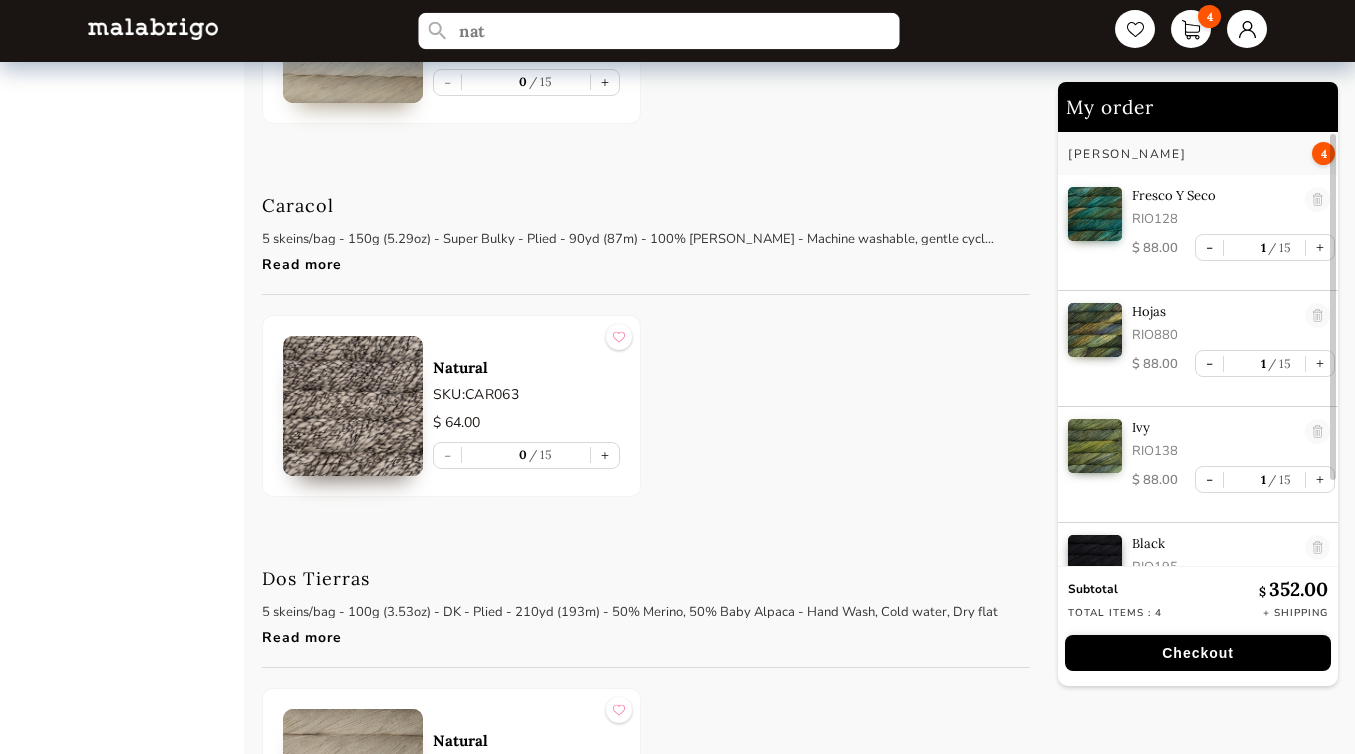 click on "nat" at bounding box center (658, 31) 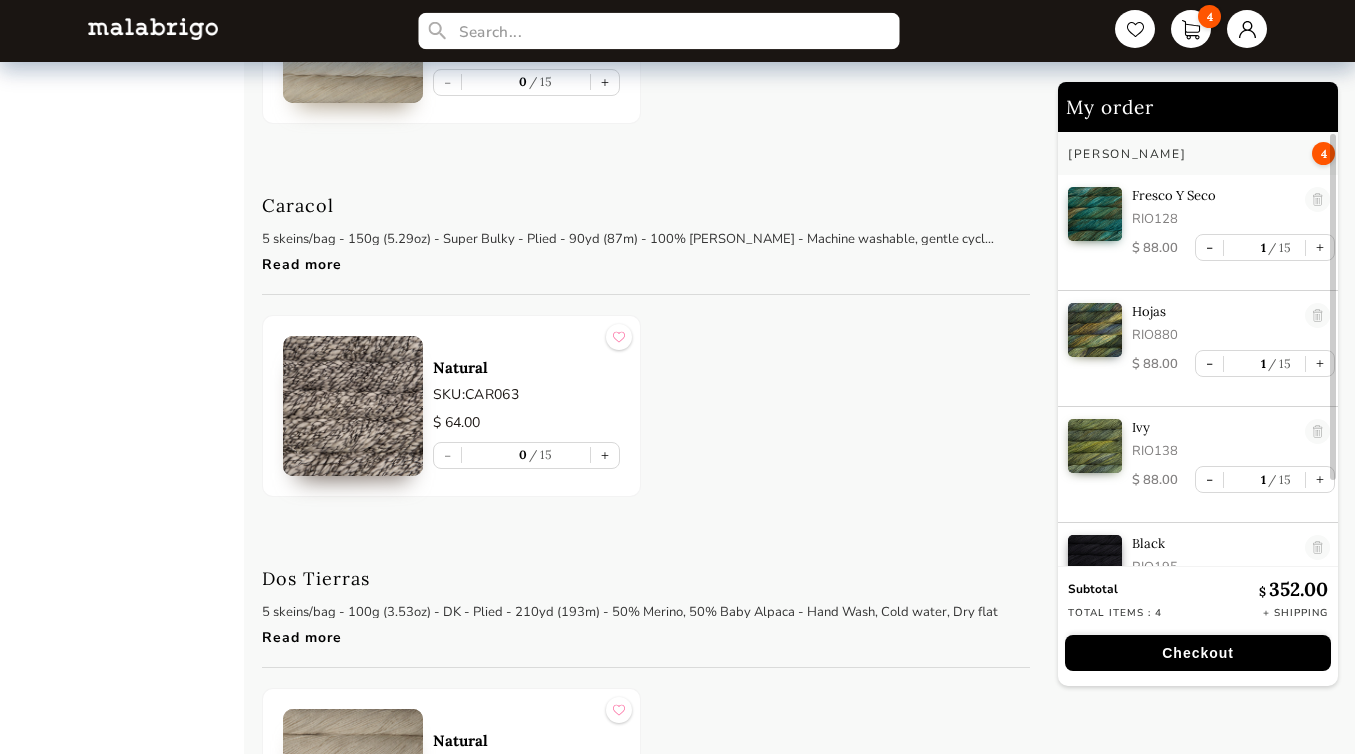 scroll, scrollTop: 1100, scrollLeft: 0, axis: vertical 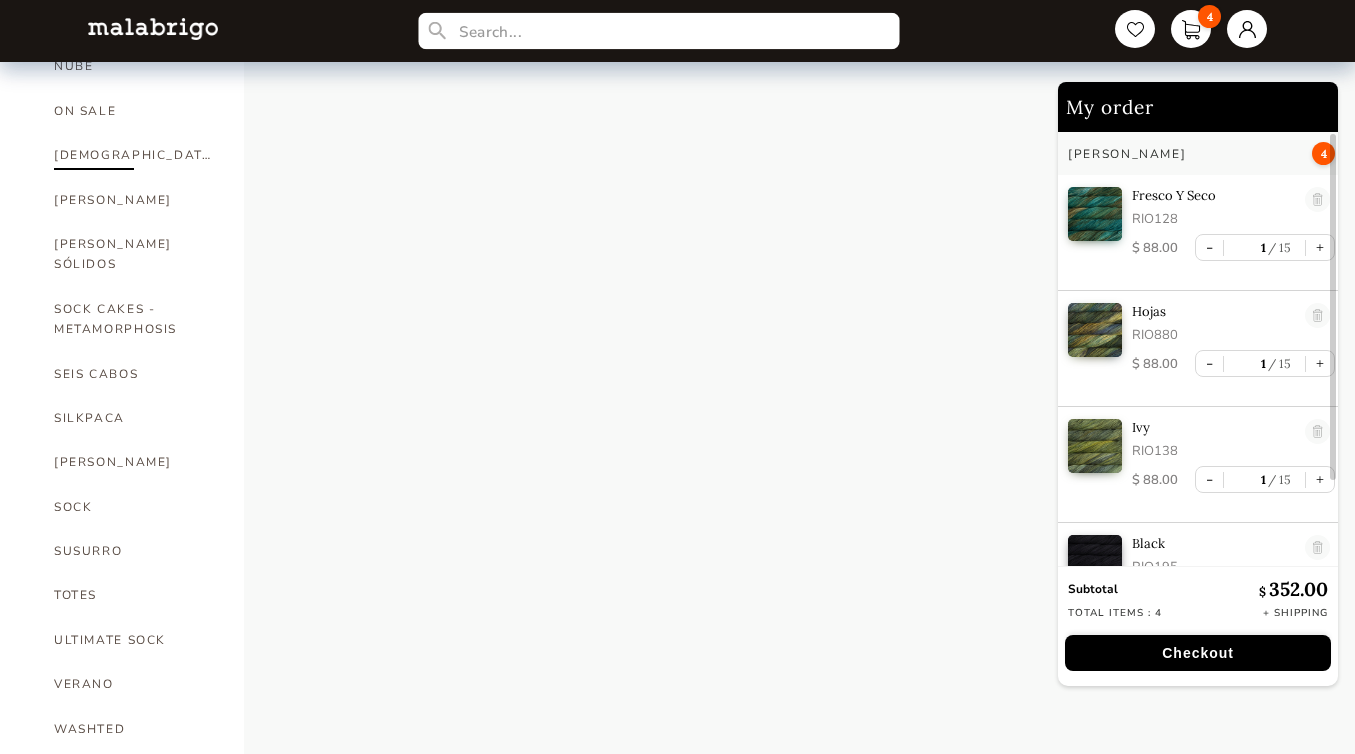 type 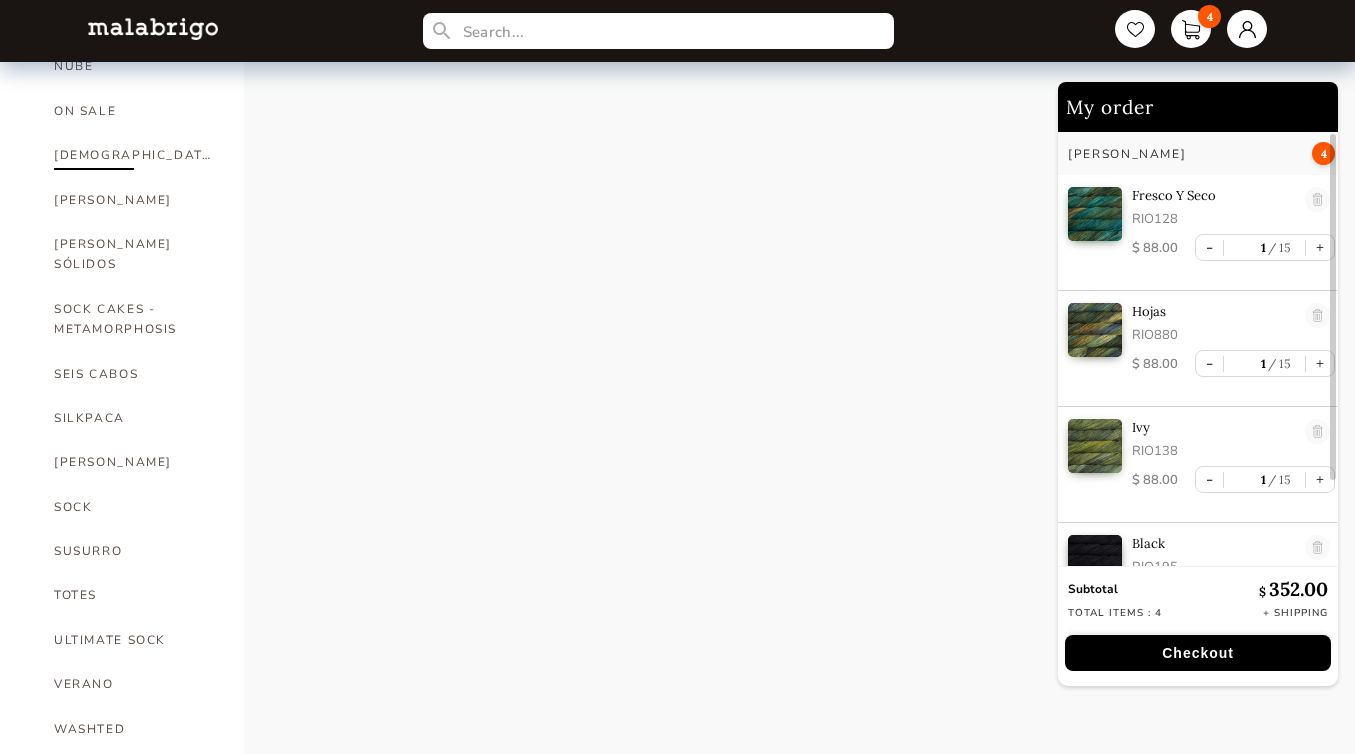 click on "[DEMOGRAPHIC_DATA]" at bounding box center [134, 155] 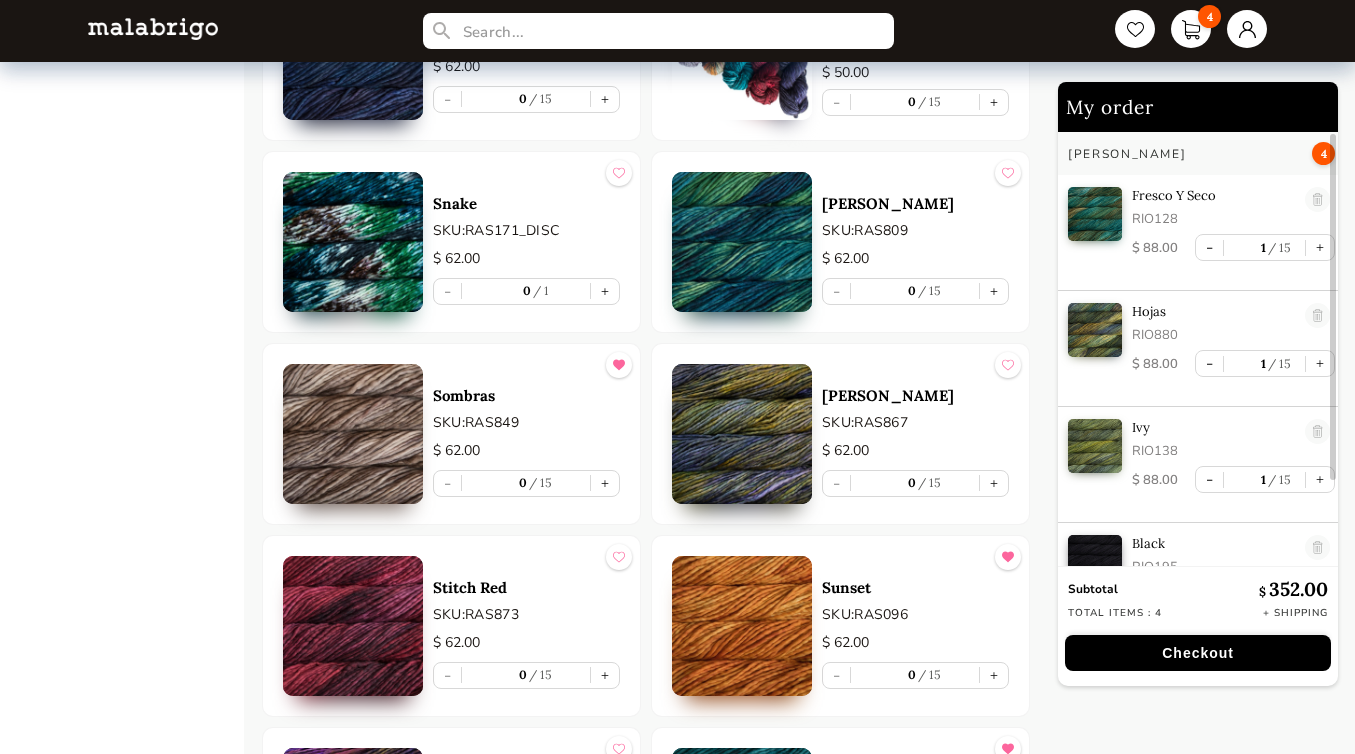 scroll, scrollTop: 8807, scrollLeft: 0, axis: vertical 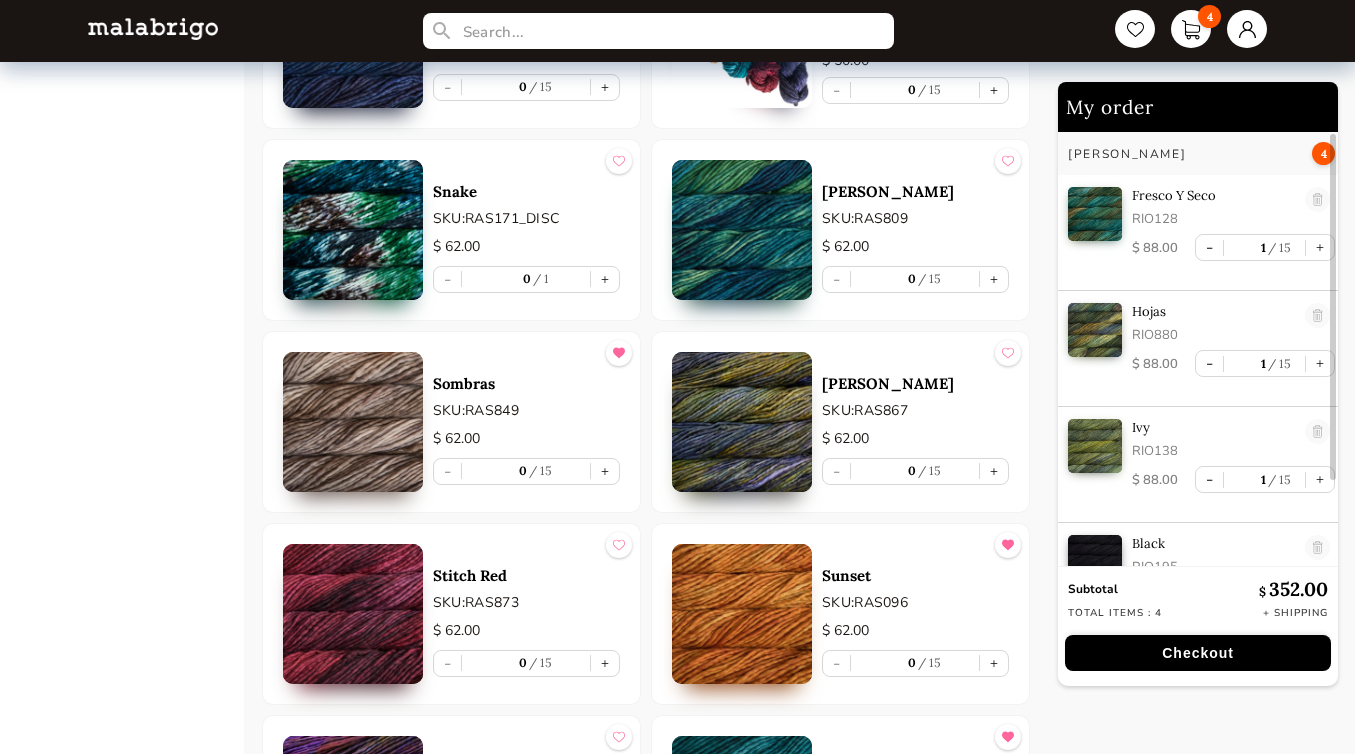 click at bounding box center [353, 422] 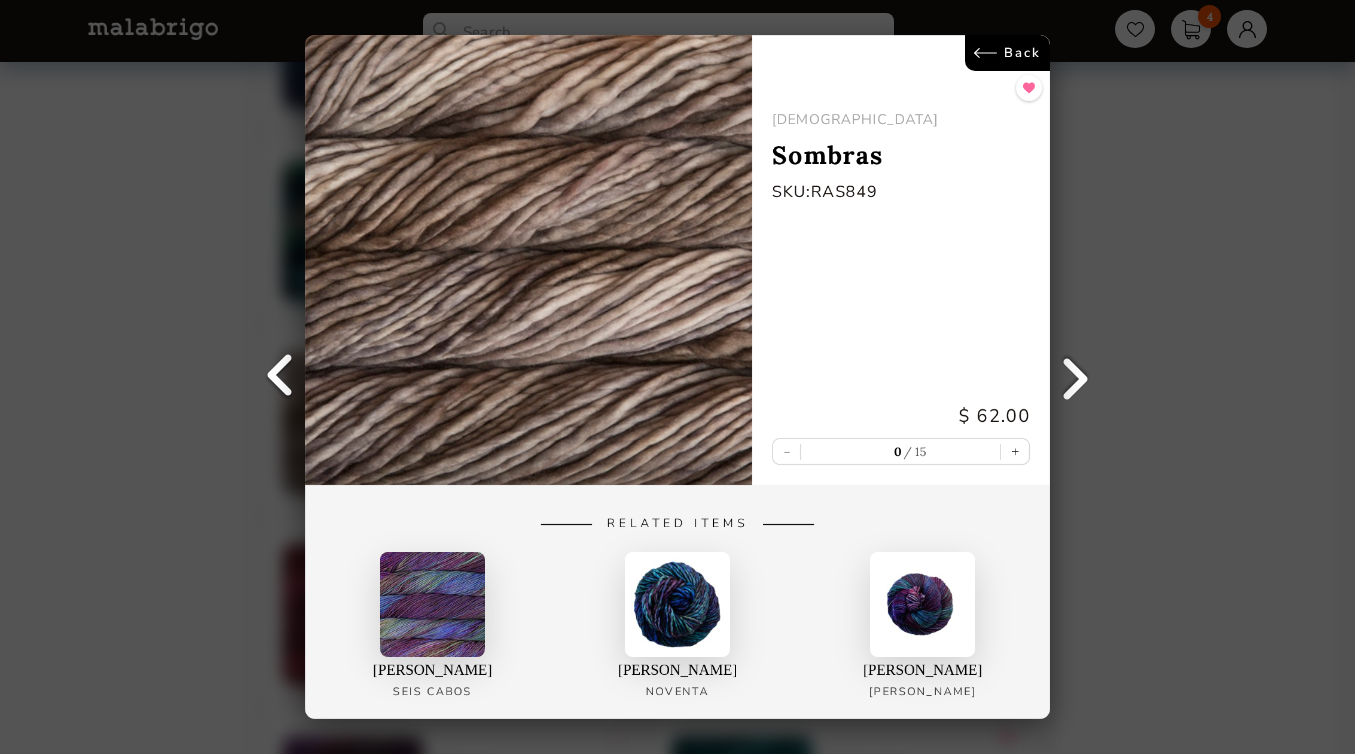 click on "Back RASTA Sombras SKU:  RAS849 $   62.00 - 0 15 + Related Items Sombra De Palma Seis Cabos Sombra [PERSON_NAME] NOVENTA Sombra De [PERSON_NAME]" at bounding box center [677, 377] 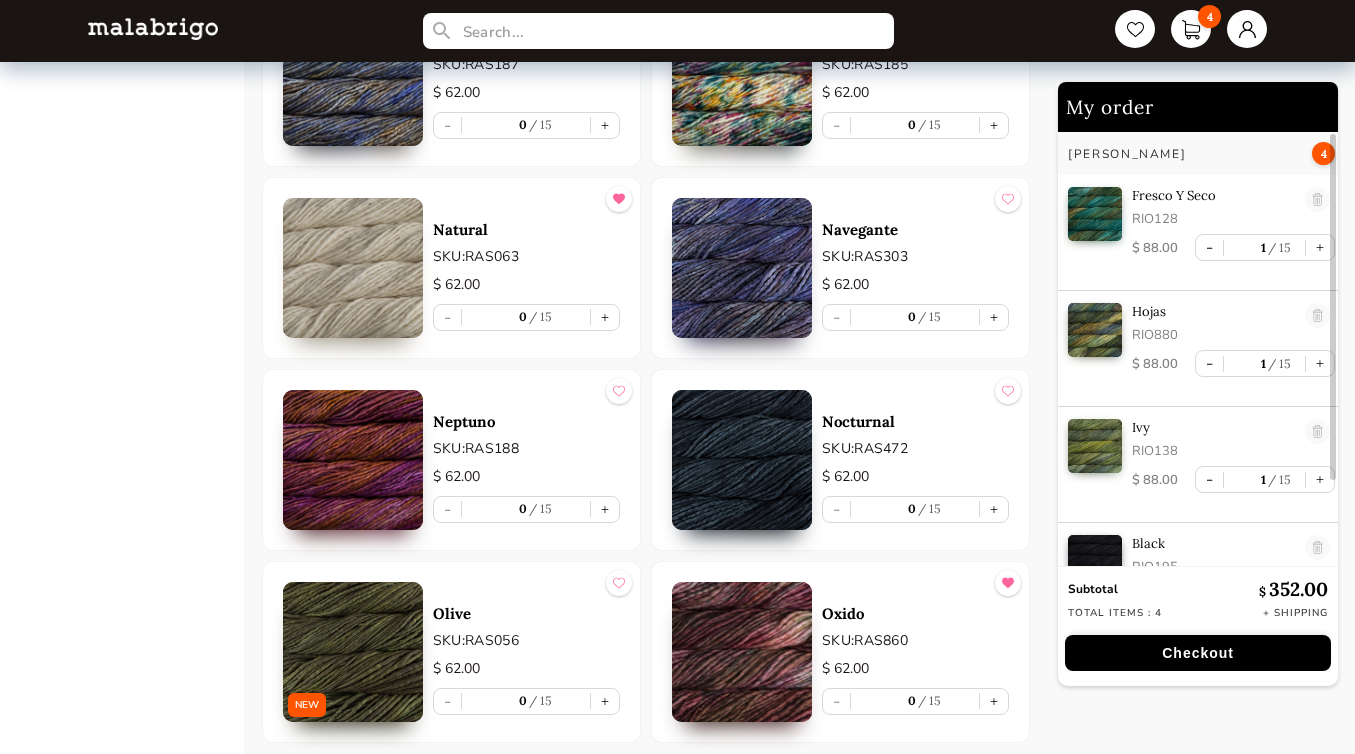 scroll, scrollTop: 6607, scrollLeft: 0, axis: vertical 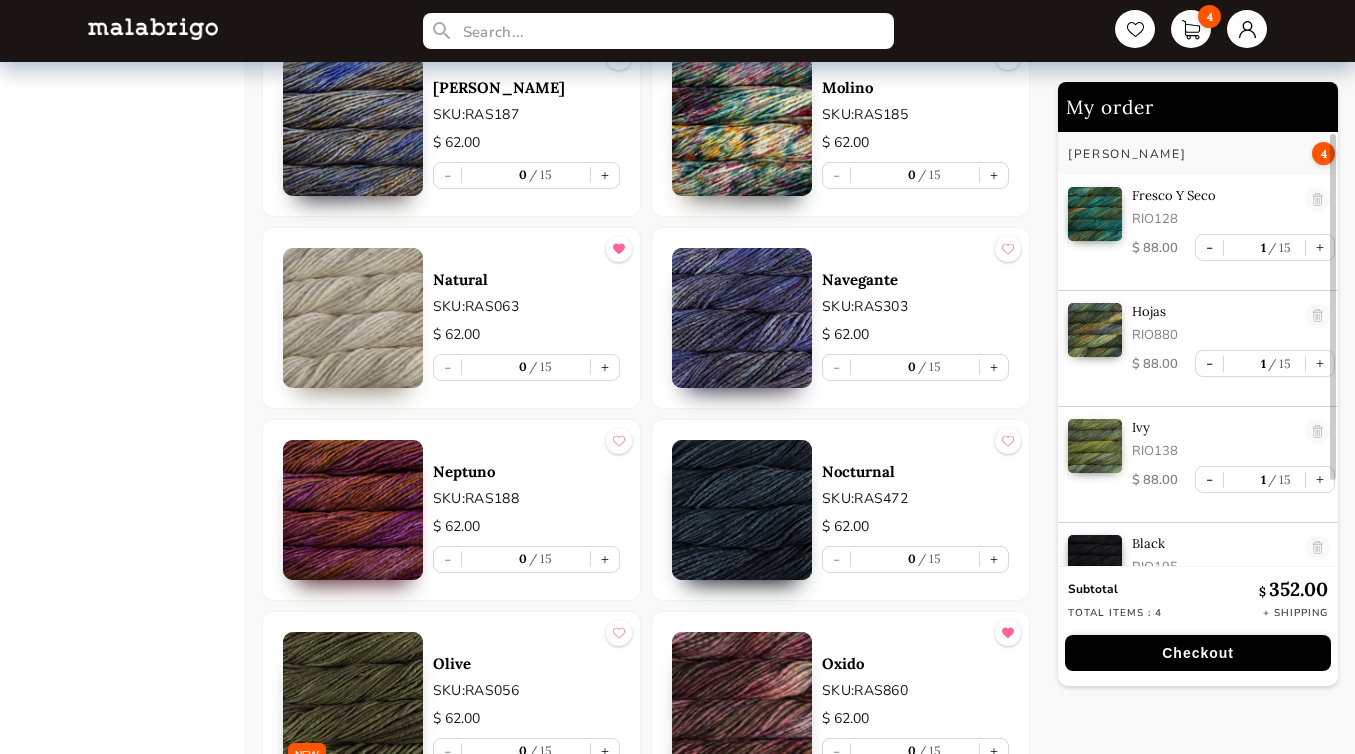 click at bounding box center (742, 510) 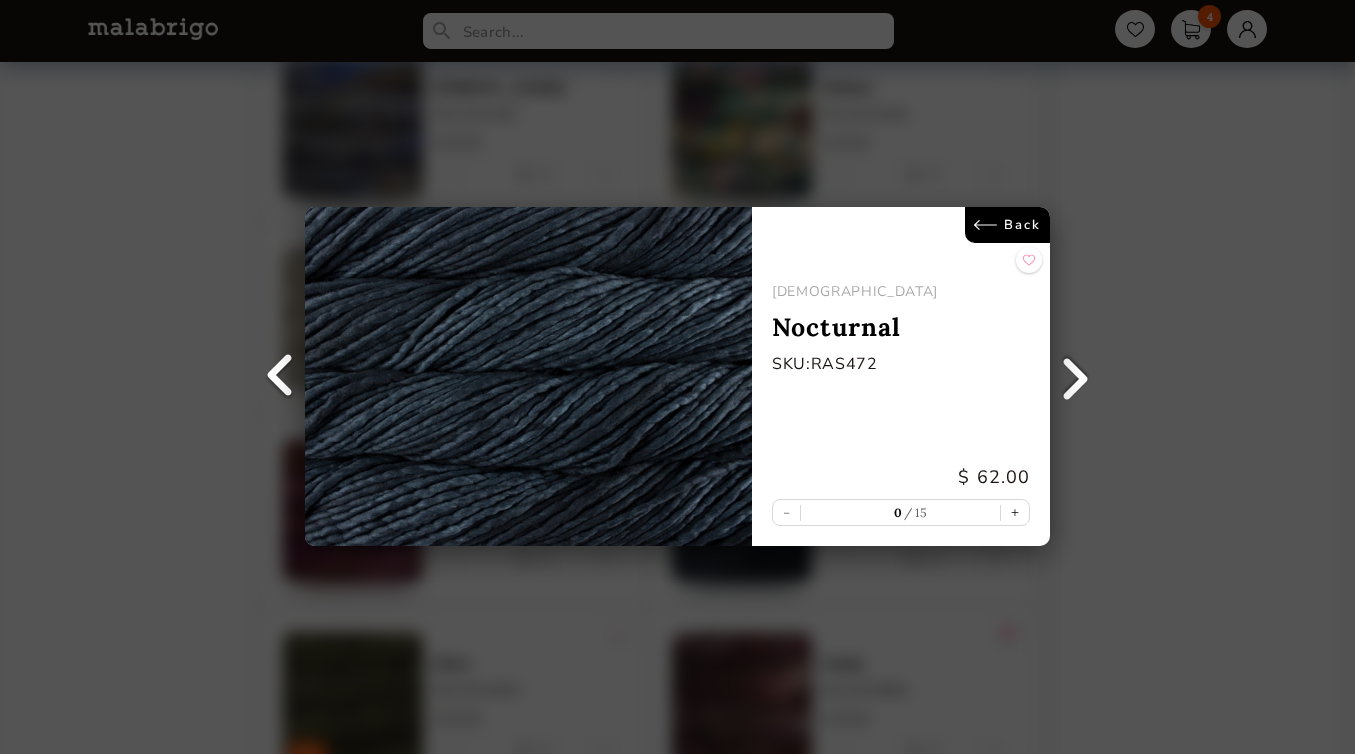 click on "Back RASTA Nocturnal SKU:  RAS472 $   62.00 - 0 15 +" at bounding box center [677, 377] 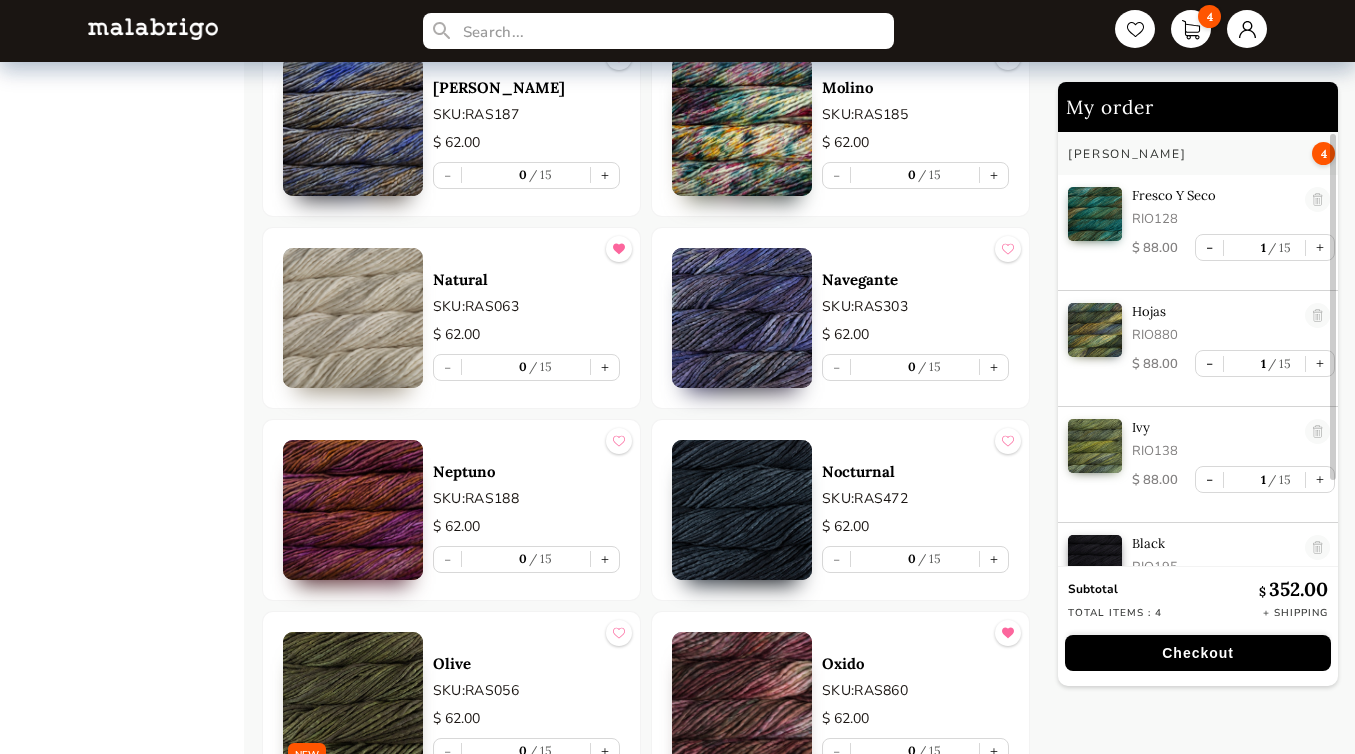 click at bounding box center (742, 318) 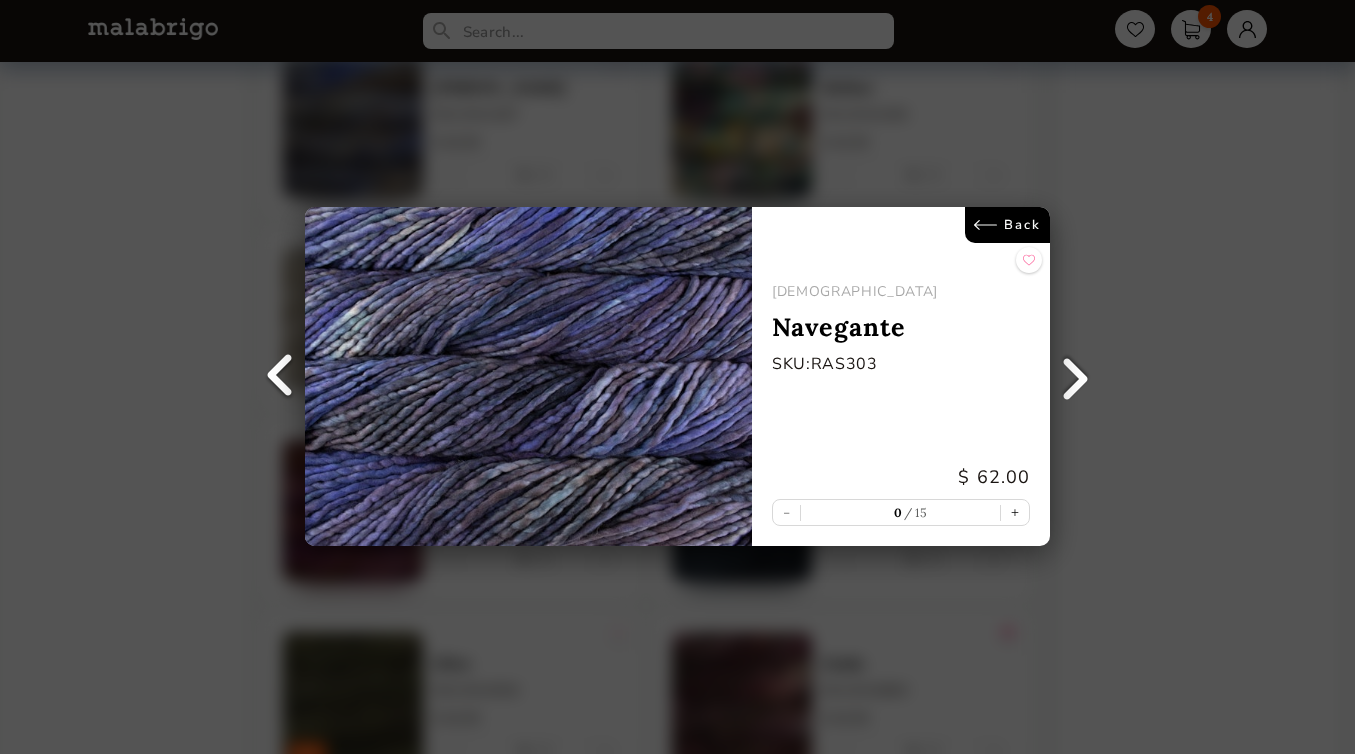 click on "Back RASTA Navegante SKU:  RAS303 $   62.00 - 0 15 +" at bounding box center (677, 377) 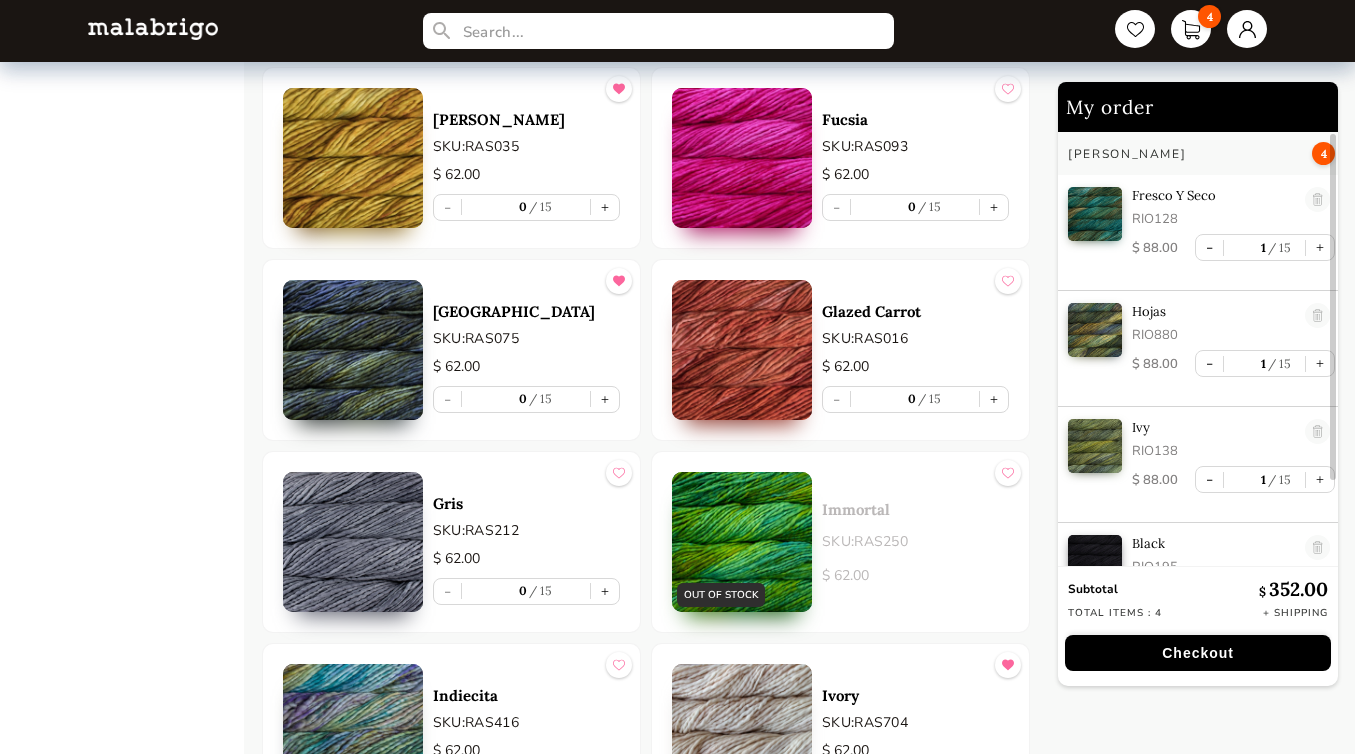 scroll, scrollTop: 4976, scrollLeft: 0, axis: vertical 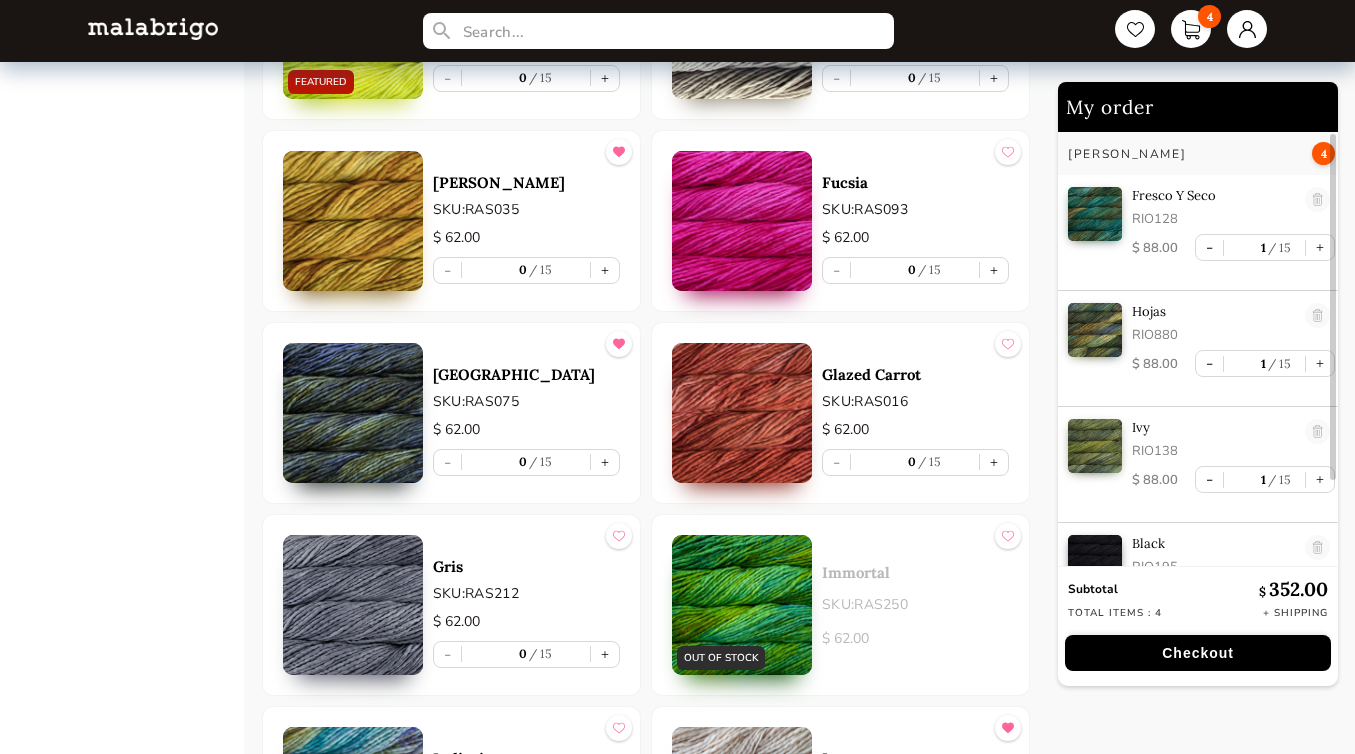 click at bounding box center (353, 605) 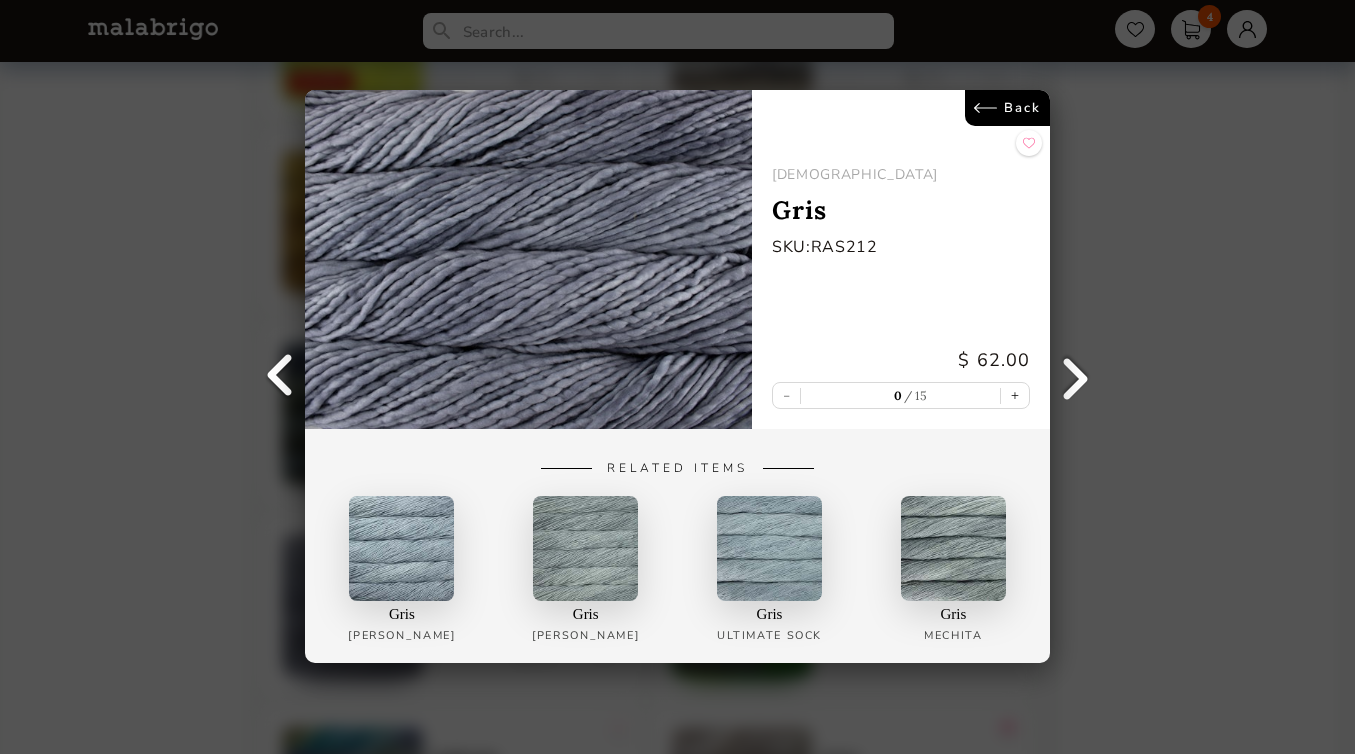 click on "Back RASTA Gris SKU:  RAS212 $   62.00 - 0 15 + Related Items Gris [PERSON_NAME] Gris [PERSON_NAME] Gris Ultimate Sock Gris Mechita" at bounding box center (677, 377) 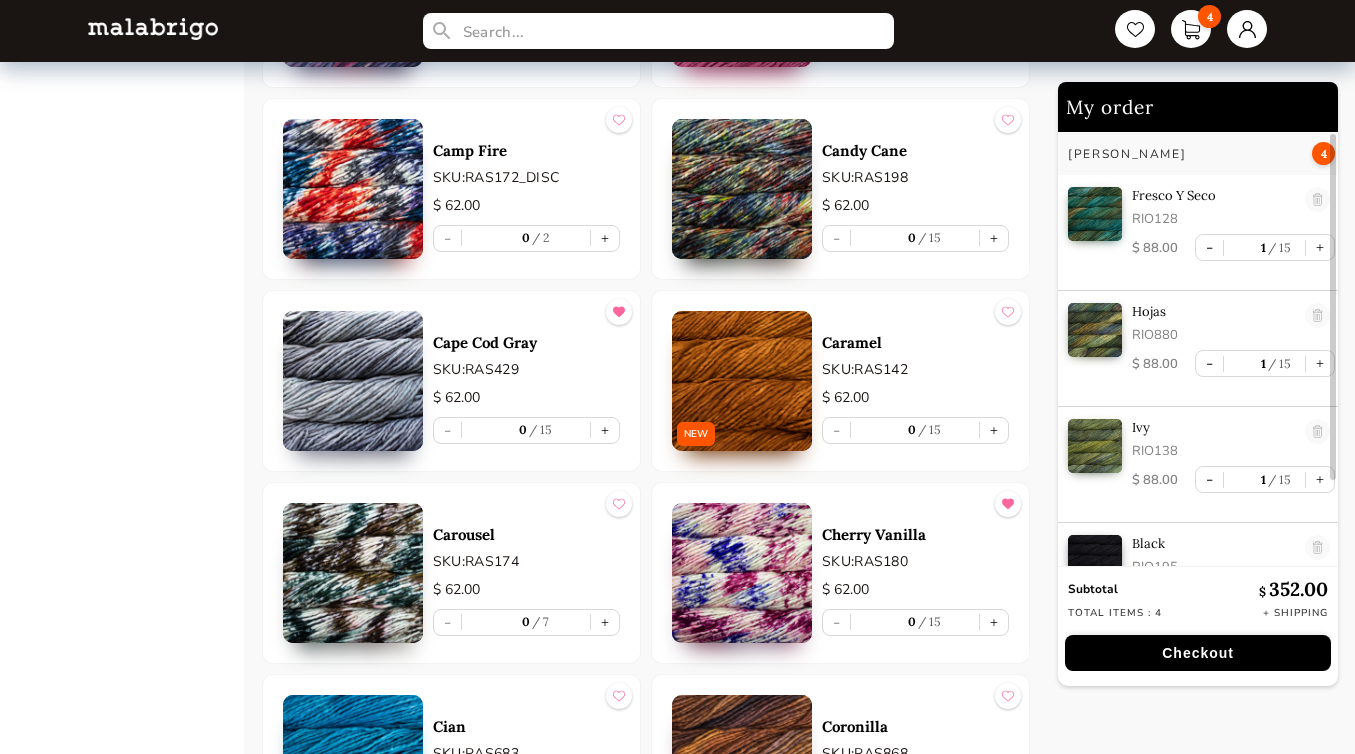 scroll, scrollTop: 3085, scrollLeft: 0, axis: vertical 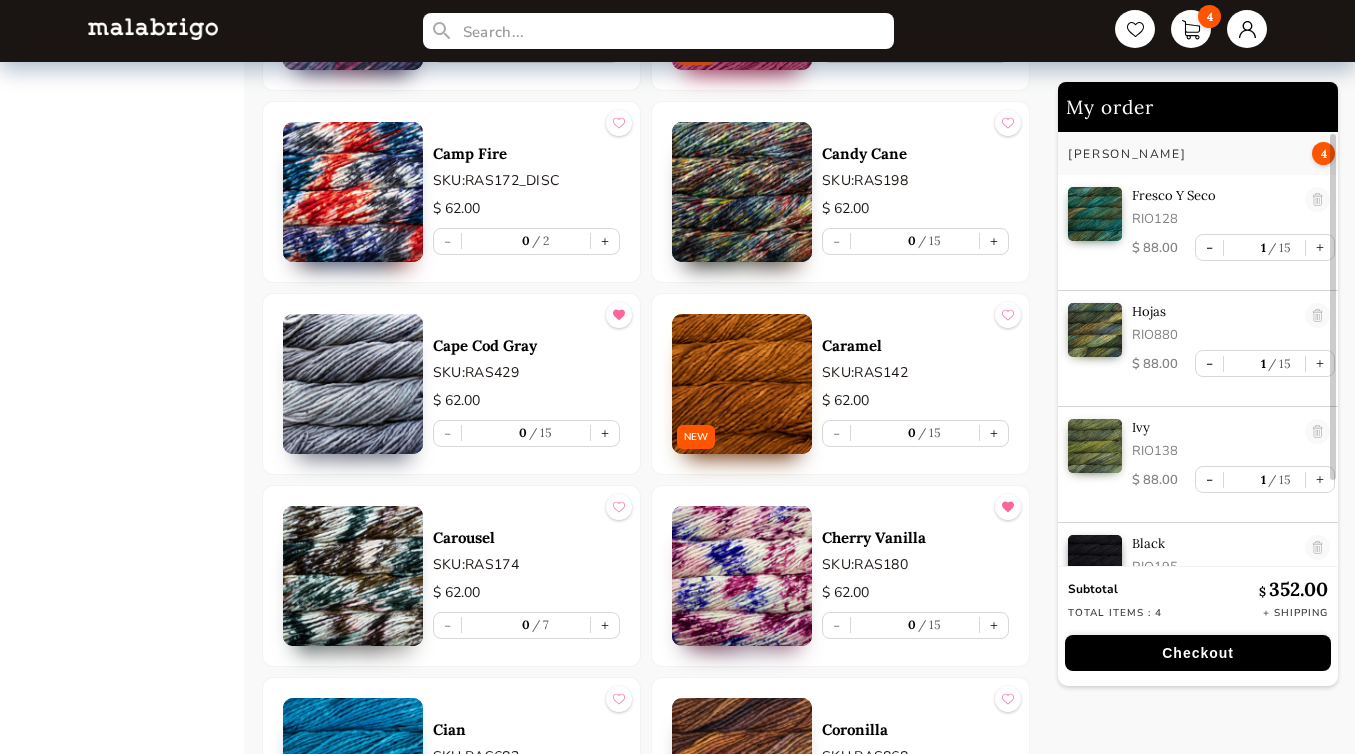 click at bounding box center [353, 384] 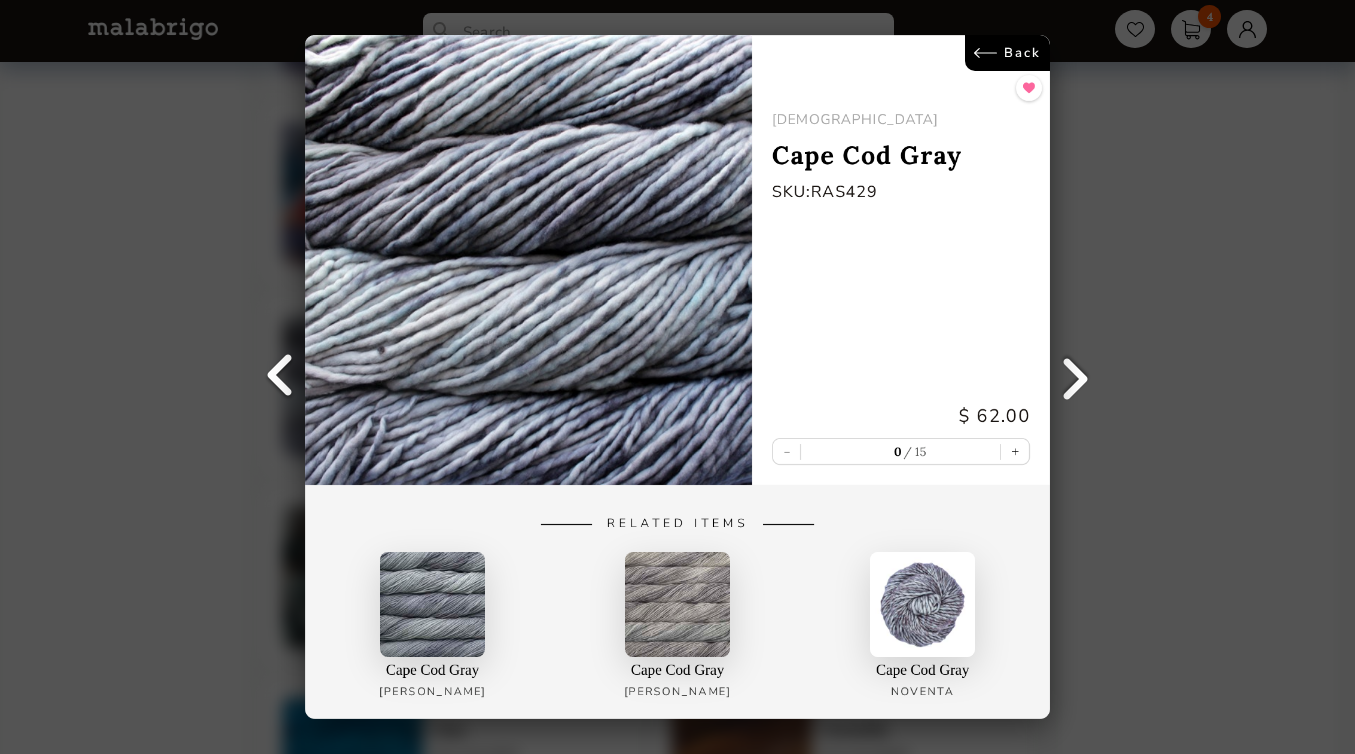 click on "Back RASTA Cape Cod Gray SKU:  RAS429 $   62.00 - 0 15 + Related Items Cape Cod [PERSON_NAME] Cape Cod Gray Silky Merino Cape Cod Gray NOVENTA" at bounding box center (677, 377) 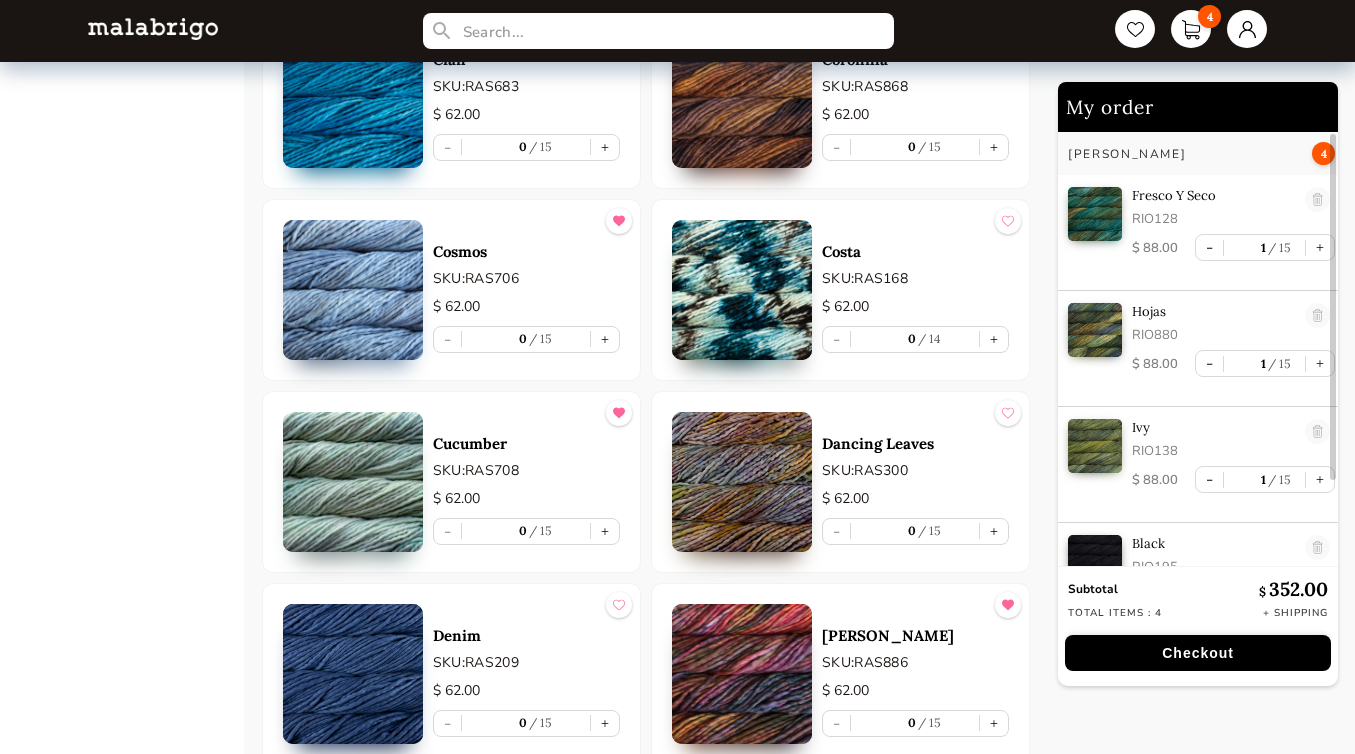 scroll, scrollTop: 3756, scrollLeft: 0, axis: vertical 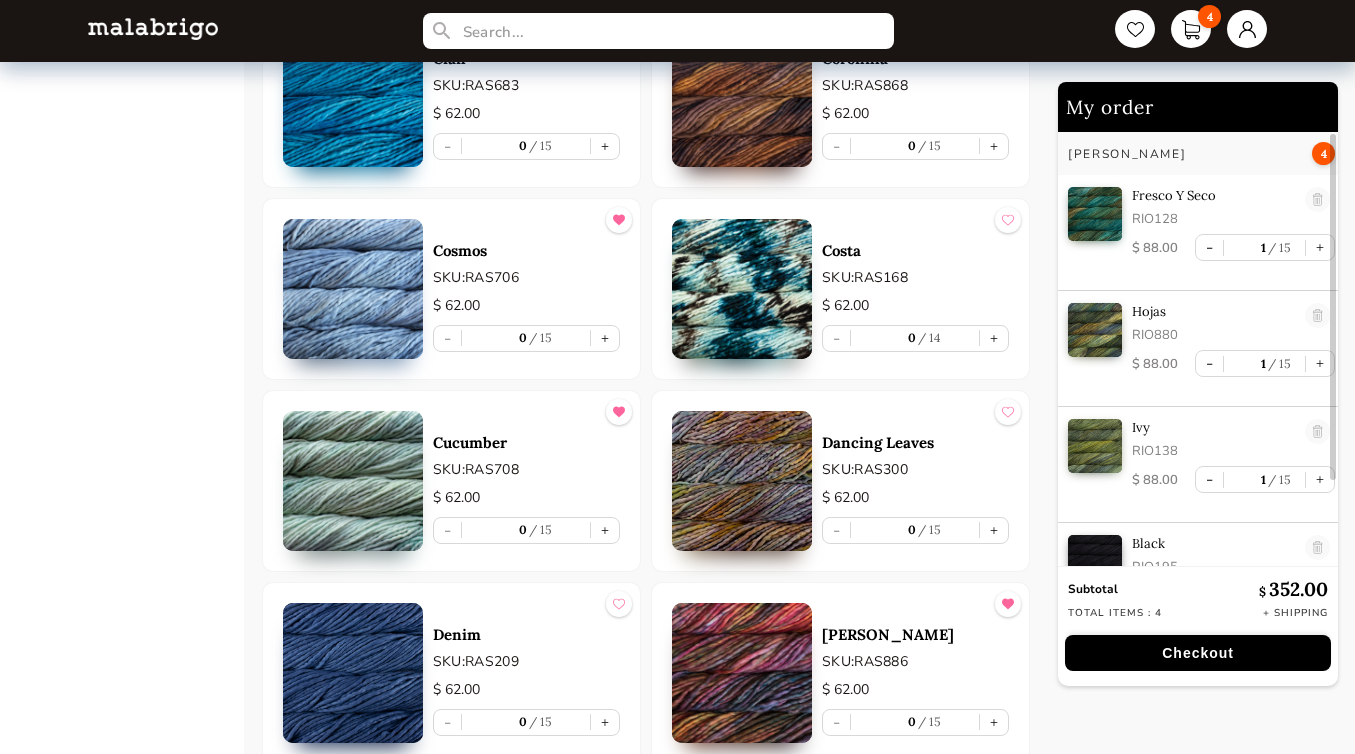 click at bounding box center (353, 289) 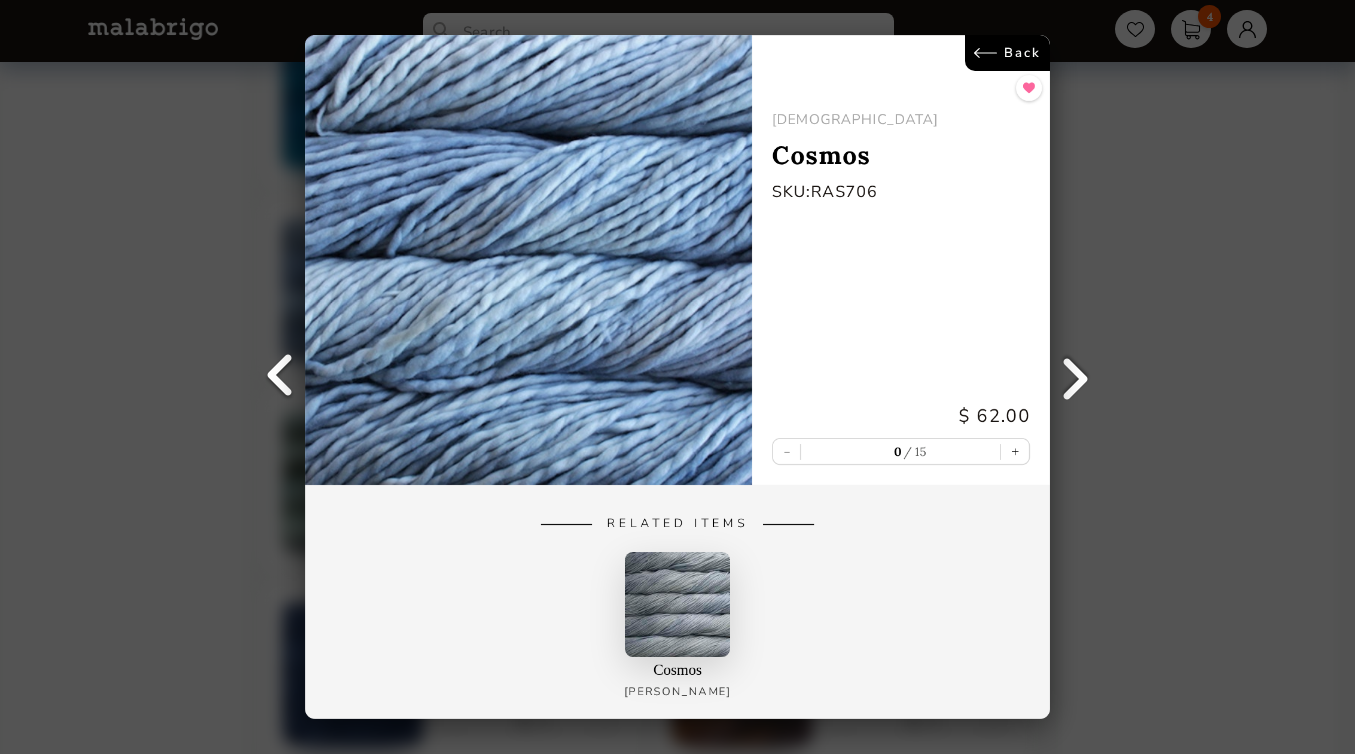 click on "Back RASTA Cosmos SKU:  RAS706 $   62.00 - 0 15 + Related Items Cosmos [PERSON_NAME]" at bounding box center (677, 377) 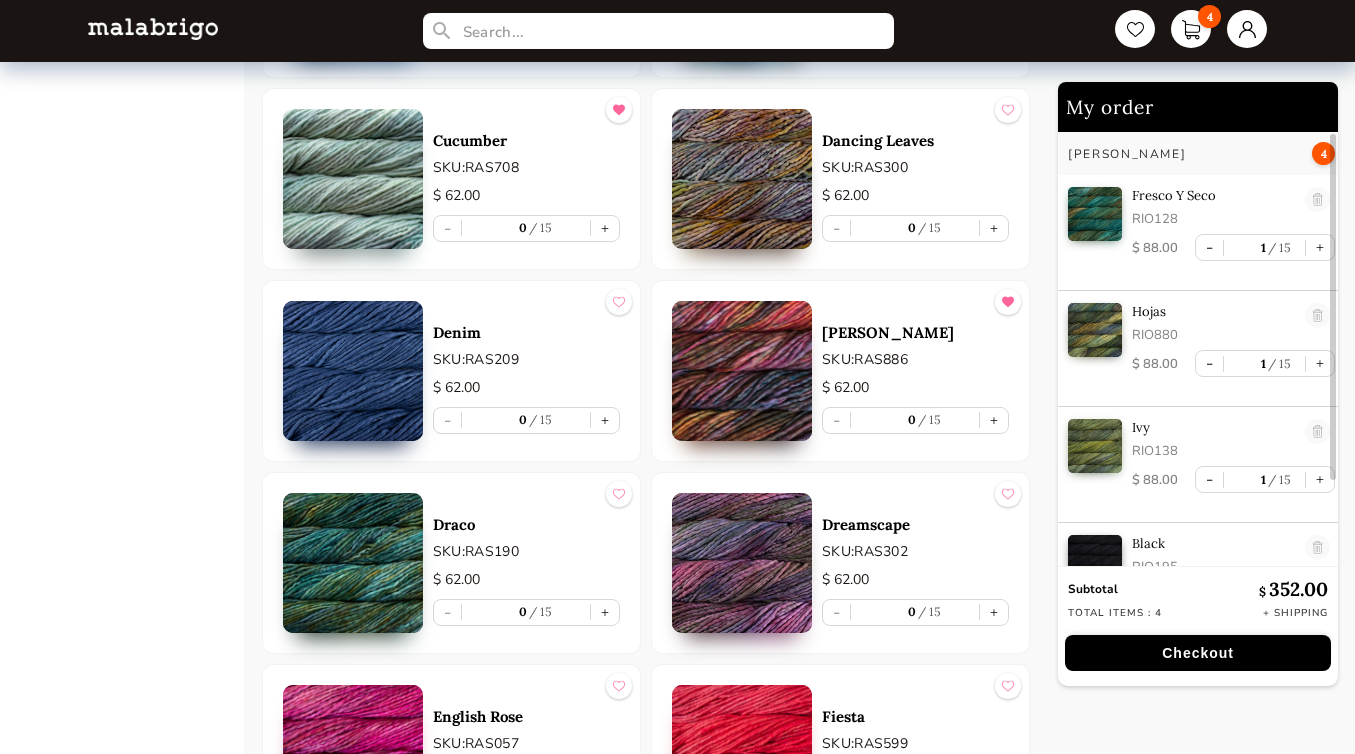 scroll, scrollTop: 4064, scrollLeft: 0, axis: vertical 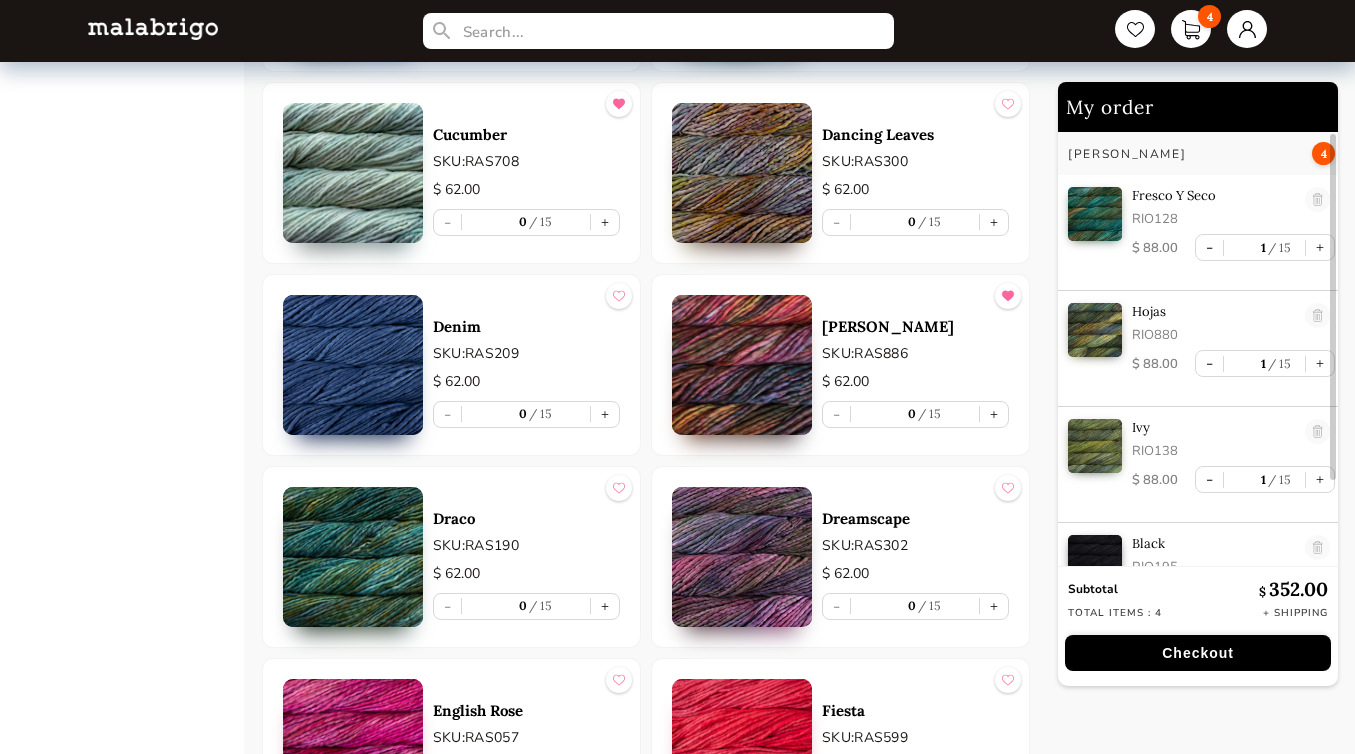 click at bounding box center [353, 365] 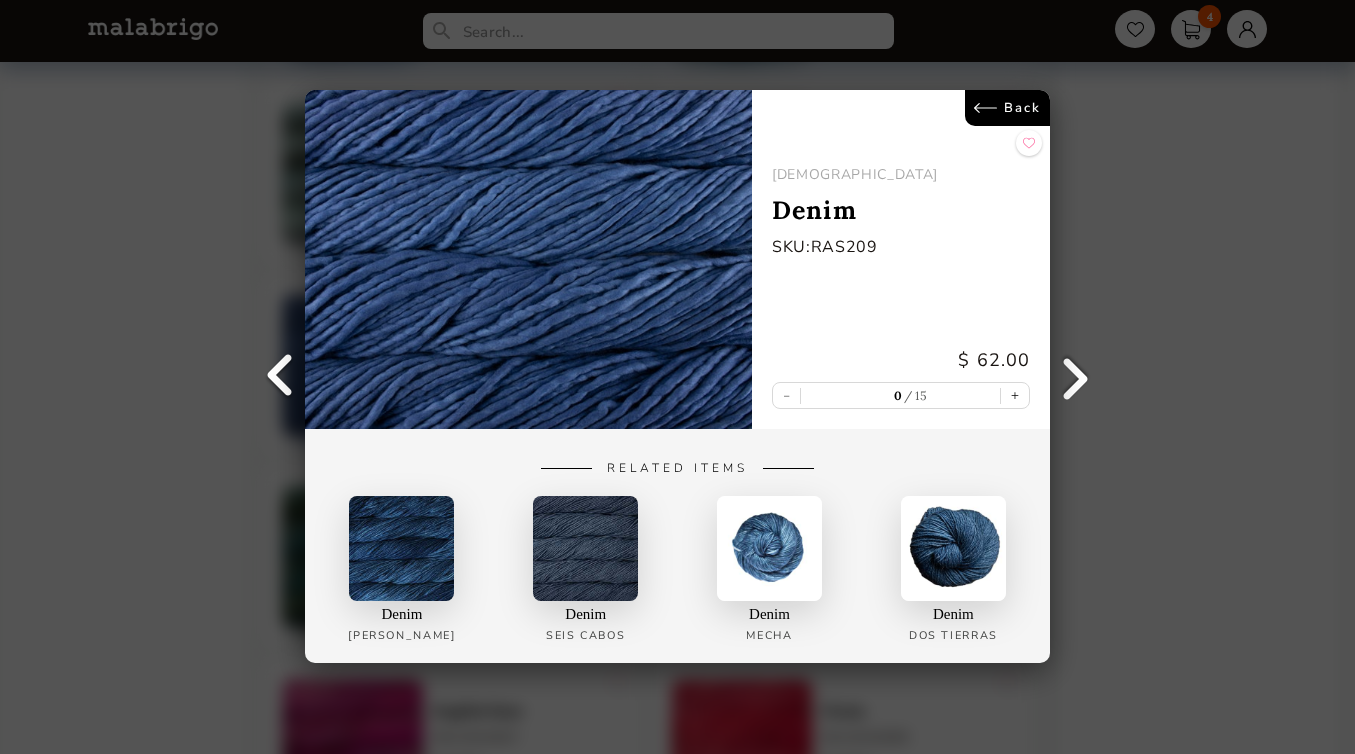click on "Back RASTA Denim SKU:  RAS209 $   62.00 - 0 15 + Related Items Denim [PERSON_NAME] Denim Seis Cabos Denim Mecha Denim Dos Tierras" at bounding box center (677, 377) 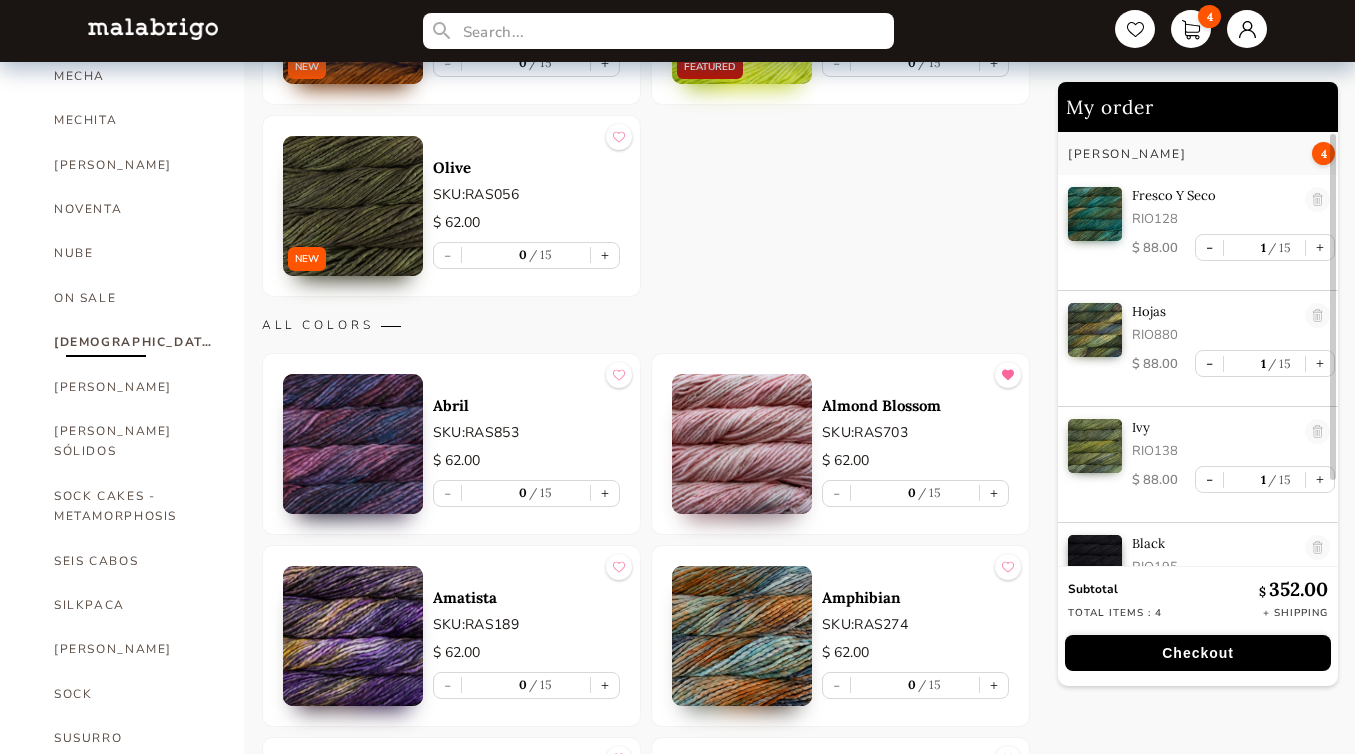 scroll, scrollTop: 872, scrollLeft: 0, axis: vertical 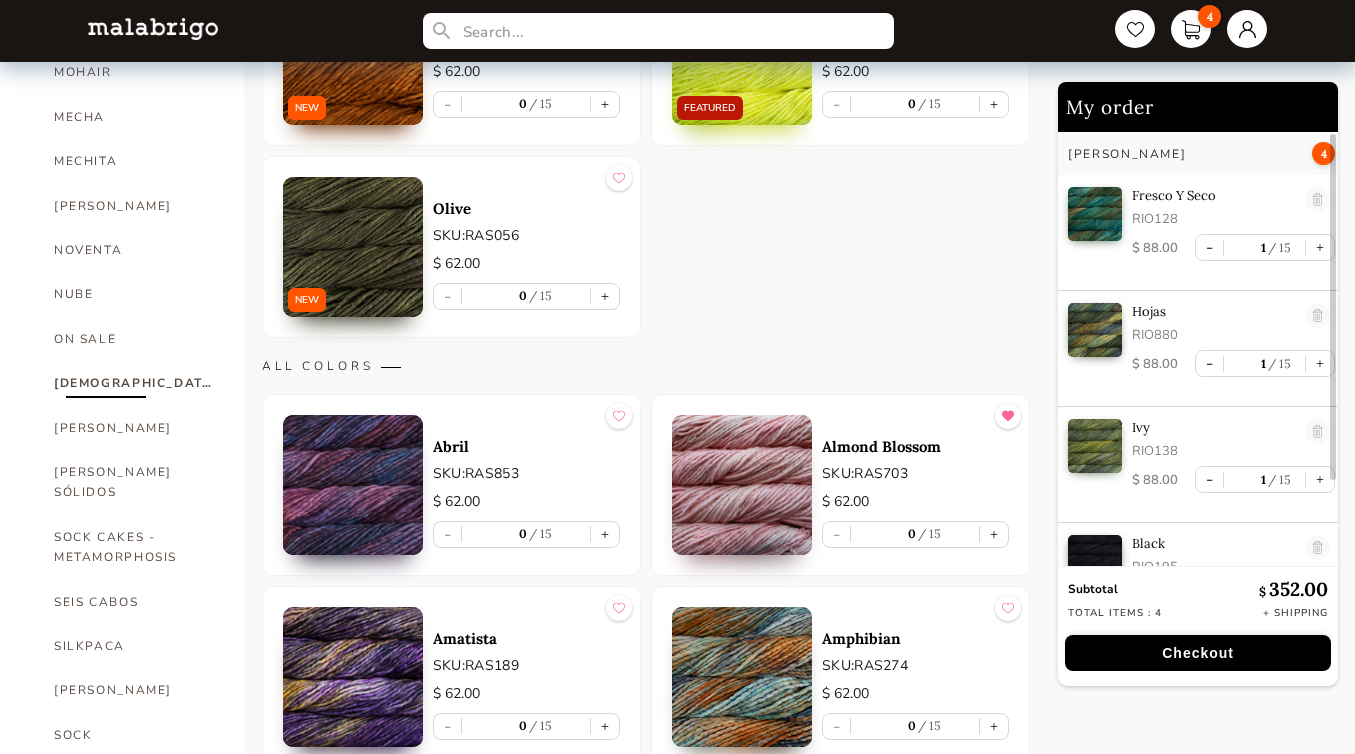 click at bounding box center (353, 485) 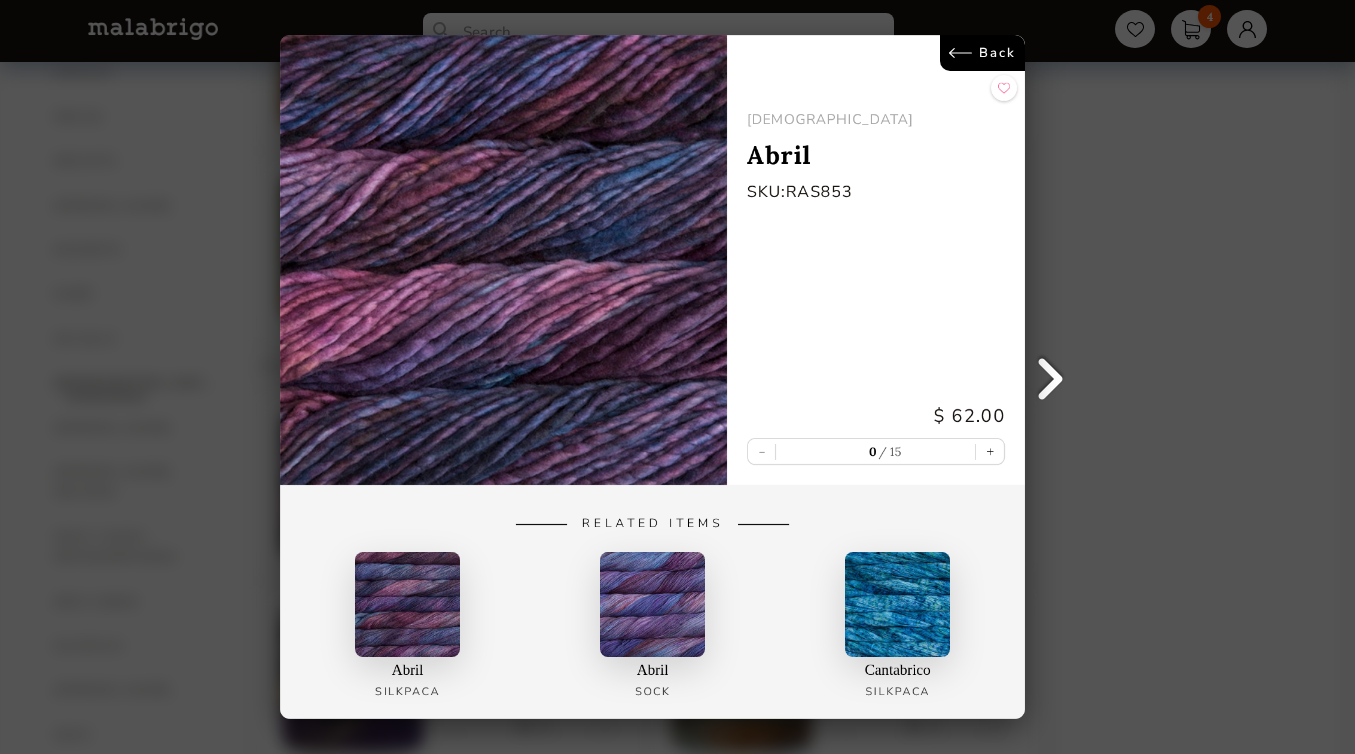 click on "Back [DEMOGRAPHIC_DATA] Abril SKU:  RAS853 $   62.00 - 0 15 + Related Items Abril Silkpaca Abril Sock Cantabrico Silkpaca" at bounding box center [677, 377] 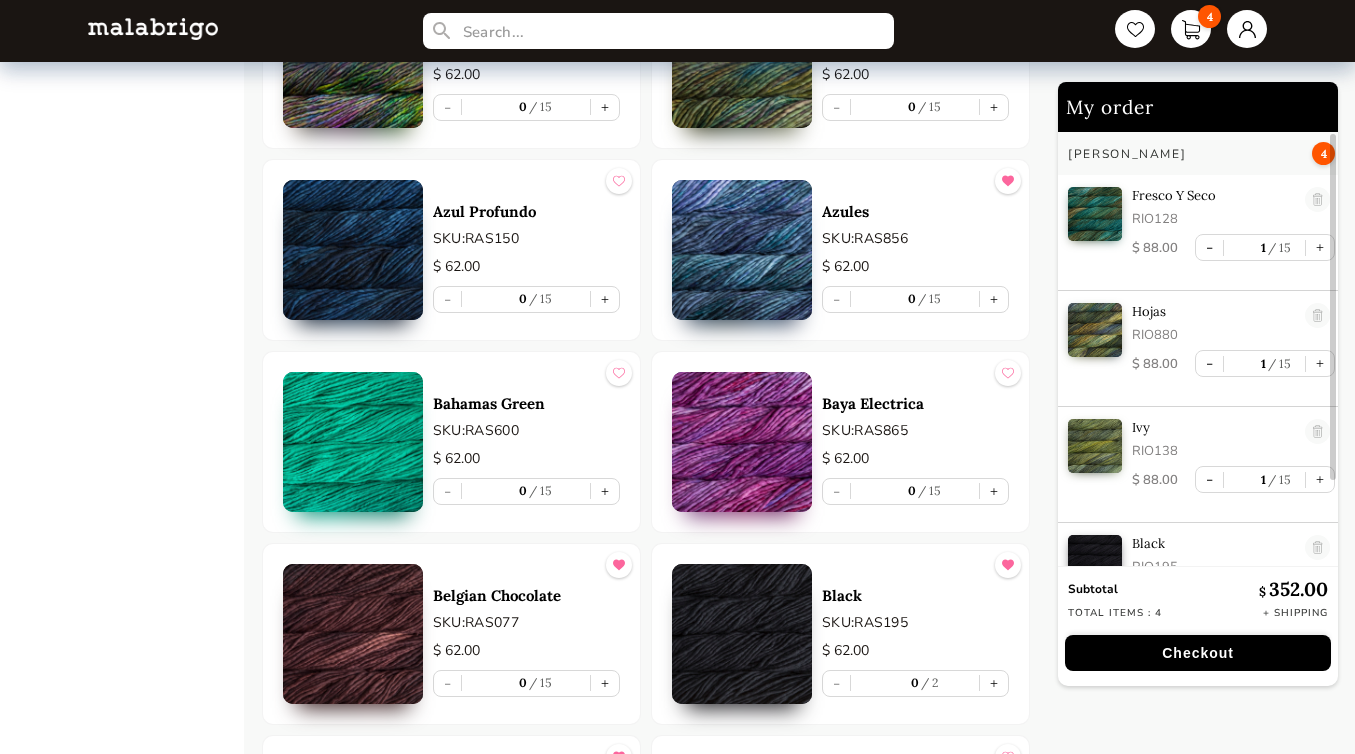scroll, scrollTop: 2239, scrollLeft: 0, axis: vertical 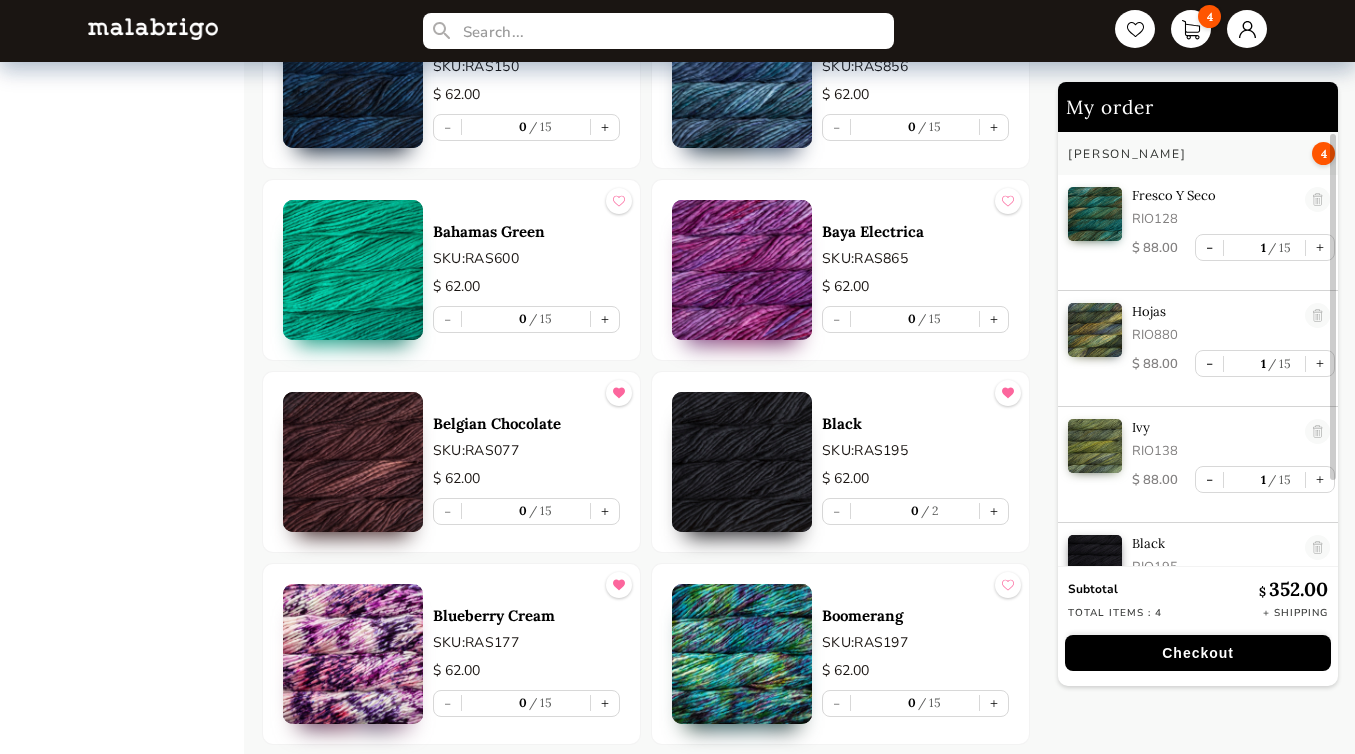 click at bounding box center (353, 462) 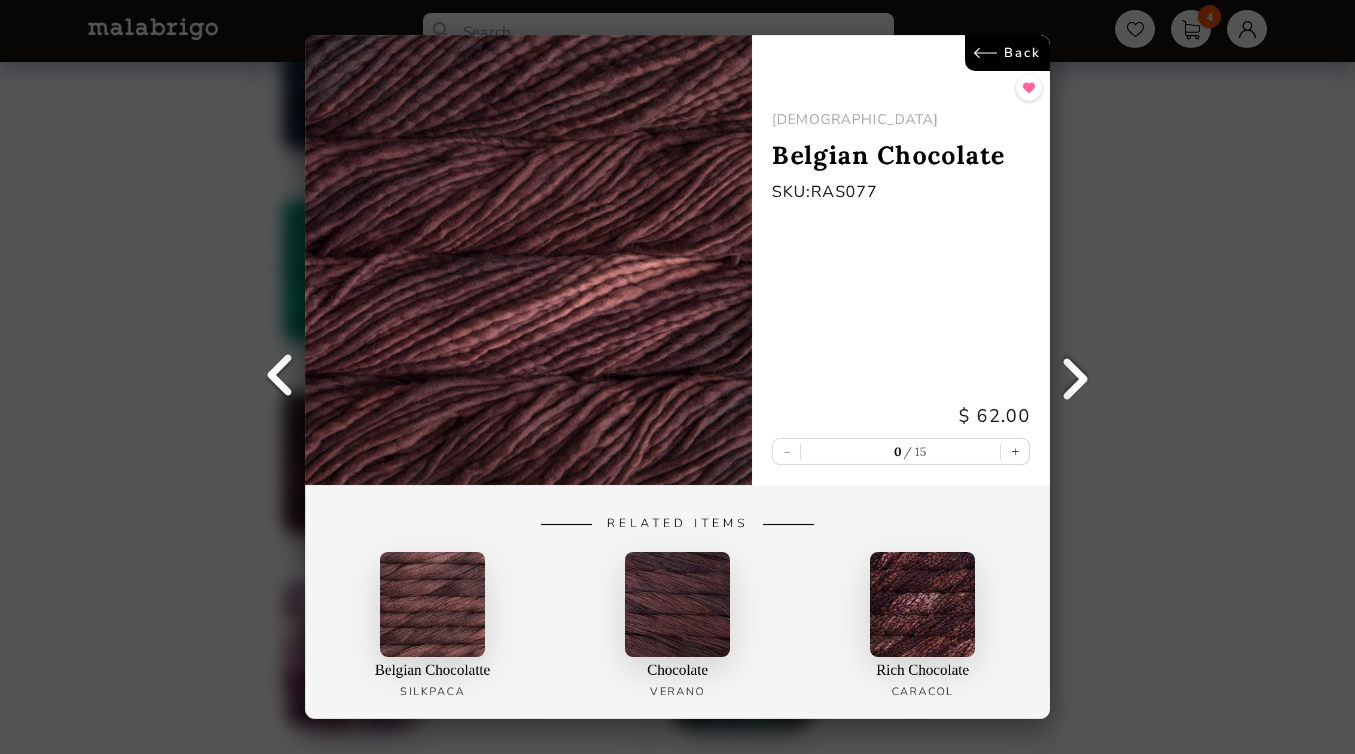 click on "Back RASTA Belgian Chocolate SKU:  RAS077 $   62.00 - 0 15 + Related Items Belgian Chocolatte Silkpaca Chocolate Verano Rich Chocolate Caracol" at bounding box center [677, 377] 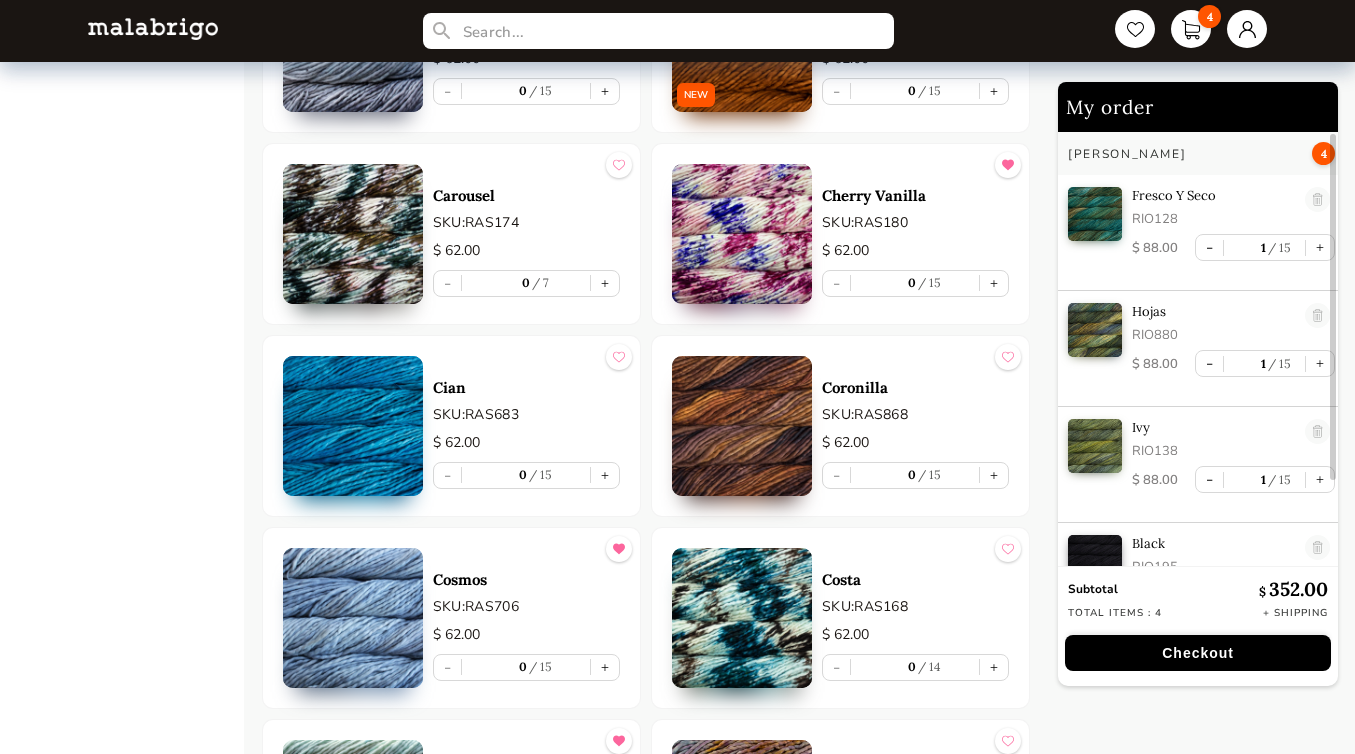 scroll, scrollTop: 3430, scrollLeft: 0, axis: vertical 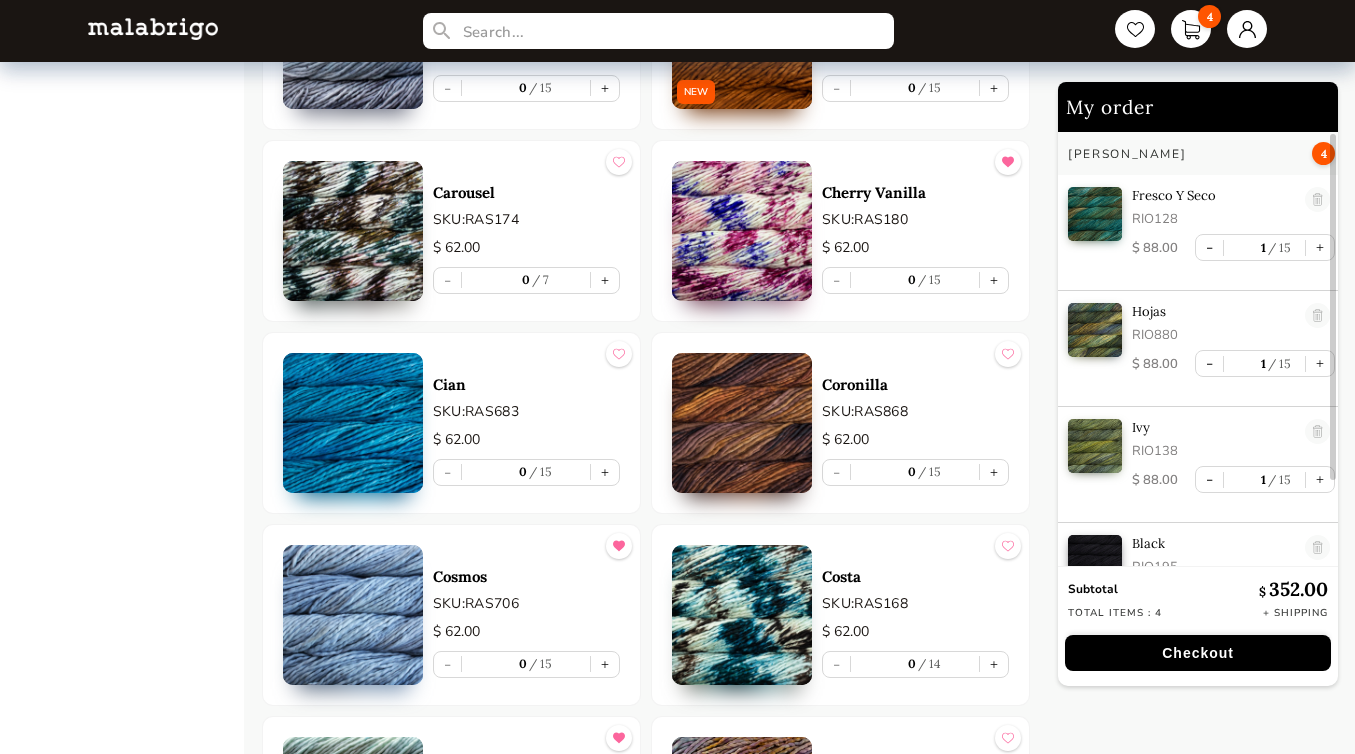 click at bounding box center (742, 423) 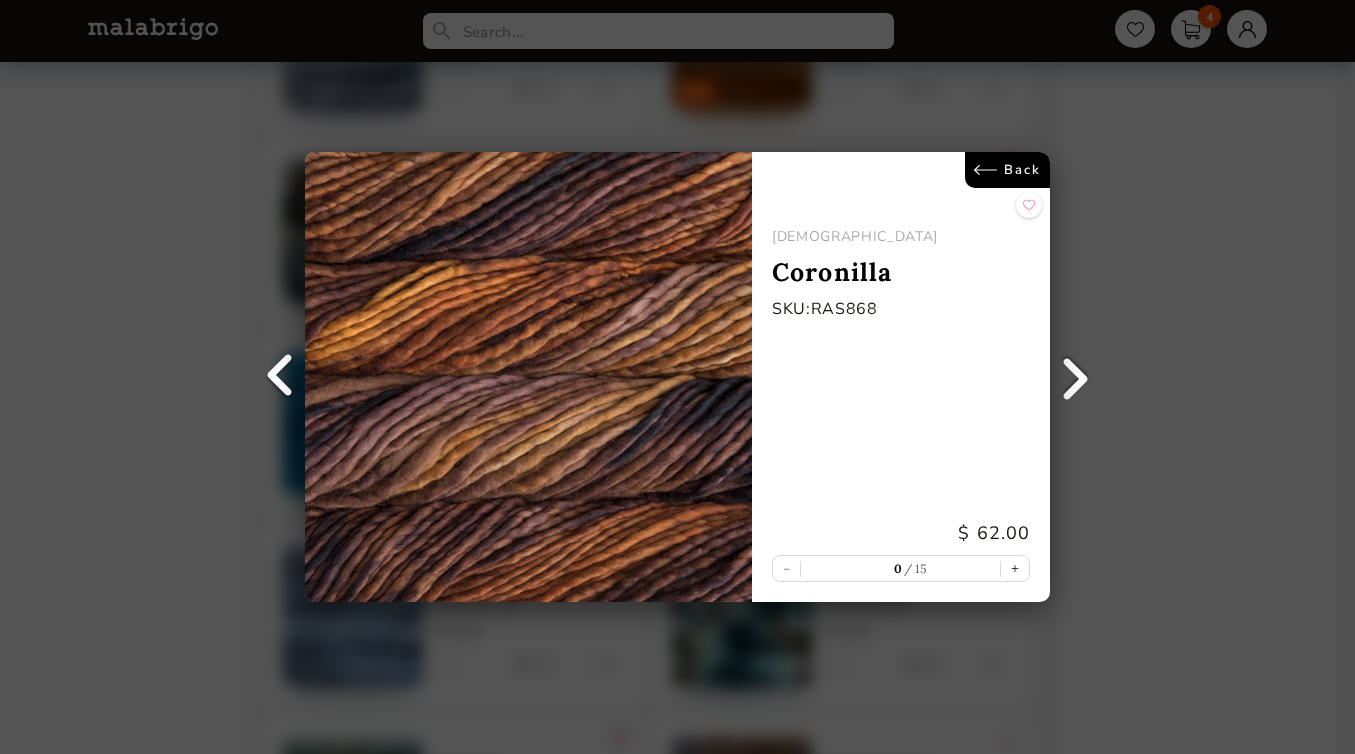 click on "Back RASTA Coronilla SKU:  RAS868 $   62.00 - 0 15 +" at bounding box center [677, 377] 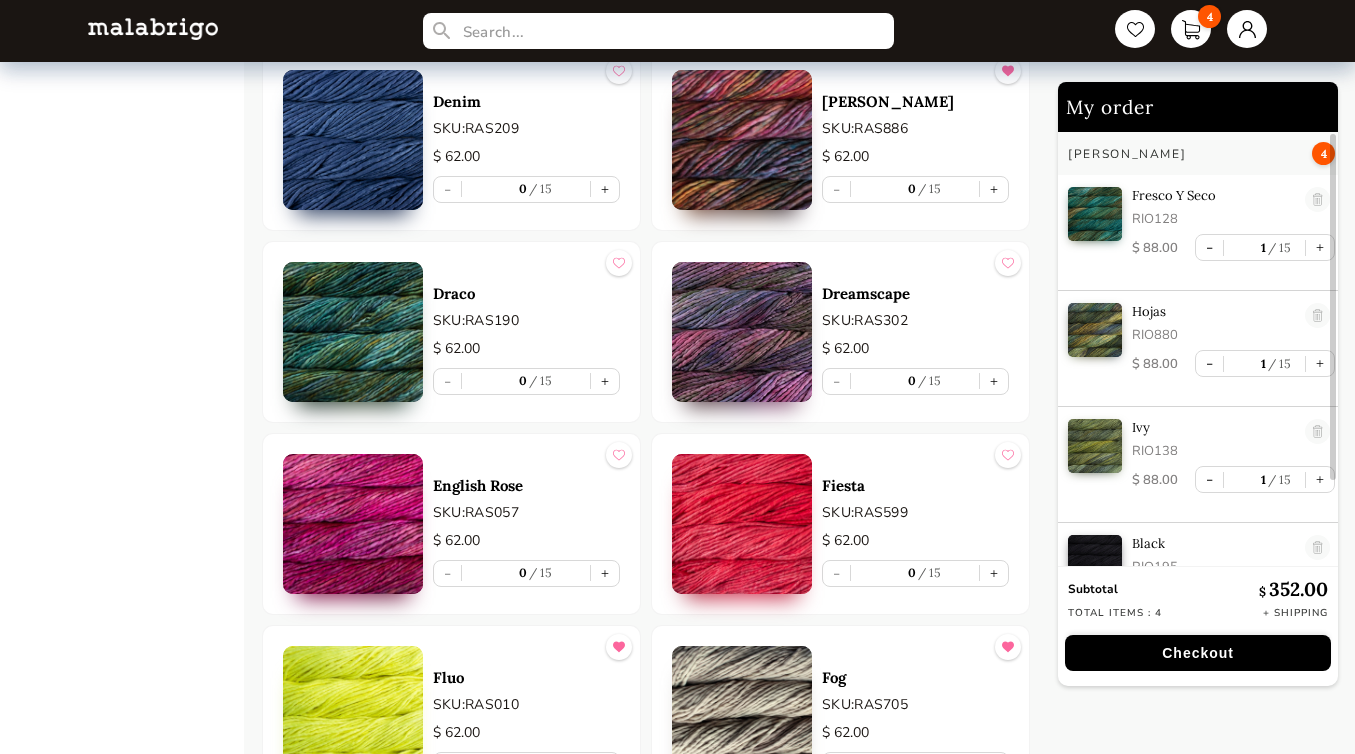 scroll, scrollTop: 4294, scrollLeft: 0, axis: vertical 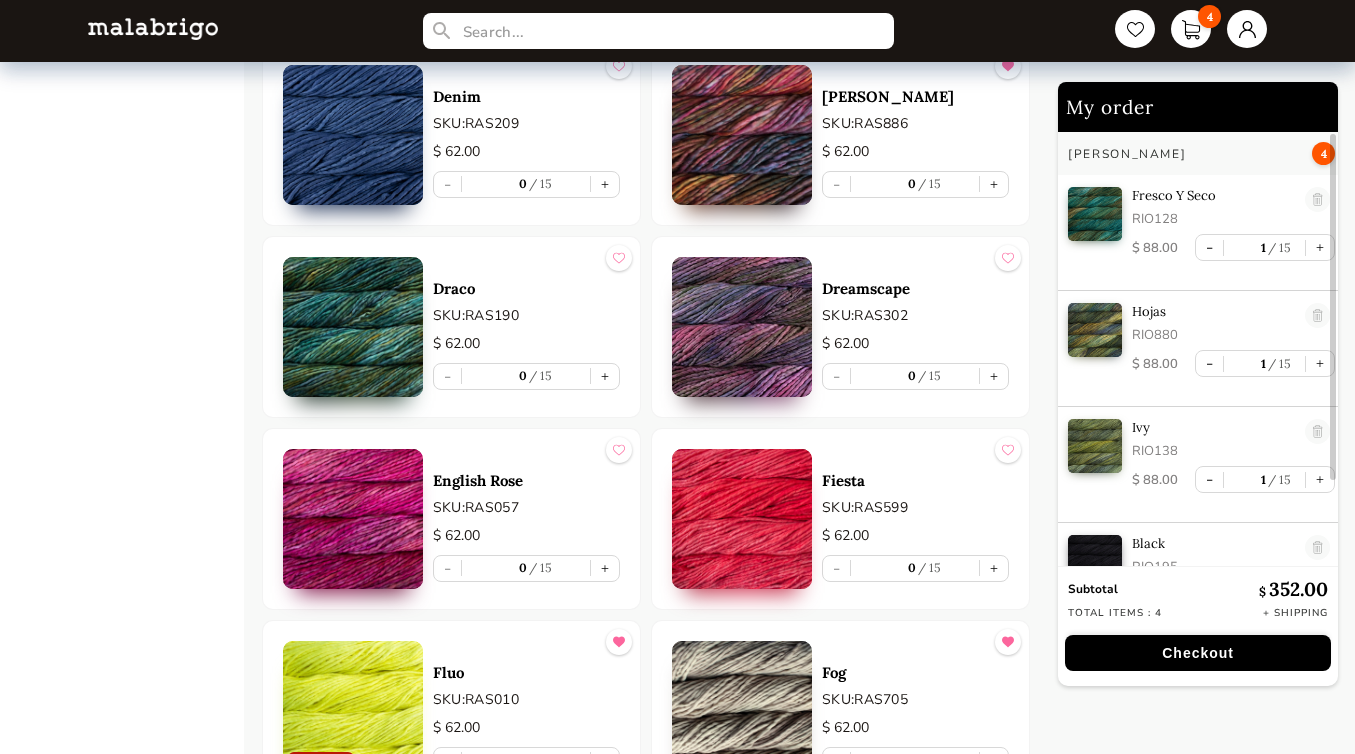 click at bounding box center [742, 327] 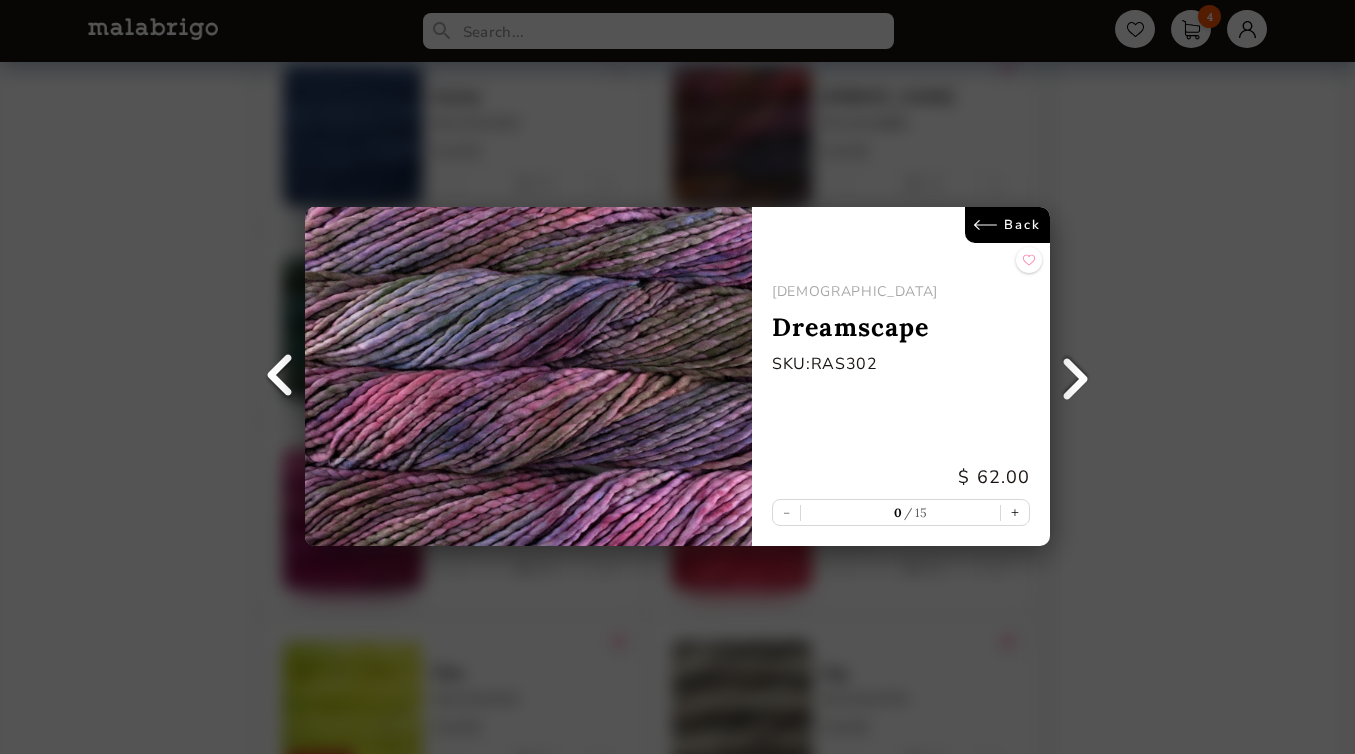 click on "Back RASTA Dreamscape SKU:  RAS302 $   62.00 - 0 15 +" at bounding box center [677, 377] 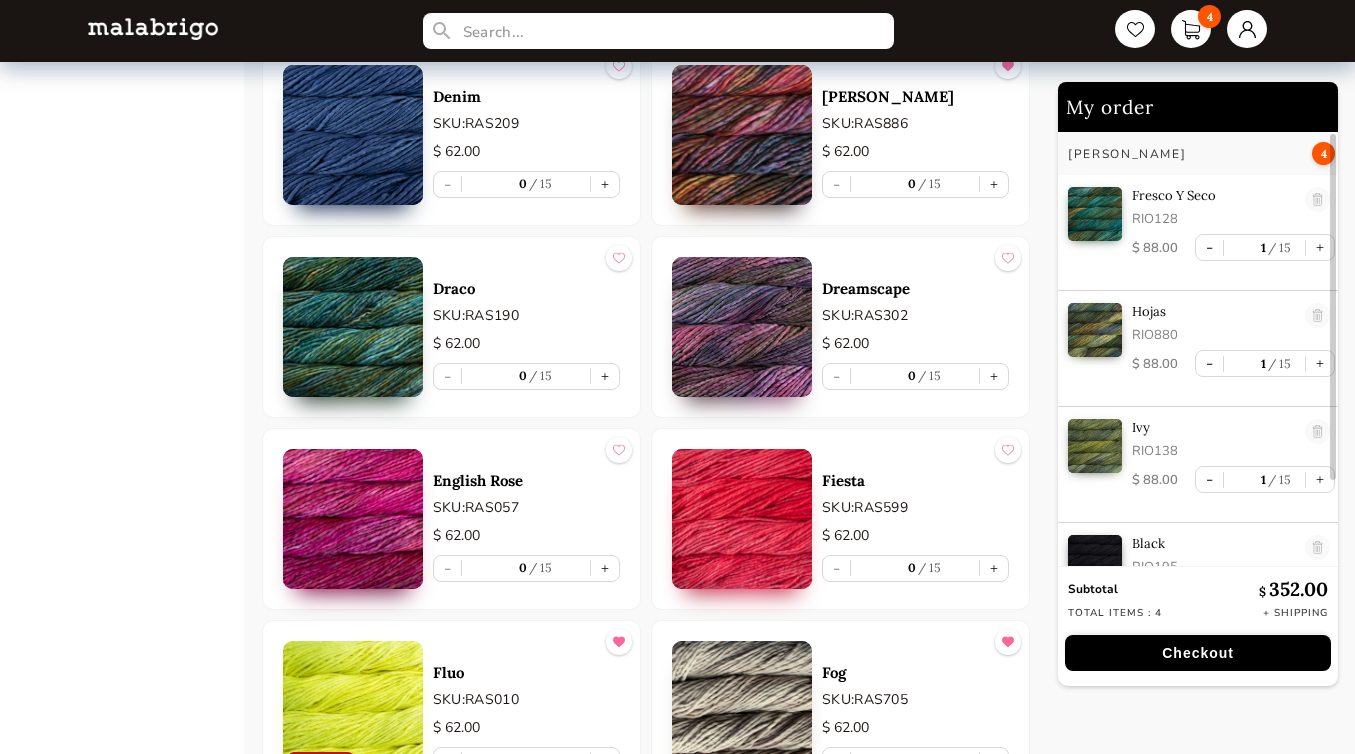 click at bounding box center [742, 519] 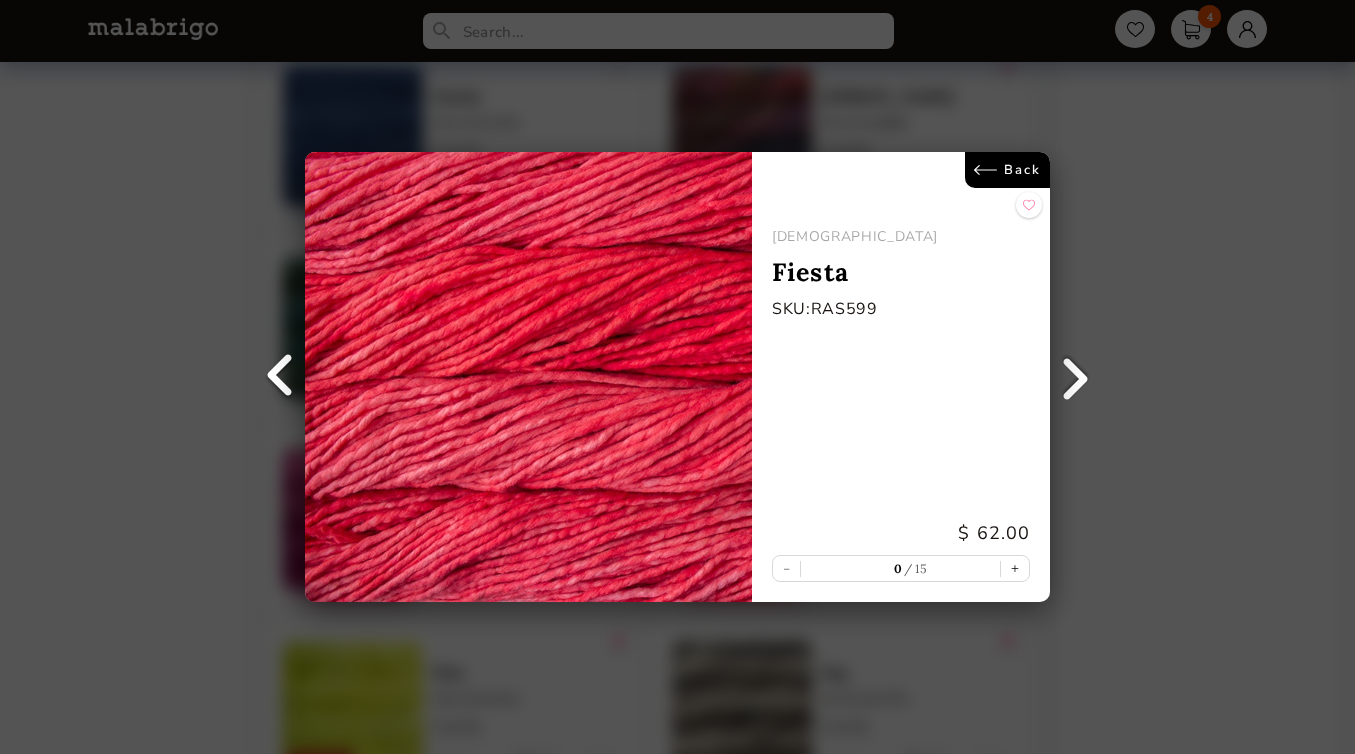 click on "Back" at bounding box center (1007, 170) 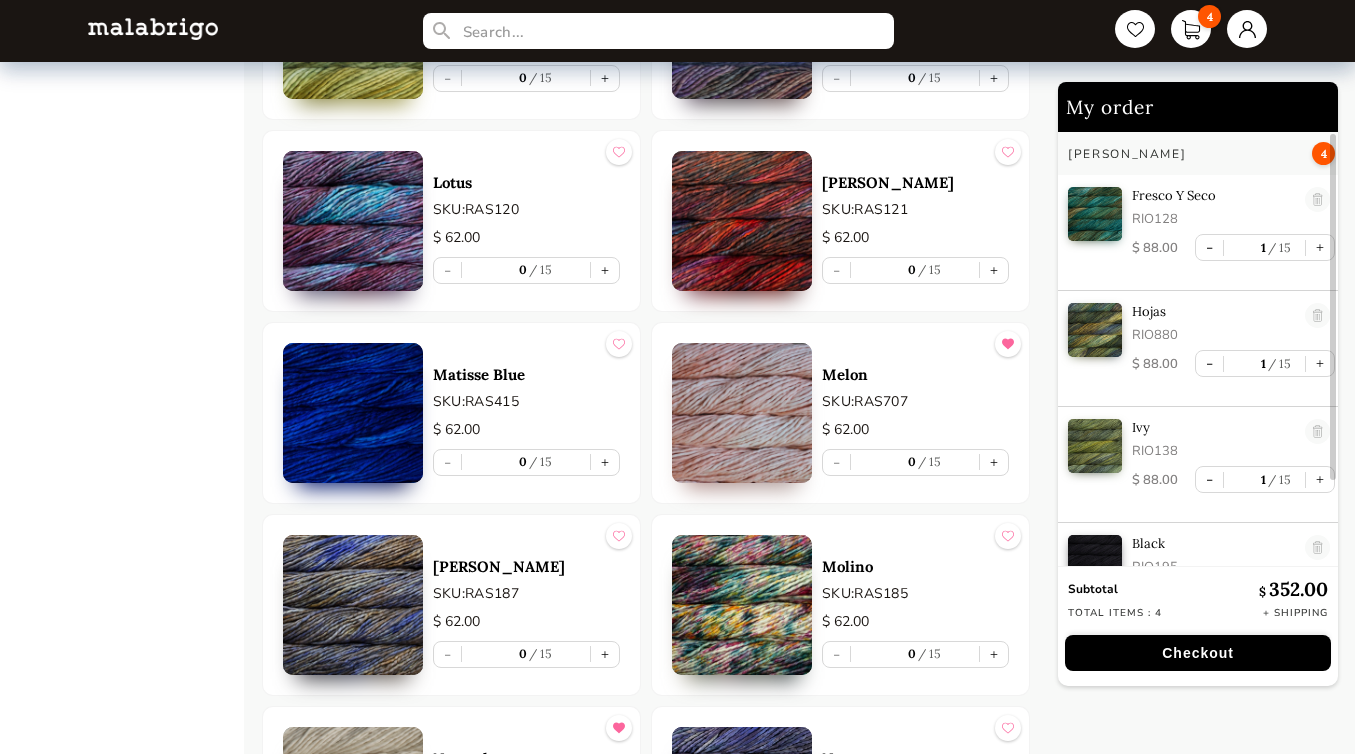 scroll, scrollTop: 6107, scrollLeft: 0, axis: vertical 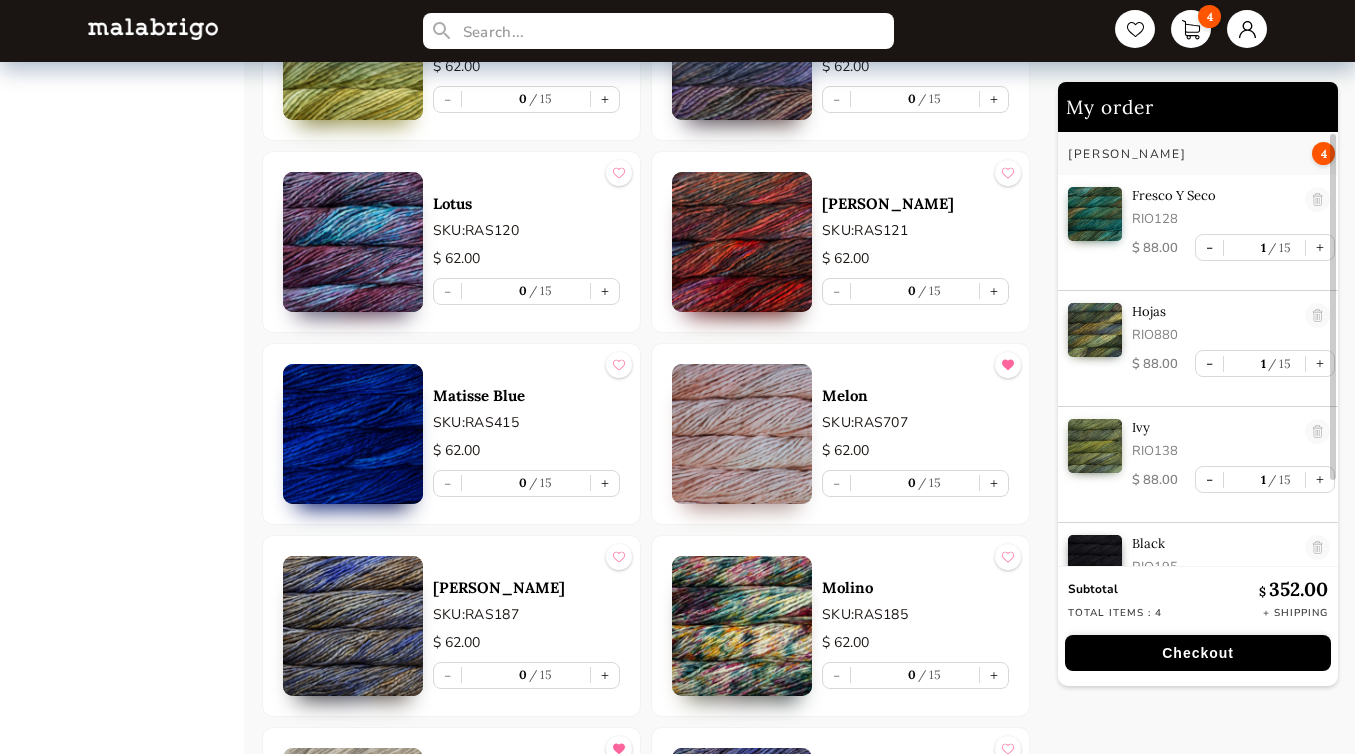 click at bounding box center [742, 242] 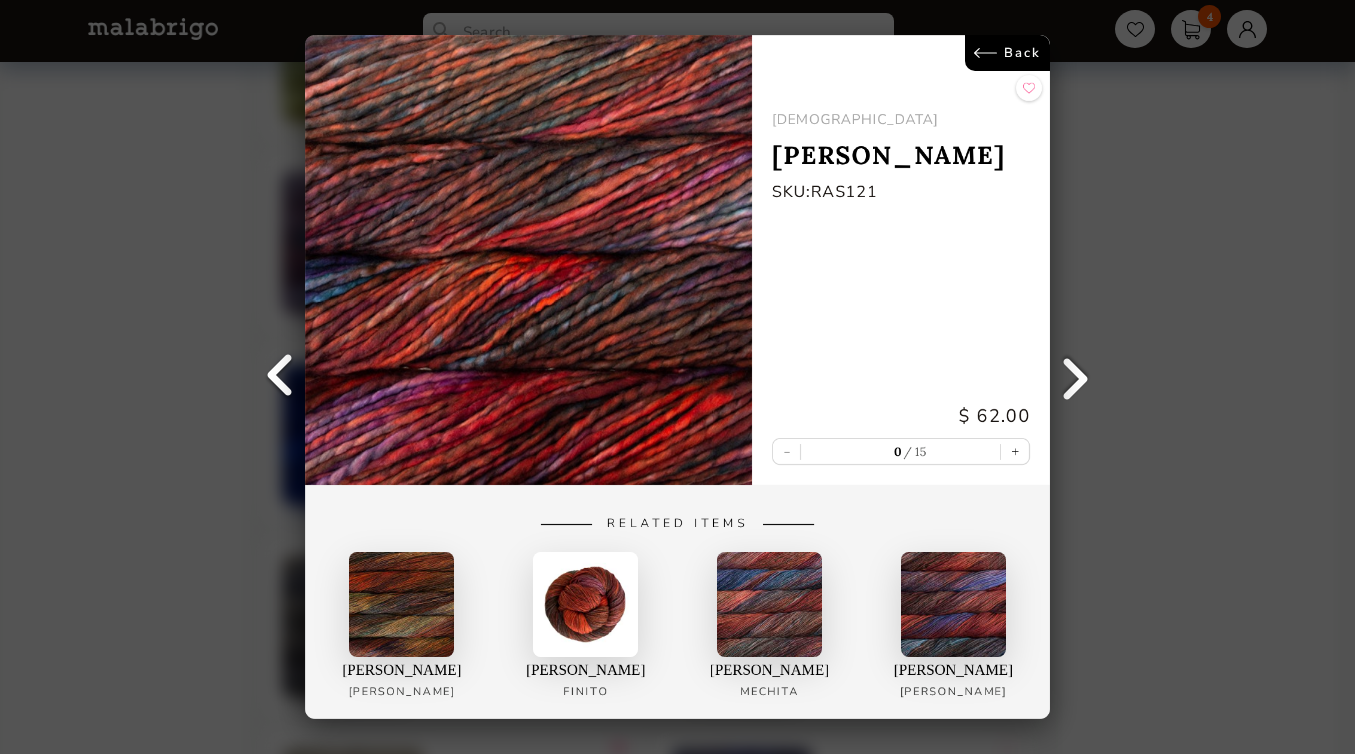 click on "Back RASTA [PERSON_NAME] SKU:  RAS121 $   62.00 - 0 15 + Related Items [PERSON_NAME] Finito [PERSON_NAME] [PERSON_NAME]" at bounding box center [677, 377] 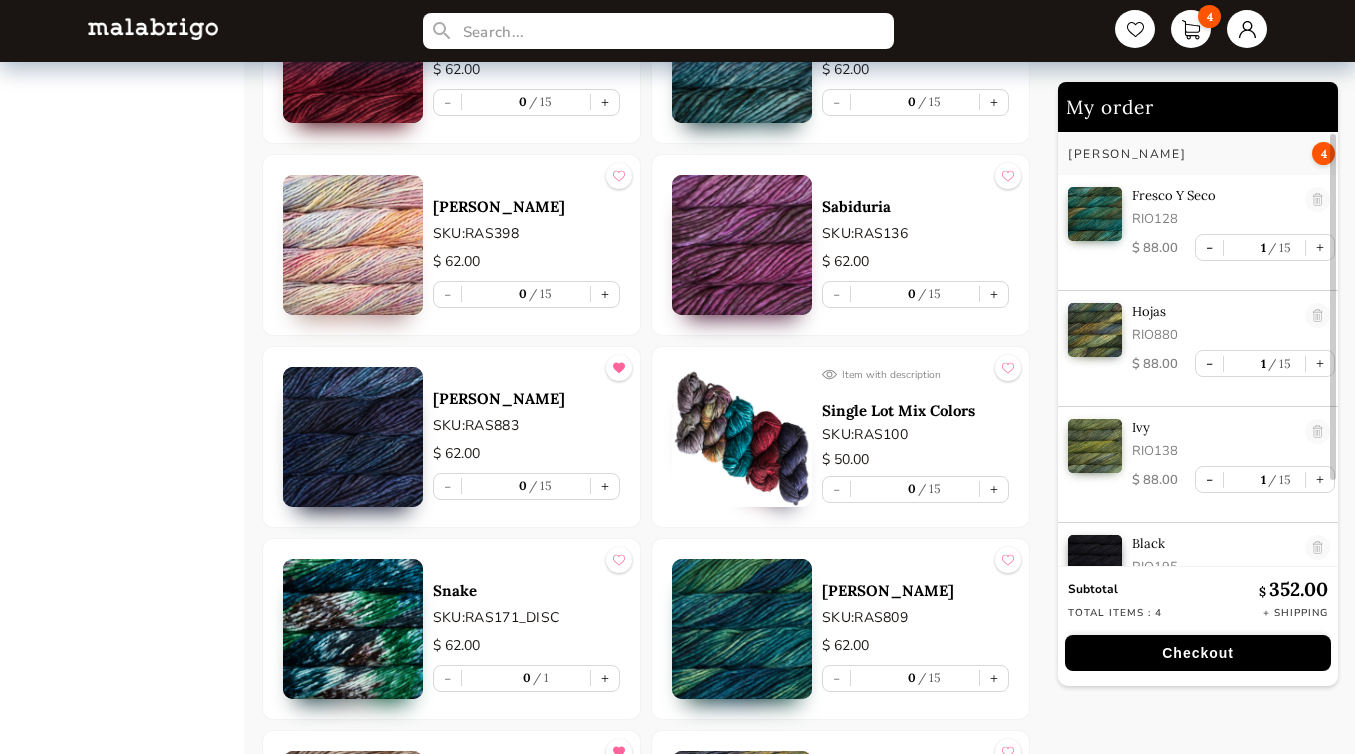scroll, scrollTop: 8362, scrollLeft: 0, axis: vertical 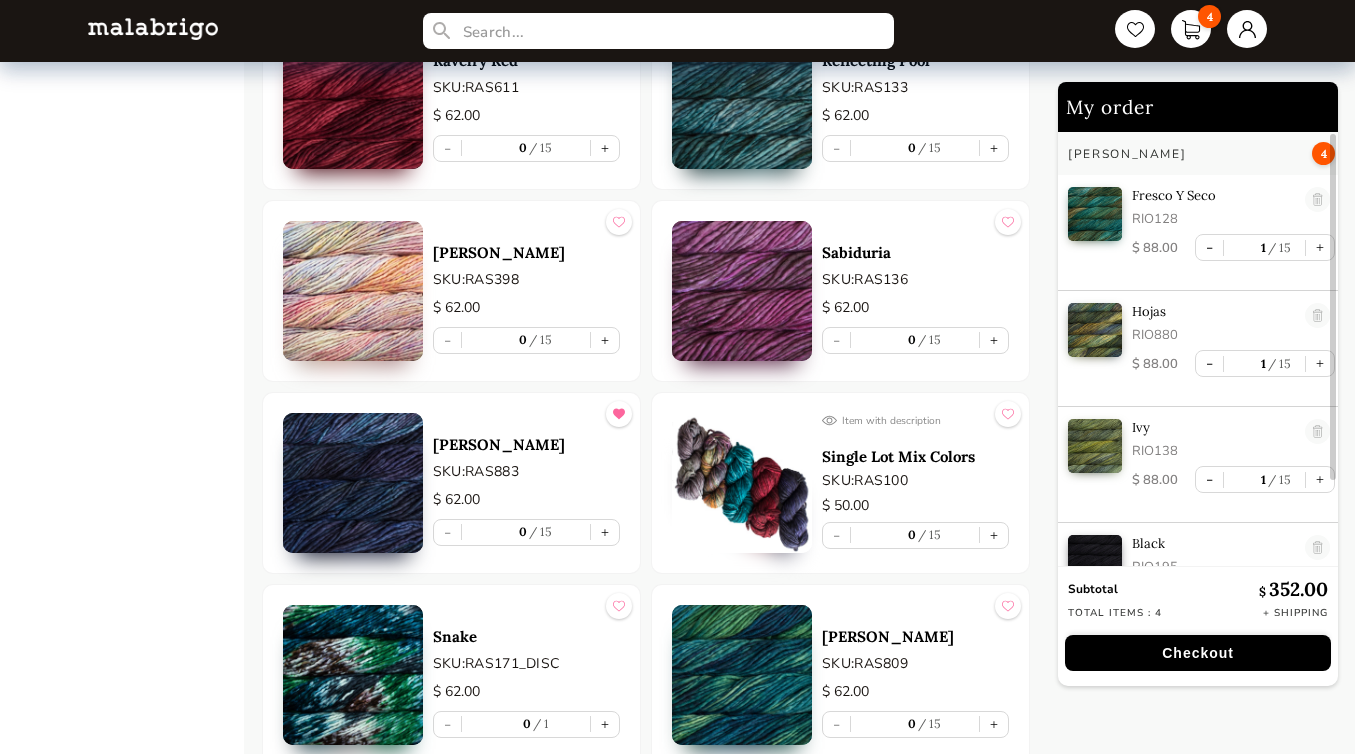 click at bounding box center [742, 291] 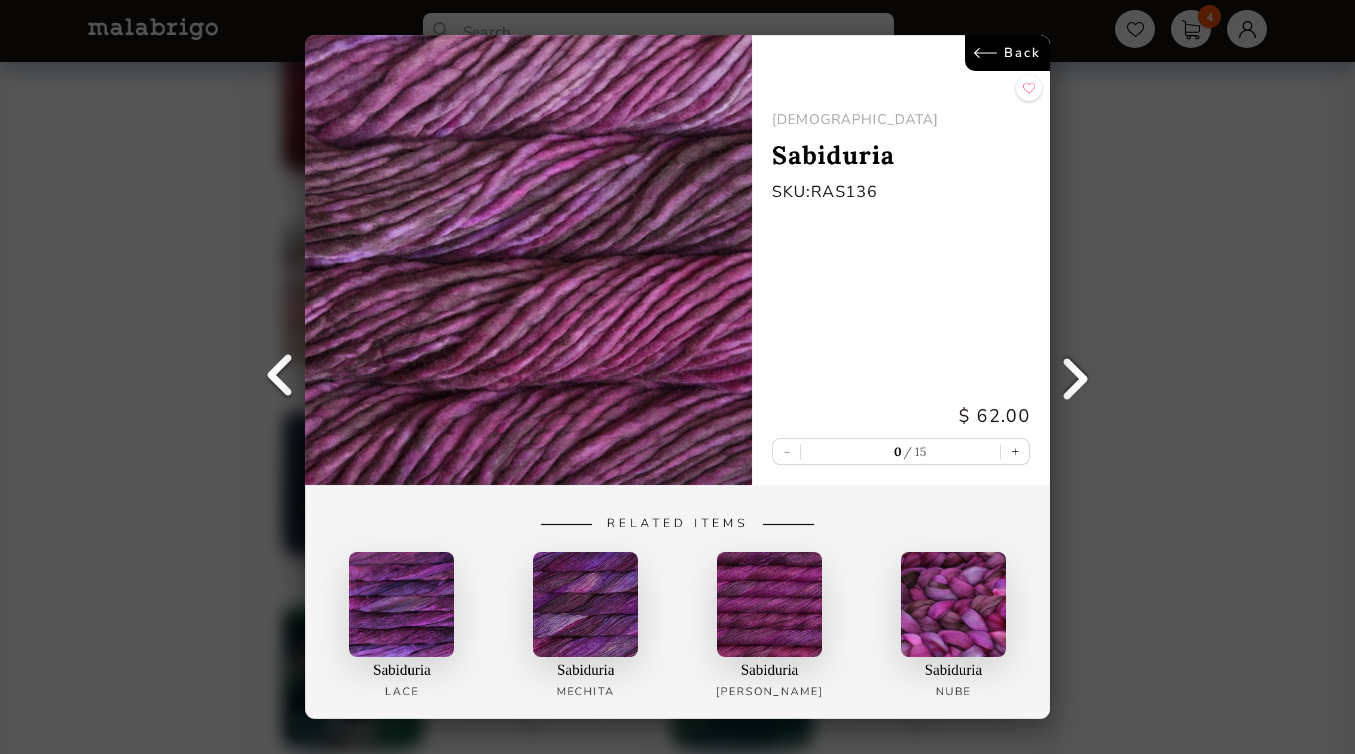 click on "Back RASTA Sabiduria SKU:  RAS136 $   62.00 - 0 15 + Related Items Sabiduria Lace Sabiduria Mechita Sabiduria [PERSON_NAME] Sabiduria Nube" at bounding box center (677, 377) 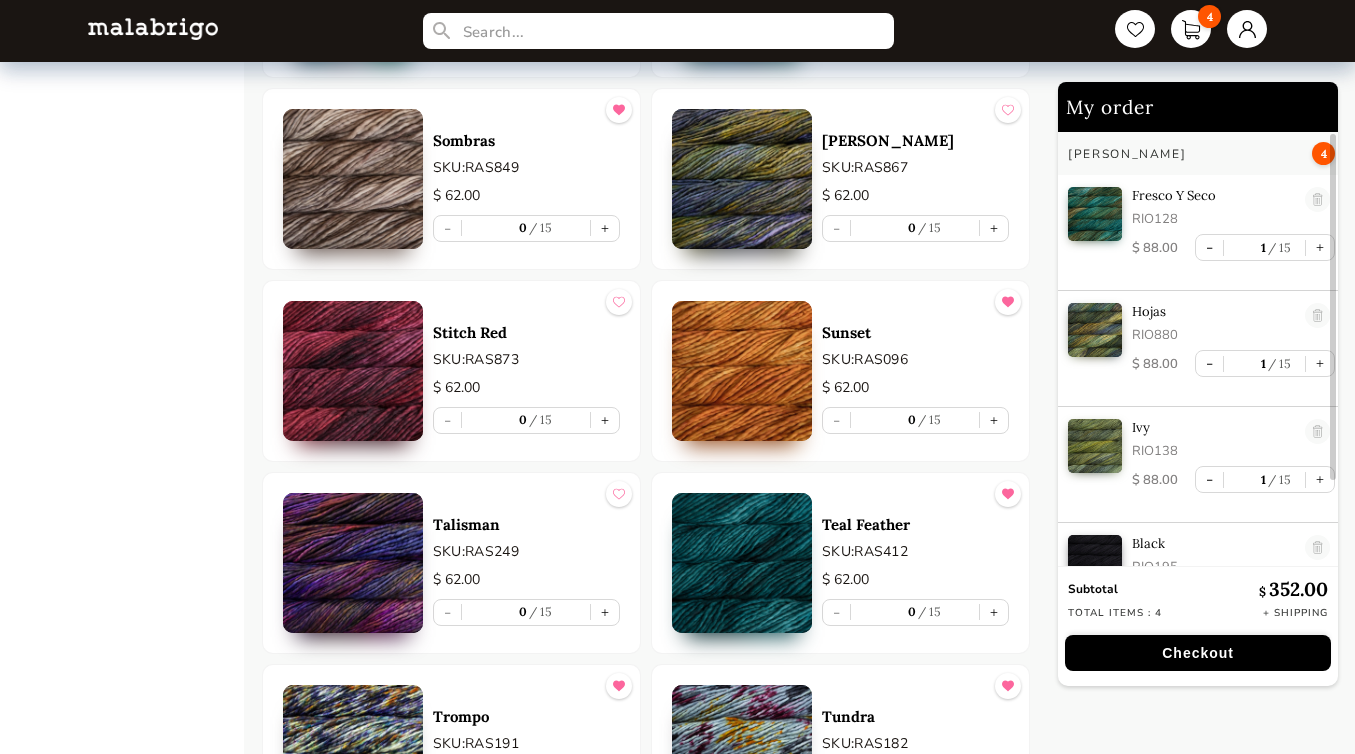scroll, scrollTop: 9084, scrollLeft: 0, axis: vertical 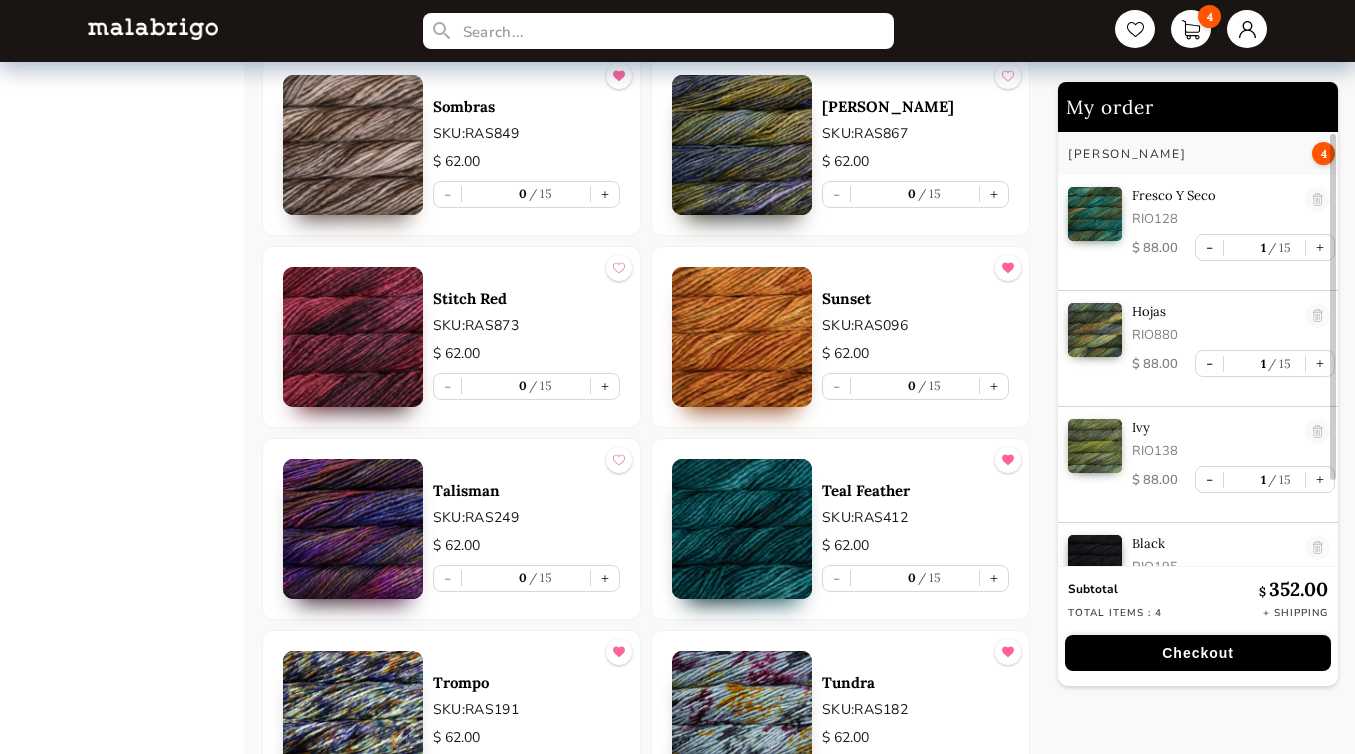click at bounding box center [353, 337] 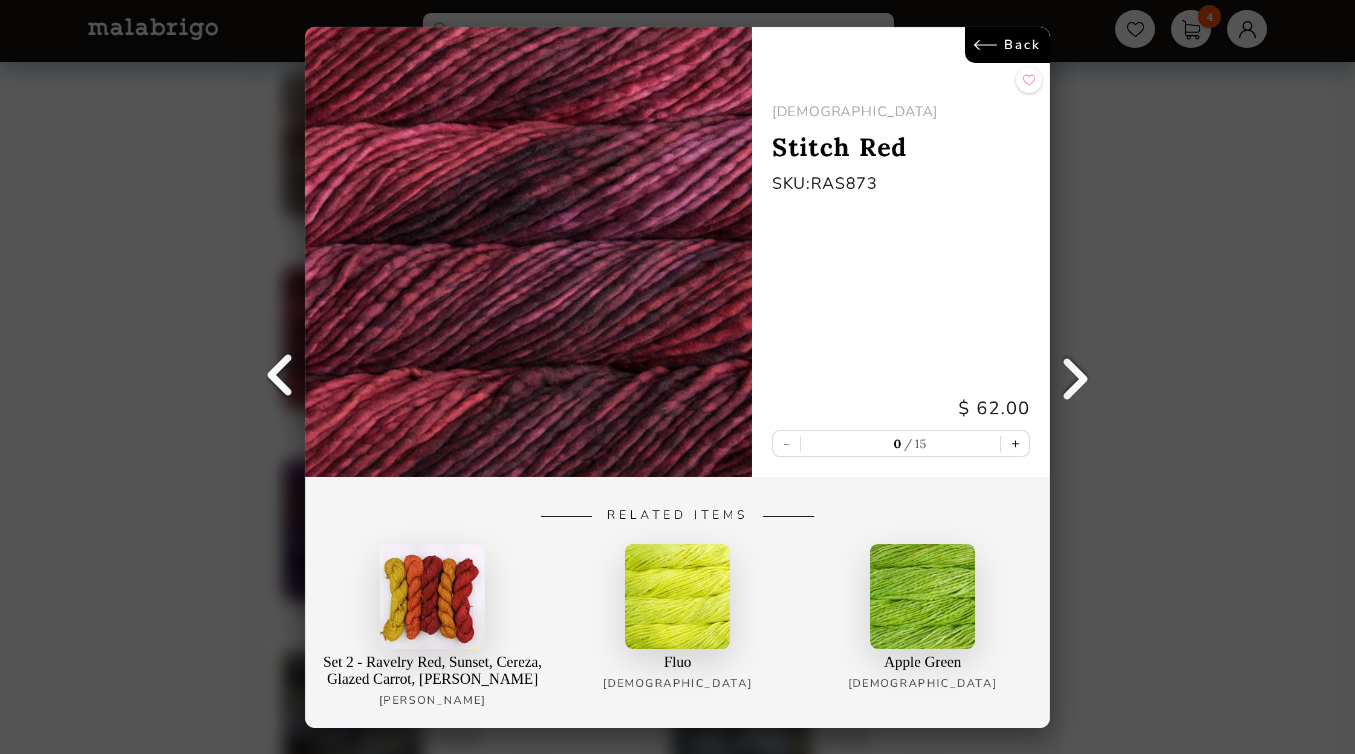click at bounding box center [528, 252] 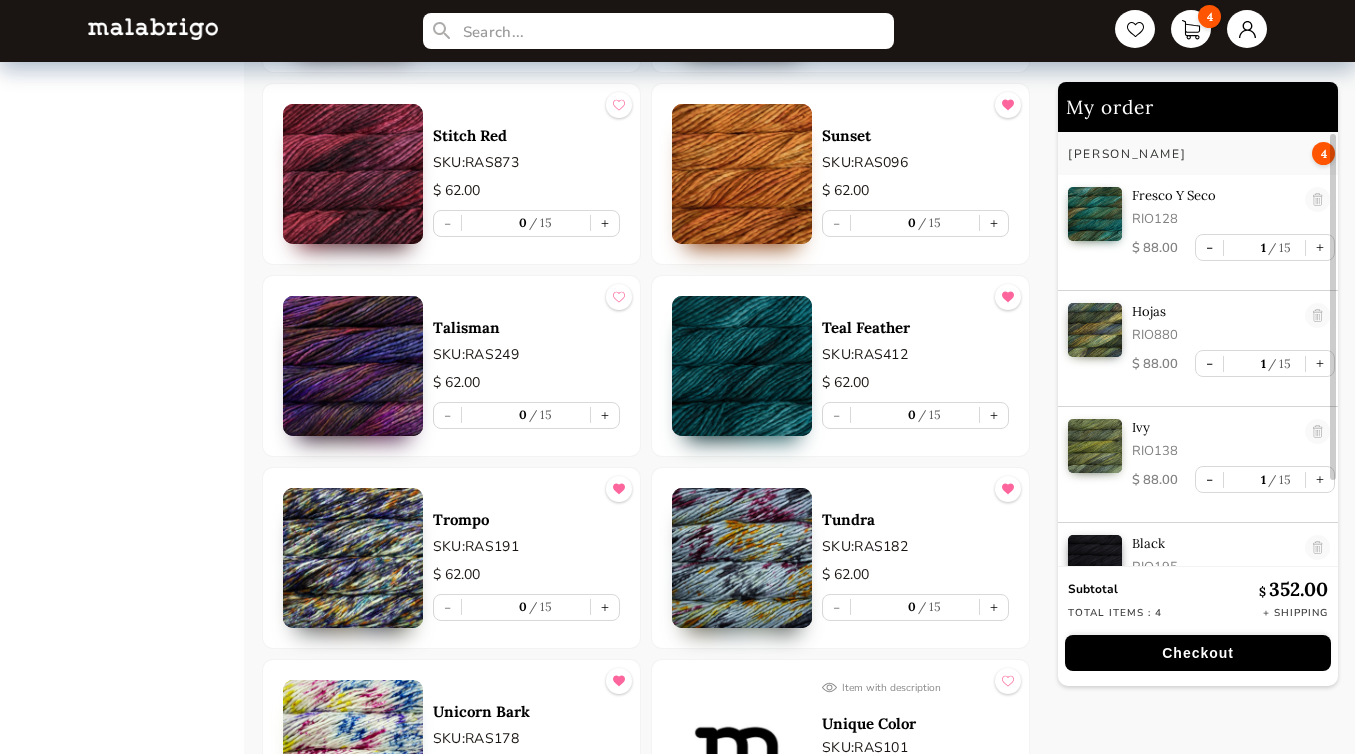 scroll, scrollTop: 9318, scrollLeft: 0, axis: vertical 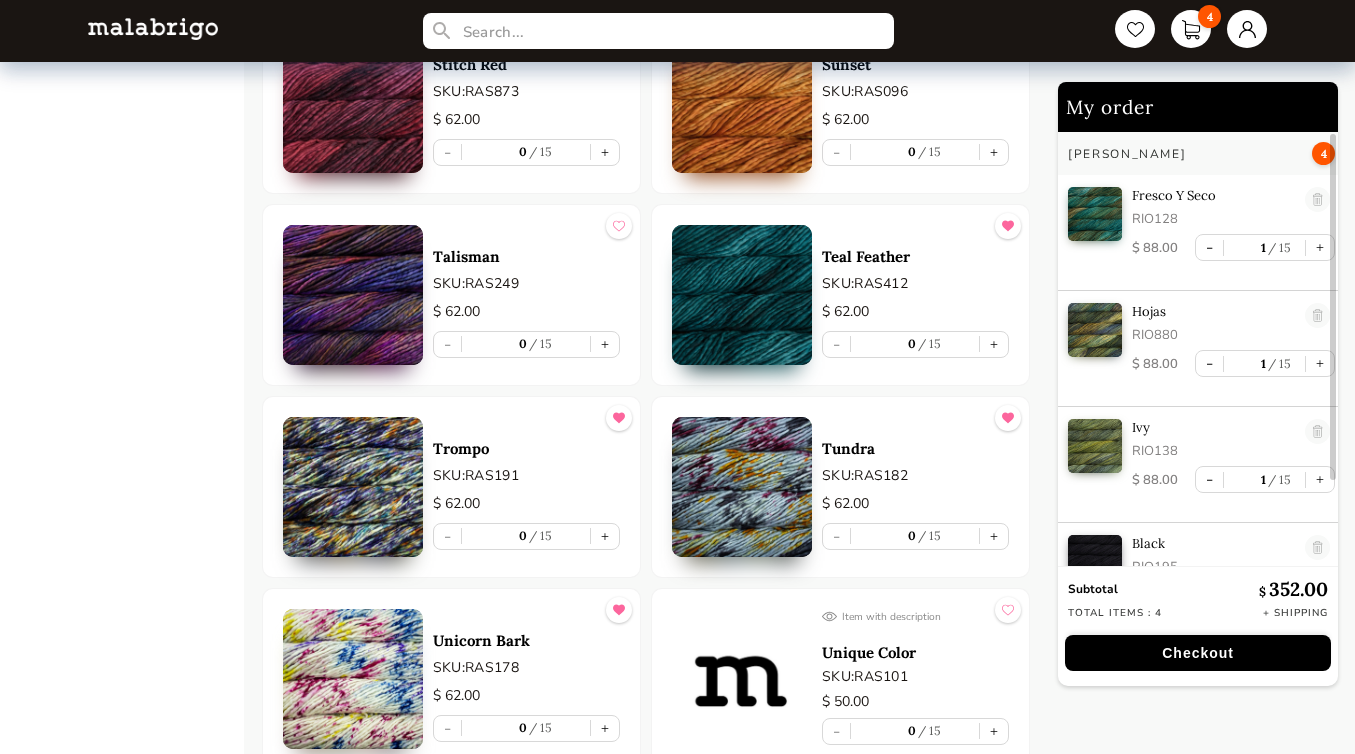 click at bounding box center (742, 487) 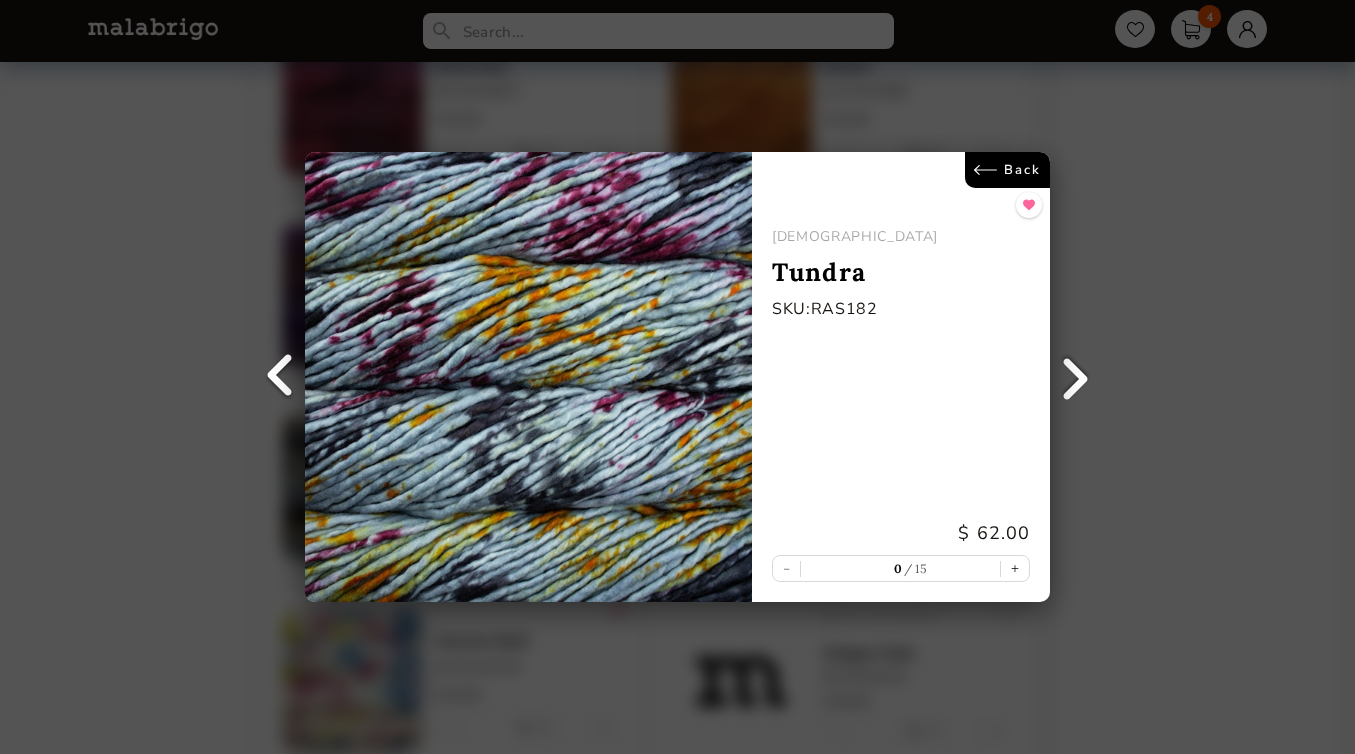 click on "Back" at bounding box center (1007, 170) 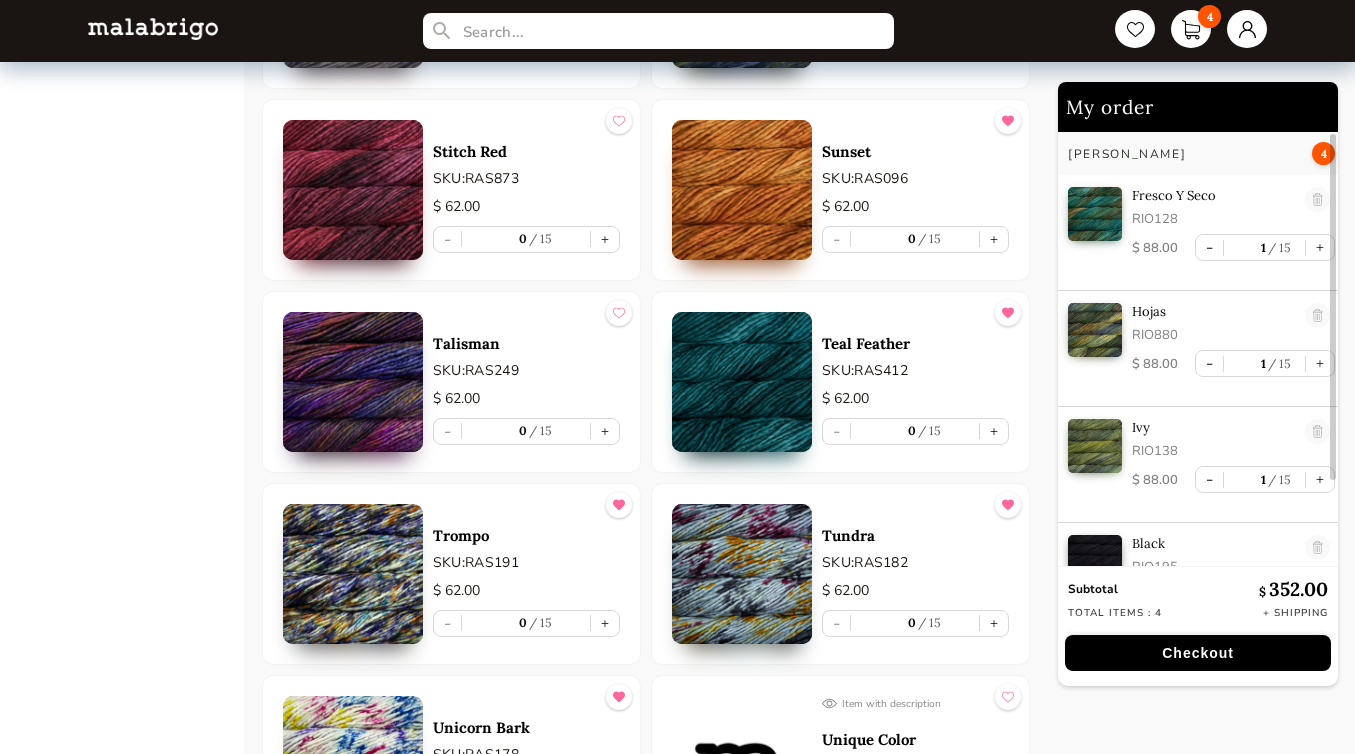 scroll, scrollTop: 9229, scrollLeft: 0, axis: vertical 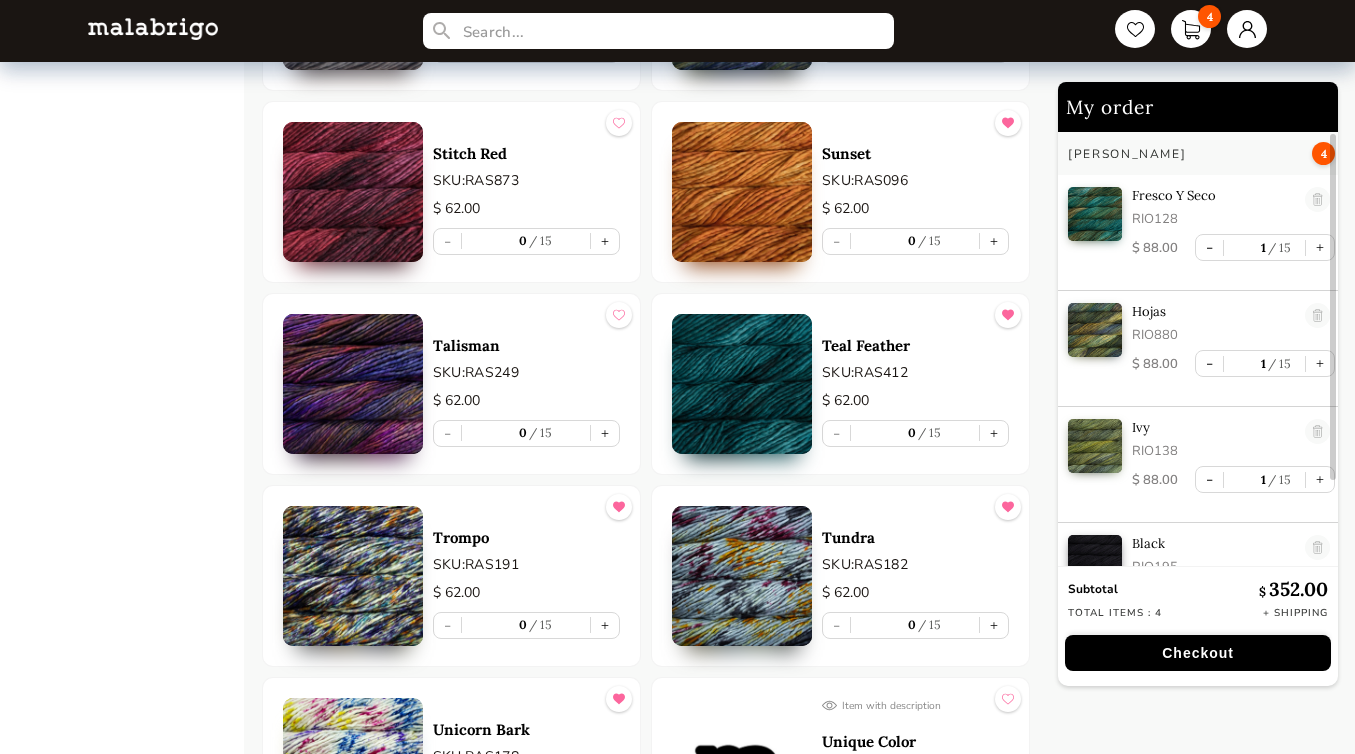 click at bounding box center [742, 192] 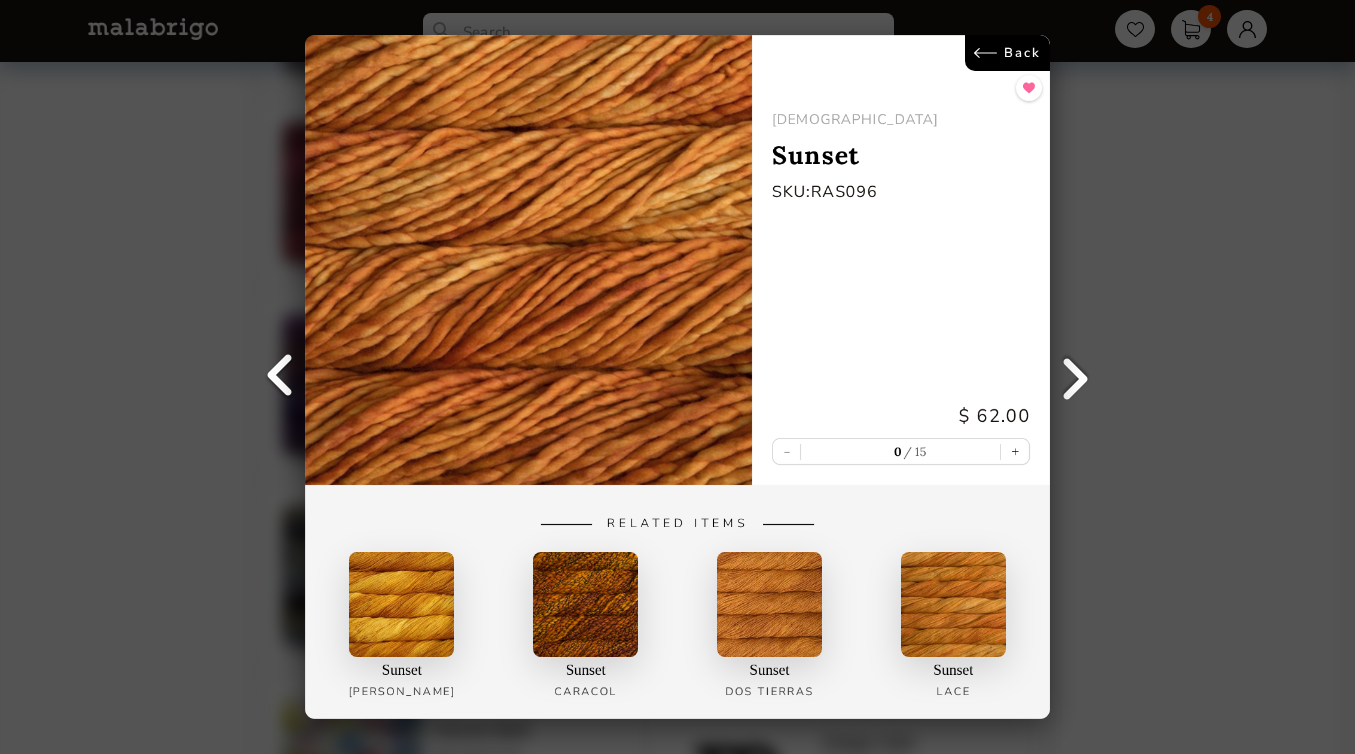 click at bounding box center [528, 260] 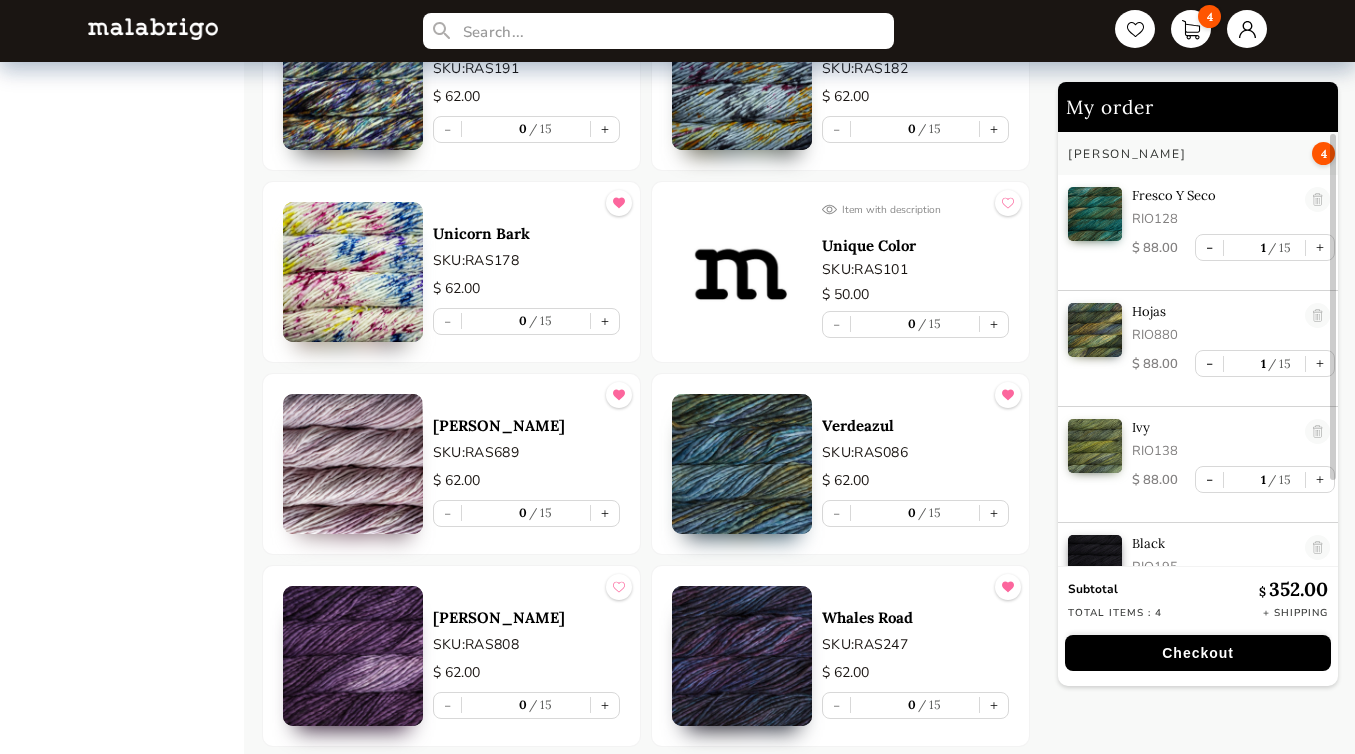 scroll, scrollTop: 9750, scrollLeft: 0, axis: vertical 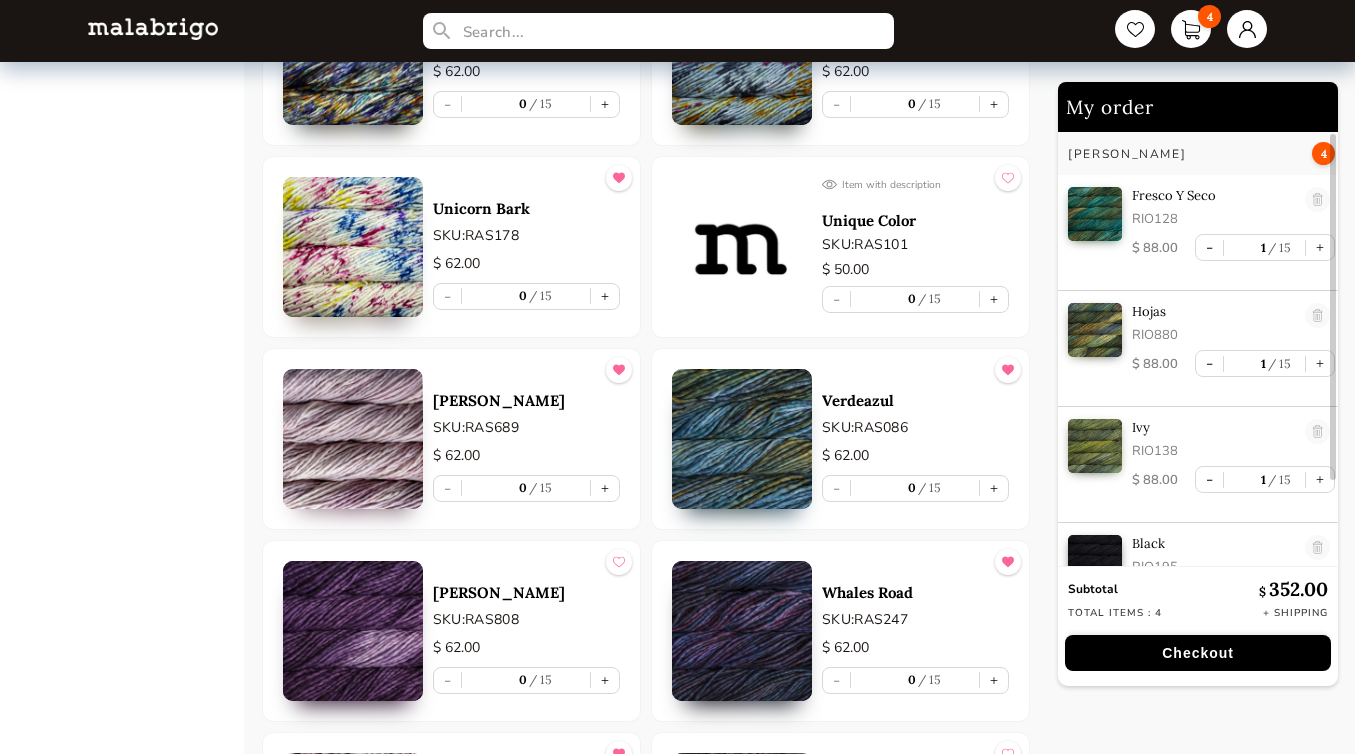 click at bounding box center [353, 439] 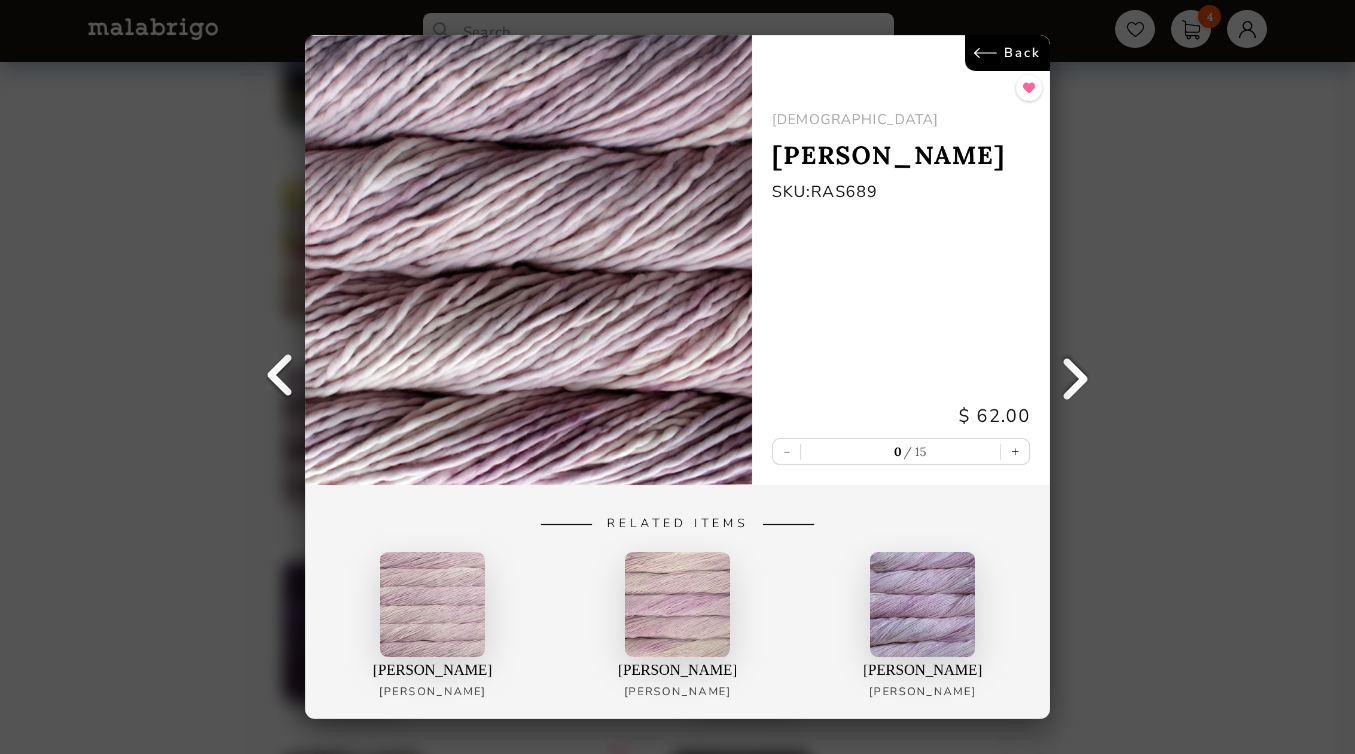 click on "Back" at bounding box center (1007, 53) 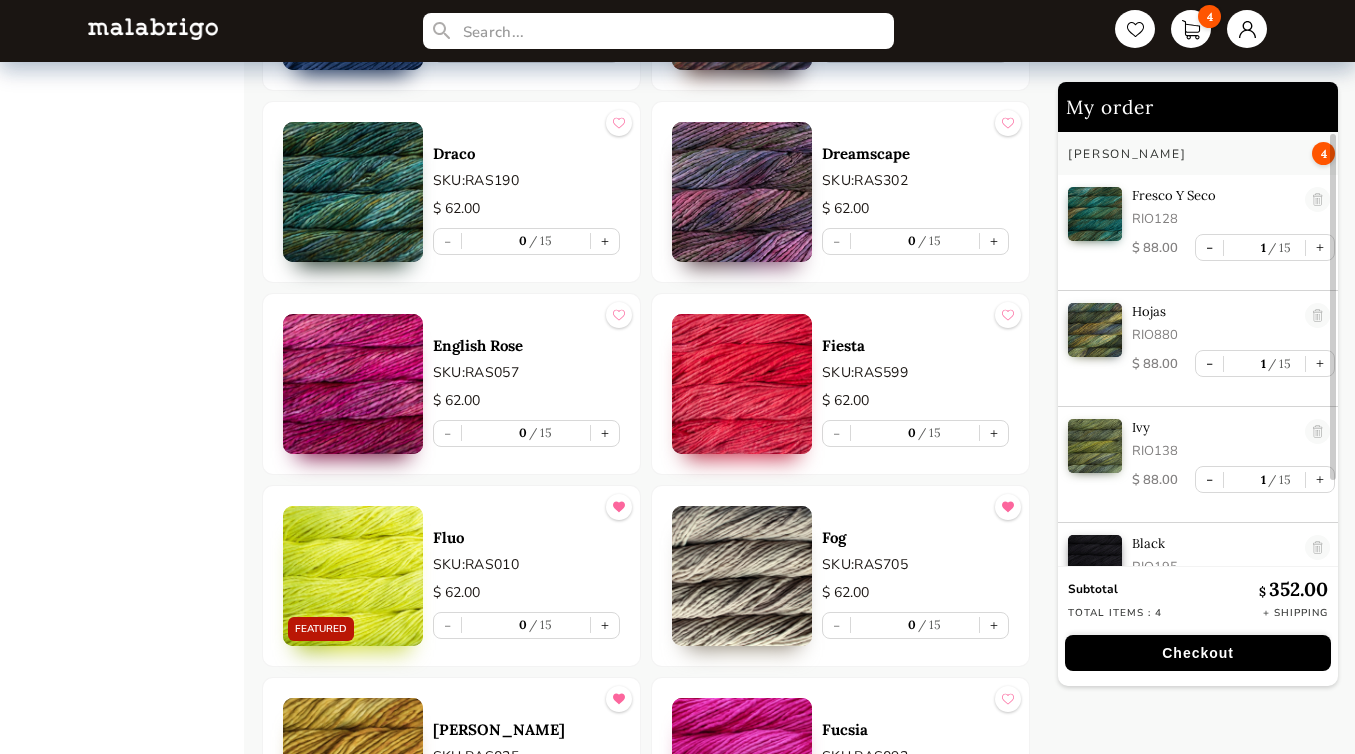scroll, scrollTop: 4617, scrollLeft: 0, axis: vertical 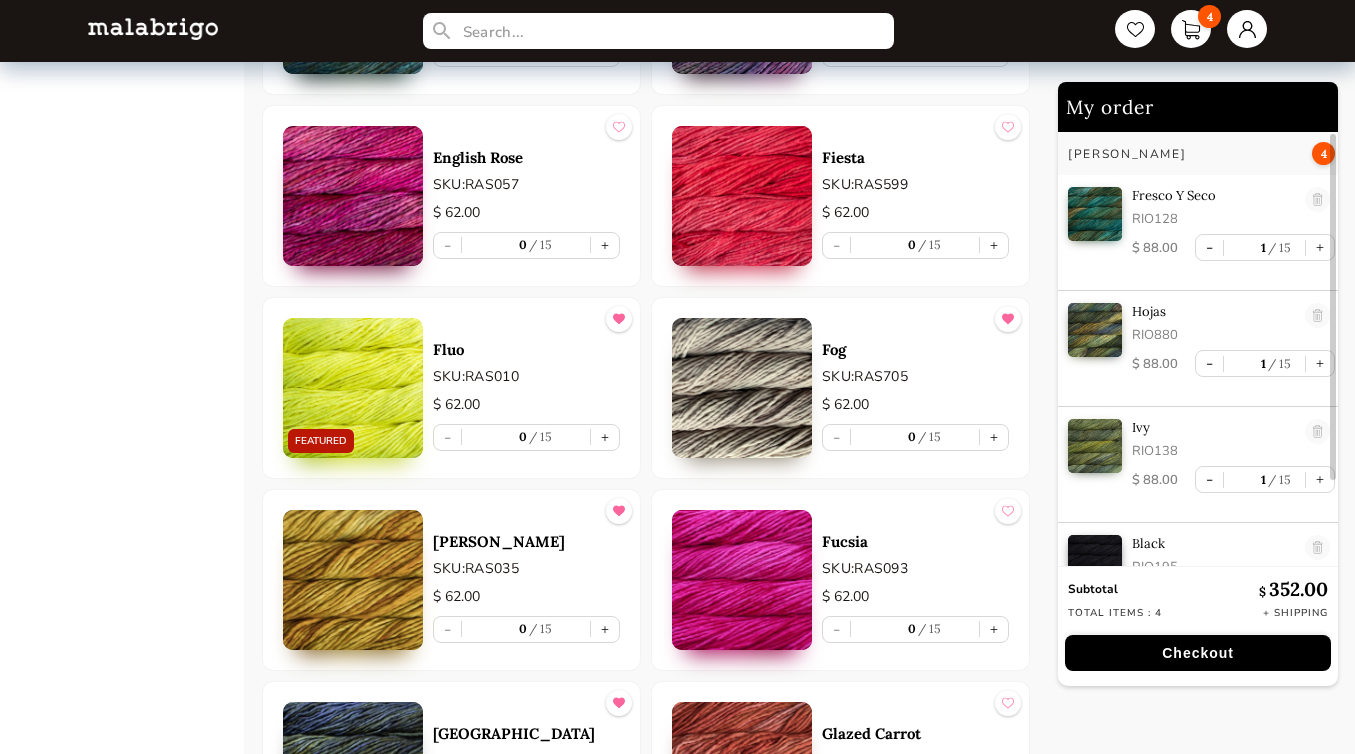 click at bounding box center [353, 388] 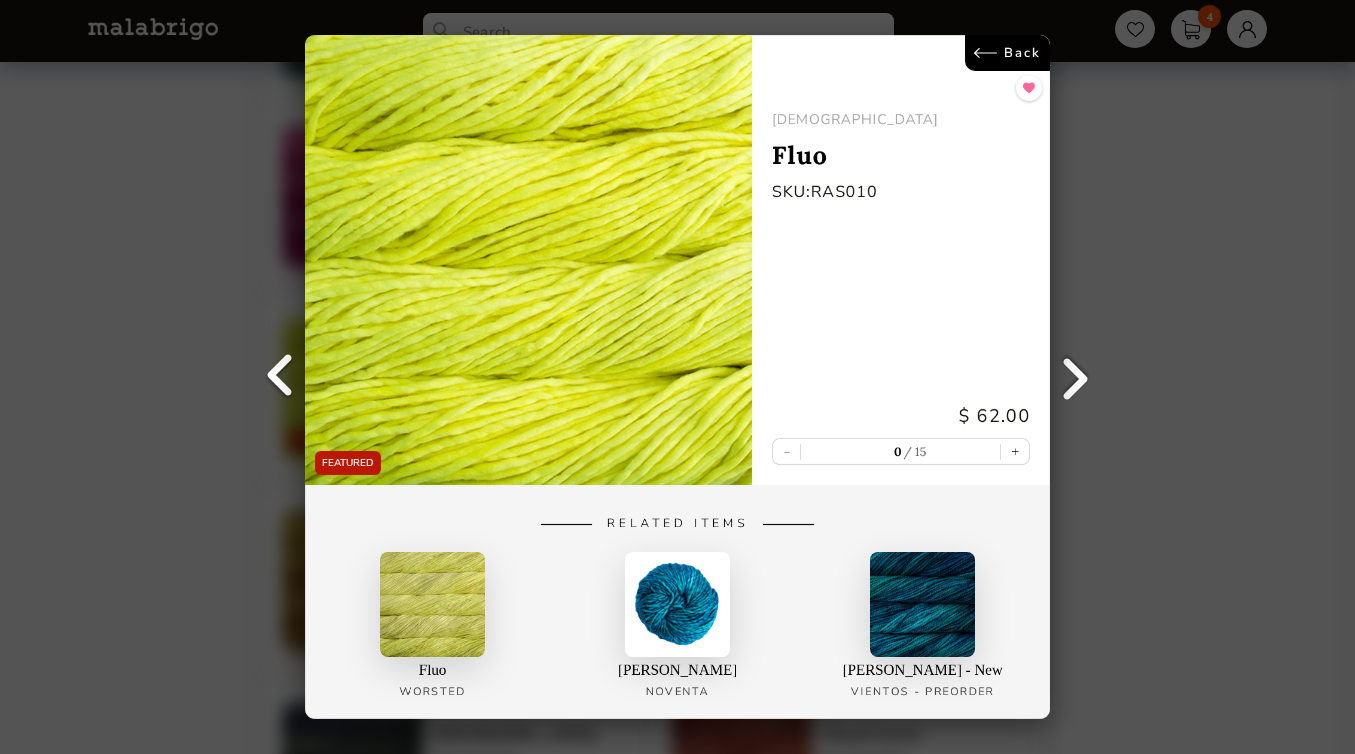 click on "FEATURED Back RASTA Fluo SKU:  RAS010 $   62.00 - 0 15 + Related Items Fluo Worsted [PERSON_NAME] De Jade NOVENTA [PERSON_NAME] De Jade - New VIENTOS - PREORDER" at bounding box center [677, 377] 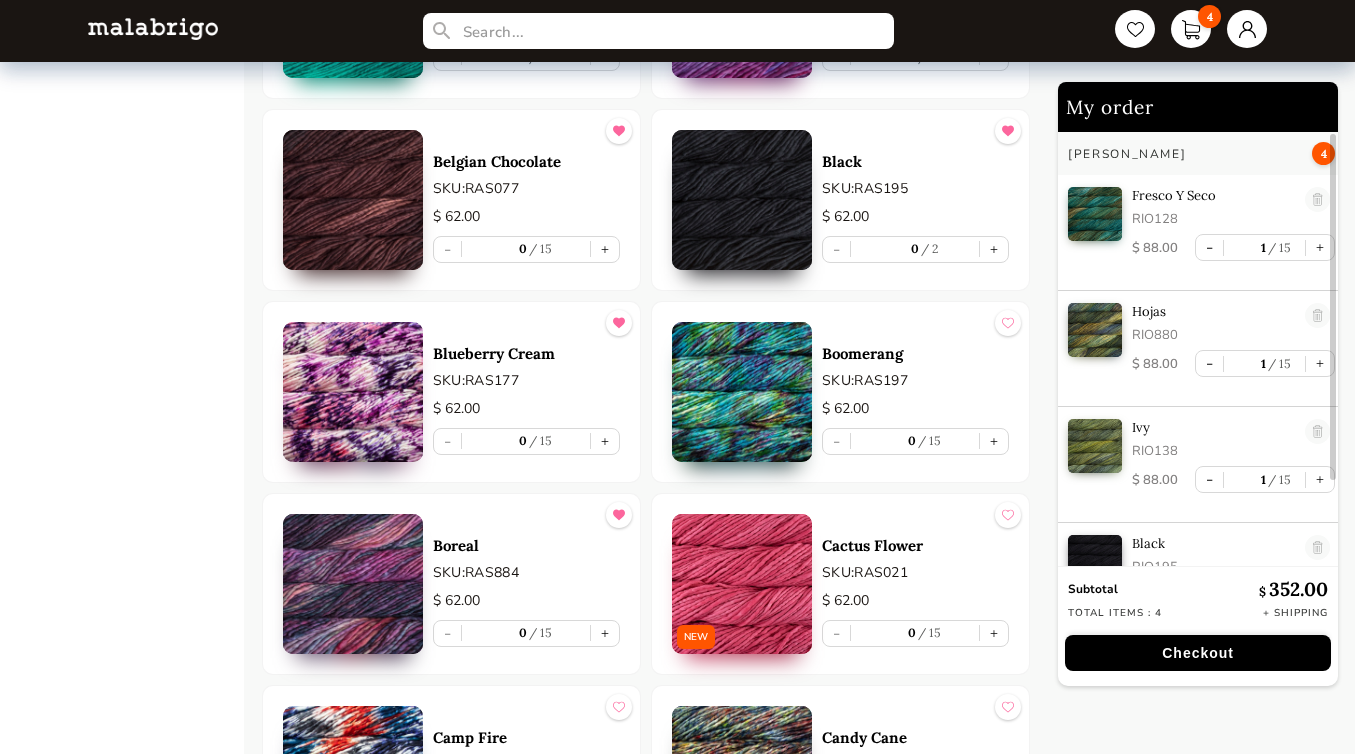 scroll, scrollTop: 2482, scrollLeft: 0, axis: vertical 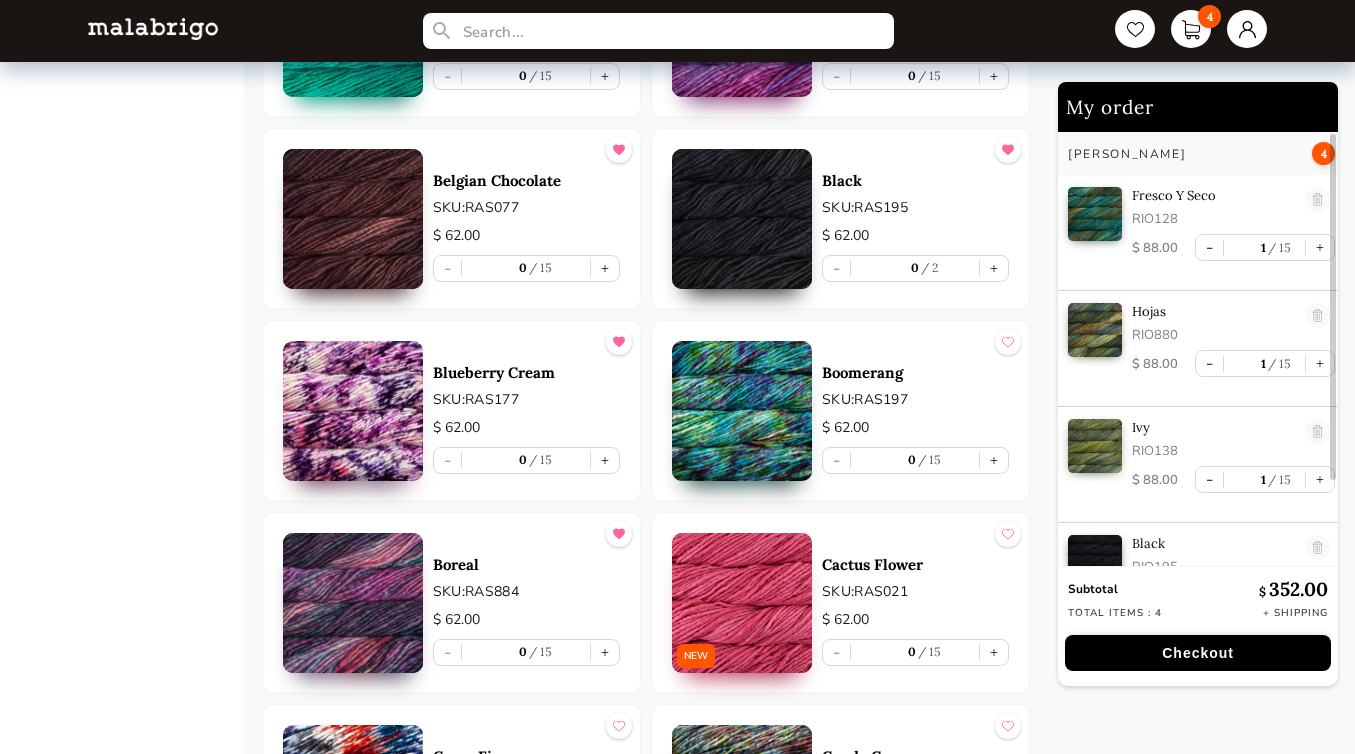 click at bounding box center (742, 411) 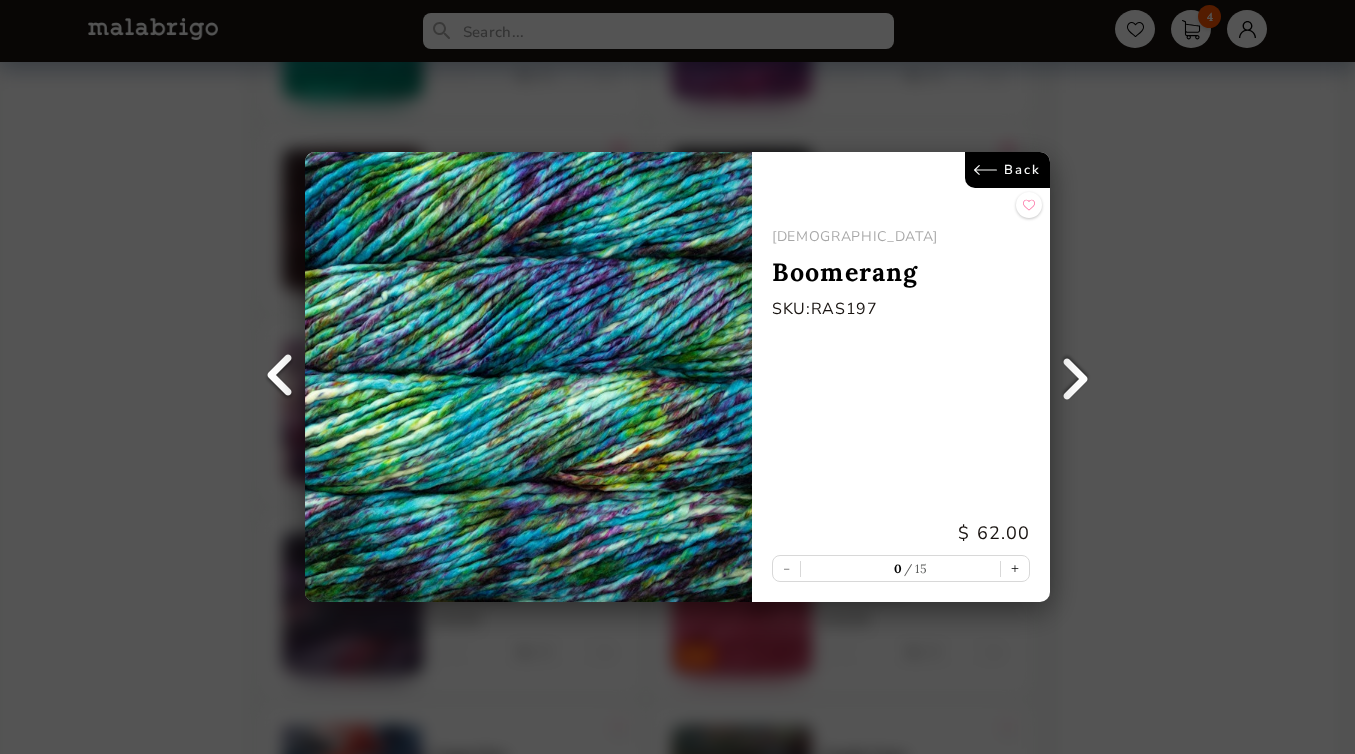 click on "Back RASTA Boomerang SKU:  RAS197 $   62.00 - 0 15 +" at bounding box center (677, 377) 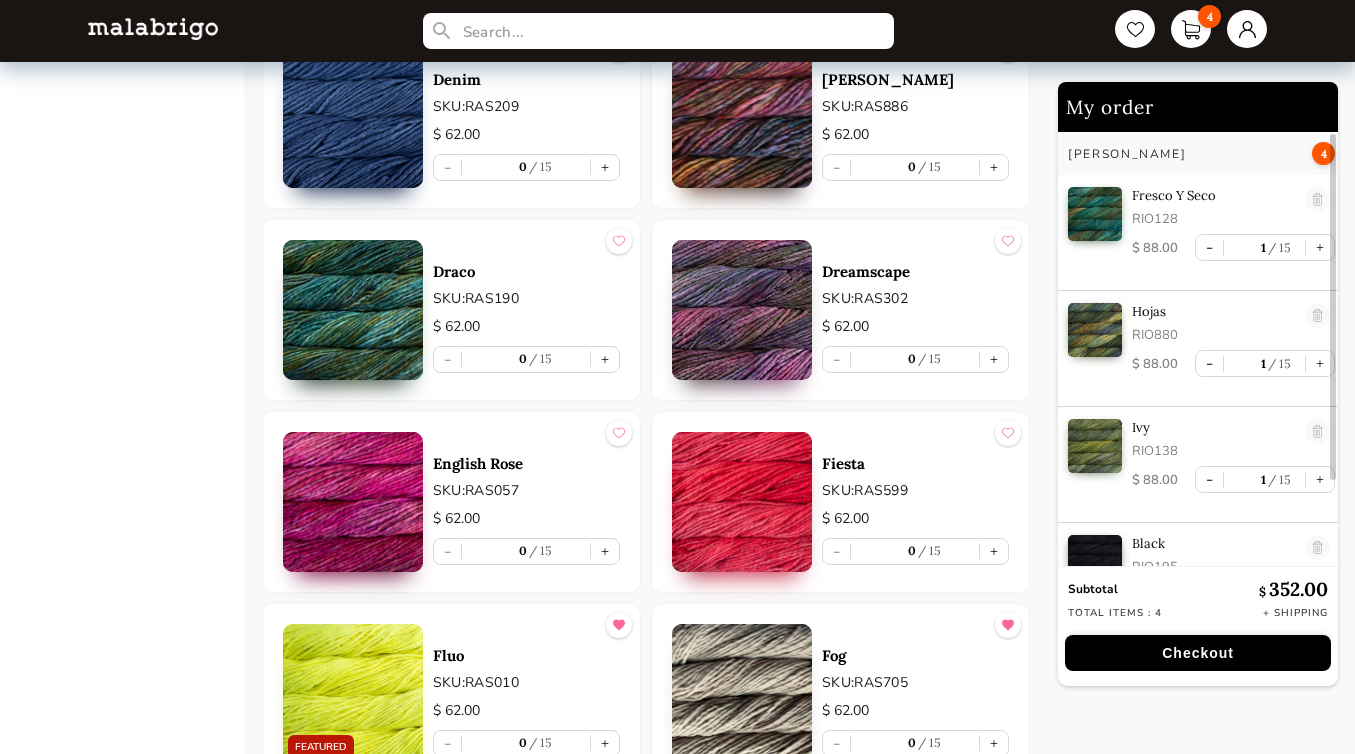 scroll, scrollTop: 4336, scrollLeft: 0, axis: vertical 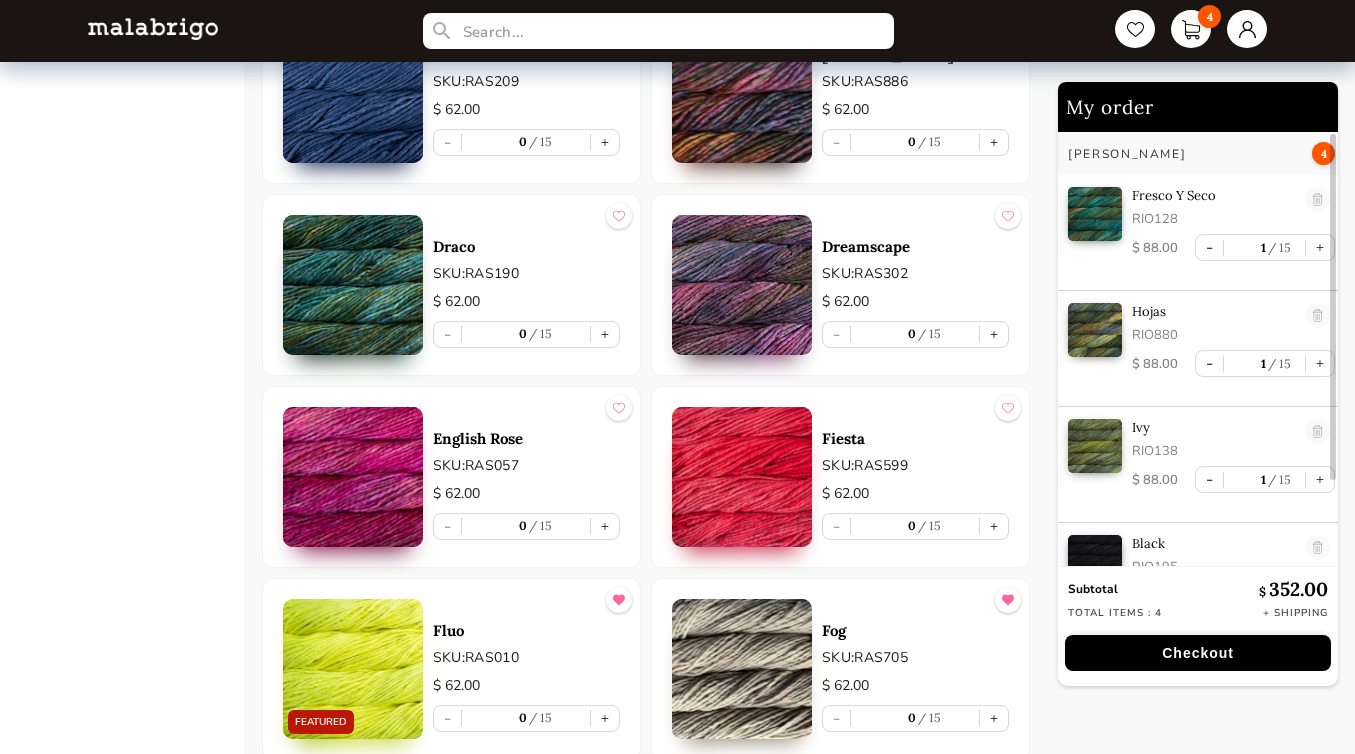 click at bounding box center [353, 285] 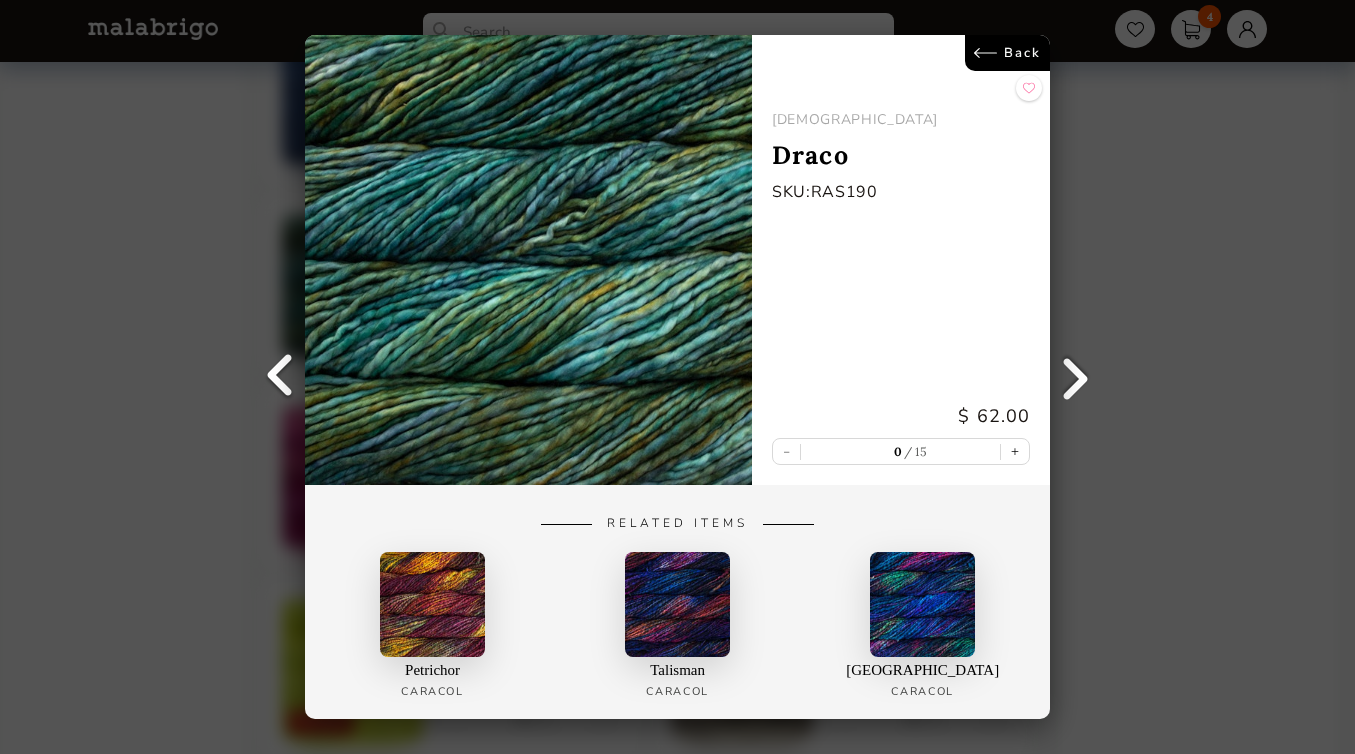 click on "Back RASTA Draco SKU:  RAS190 $   62.00 - 0 15 + Related Items Petrichor Caracol Talisman Caracol Fortaleza Caracol" at bounding box center [677, 377] 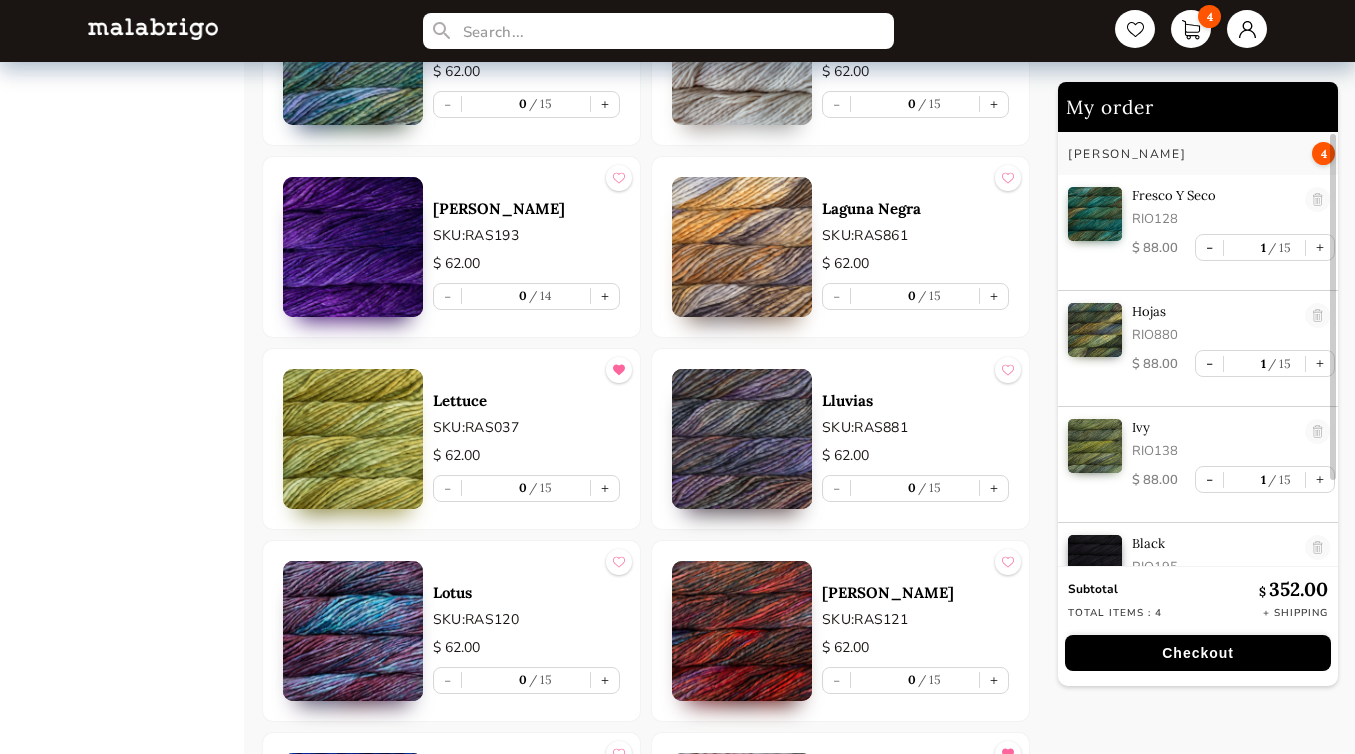 scroll, scrollTop: 5771, scrollLeft: 0, axis: vertical 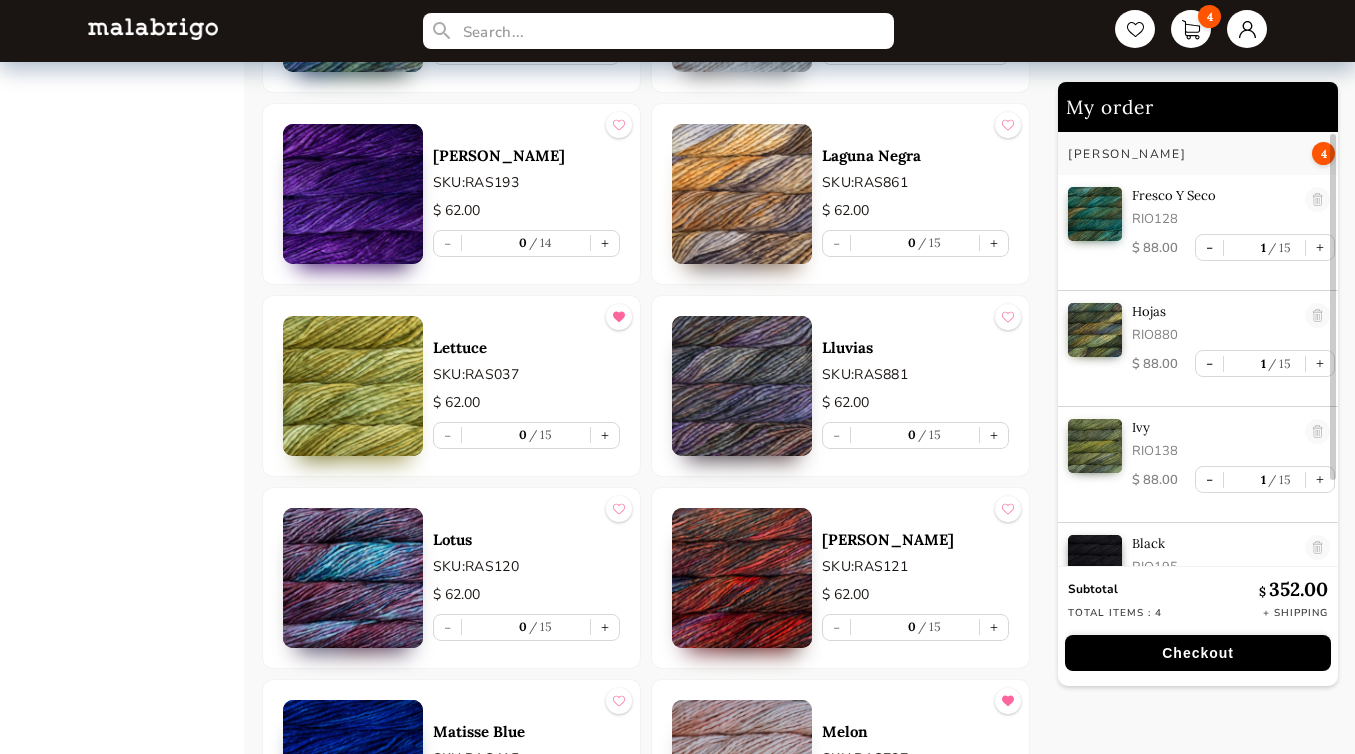 click at bounding box center [353, 386] 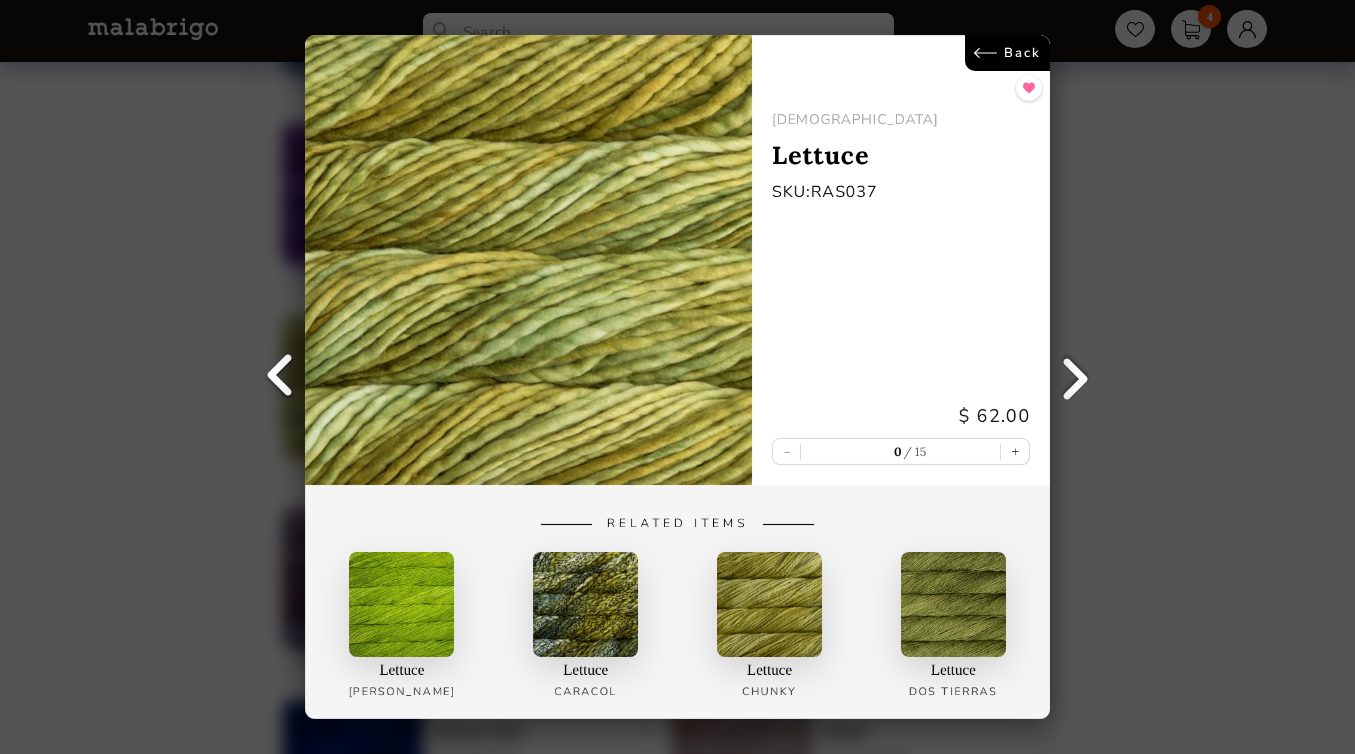 click on "Back RASTA Lettuce SKU:  RAS037 $   62.00 - 0 15 + Related Items Lettuce [PERSON_NAME] Lettuce Caracol Lettuce Chunky Lettuce Dos Tierras" at bounding box center [677, 377] 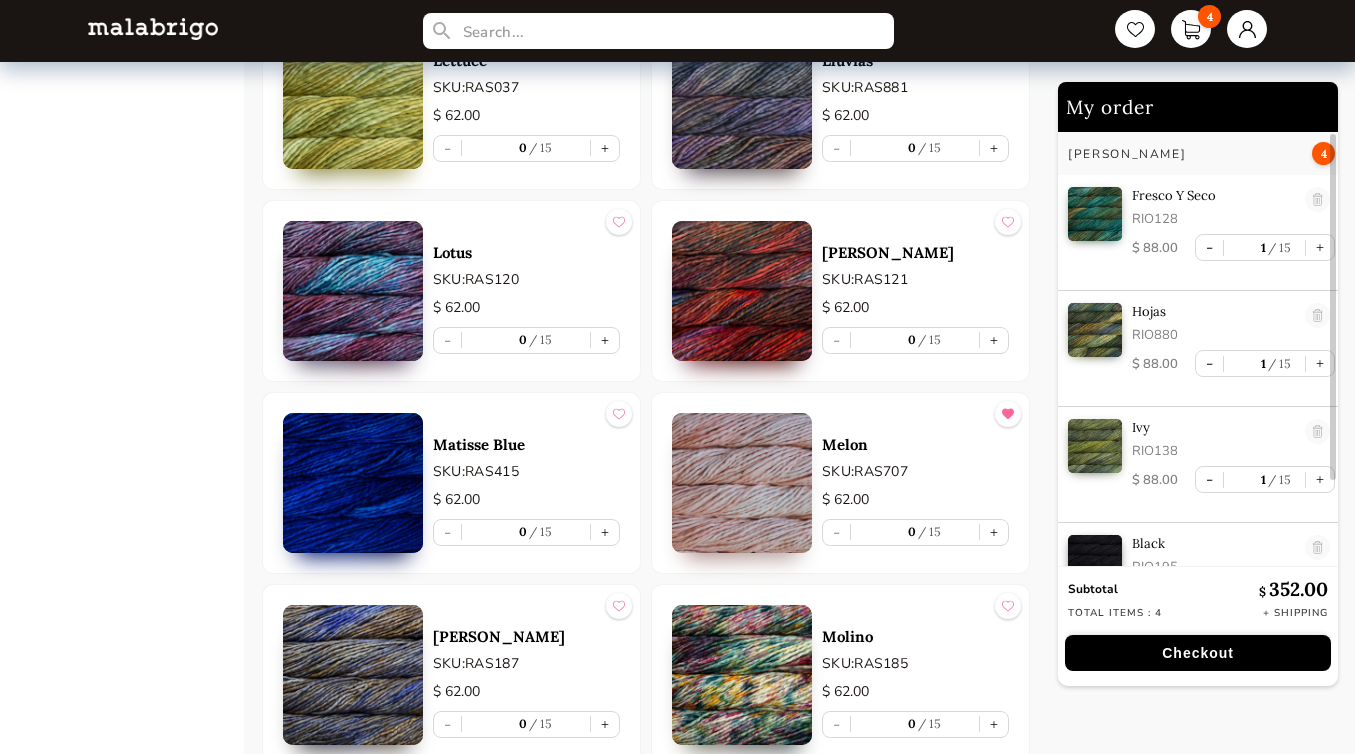 scroll, scrollTop: 6131, scrollLeft: 0, axis: vertical 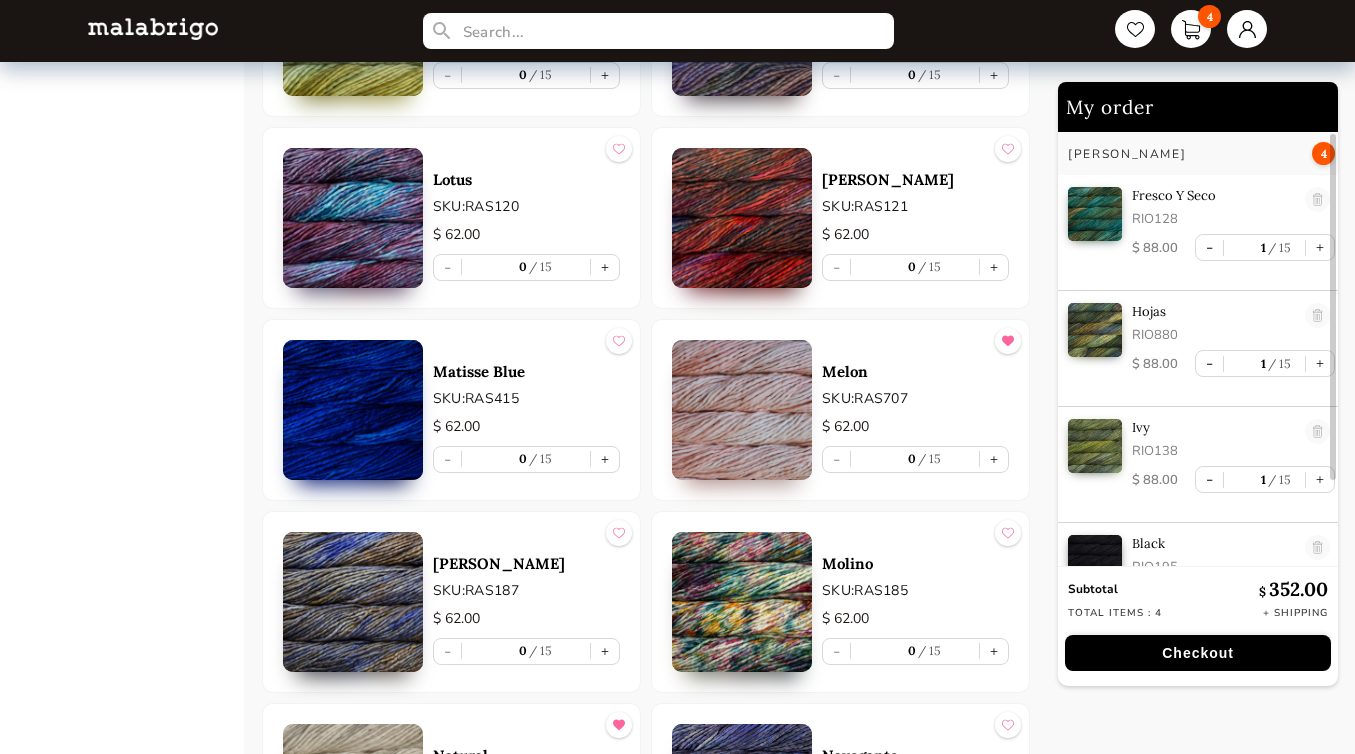 click at bounding box center [353, 410] 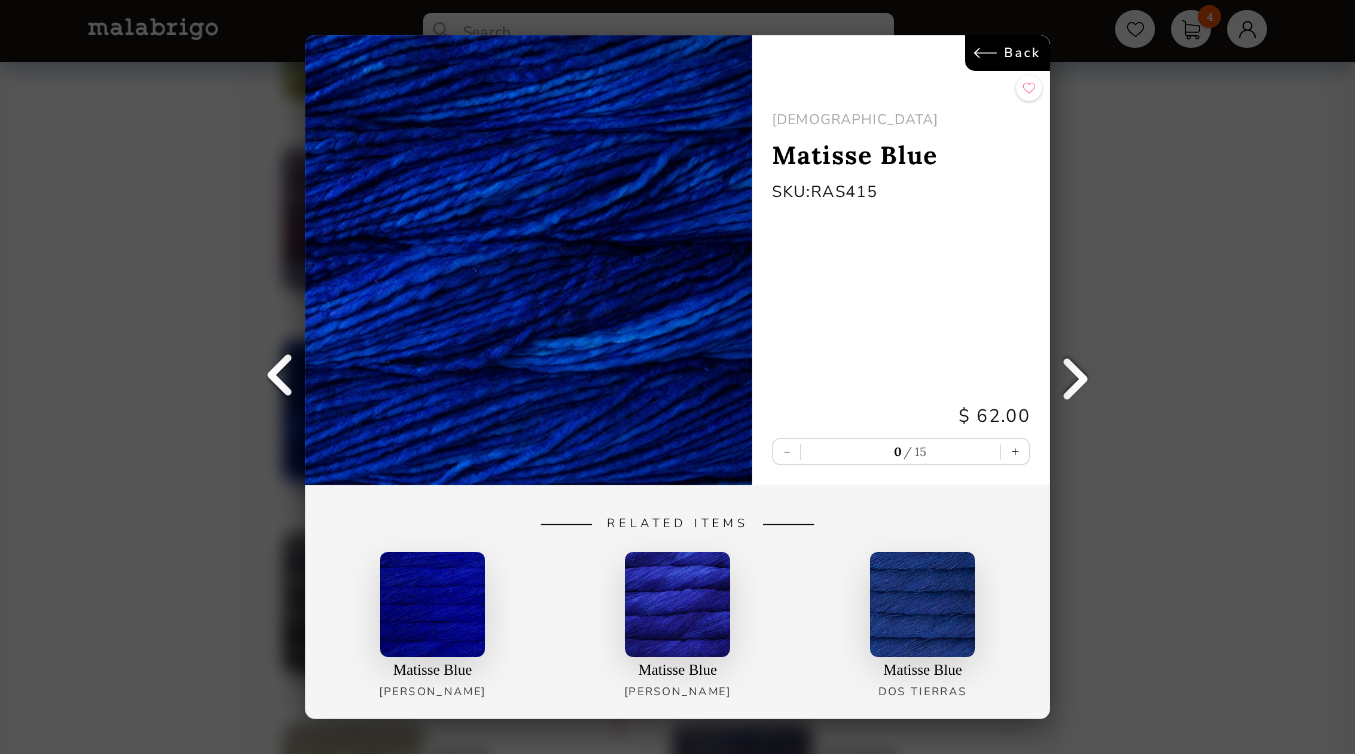 click on "Back" at bounding box center [1007, 53] 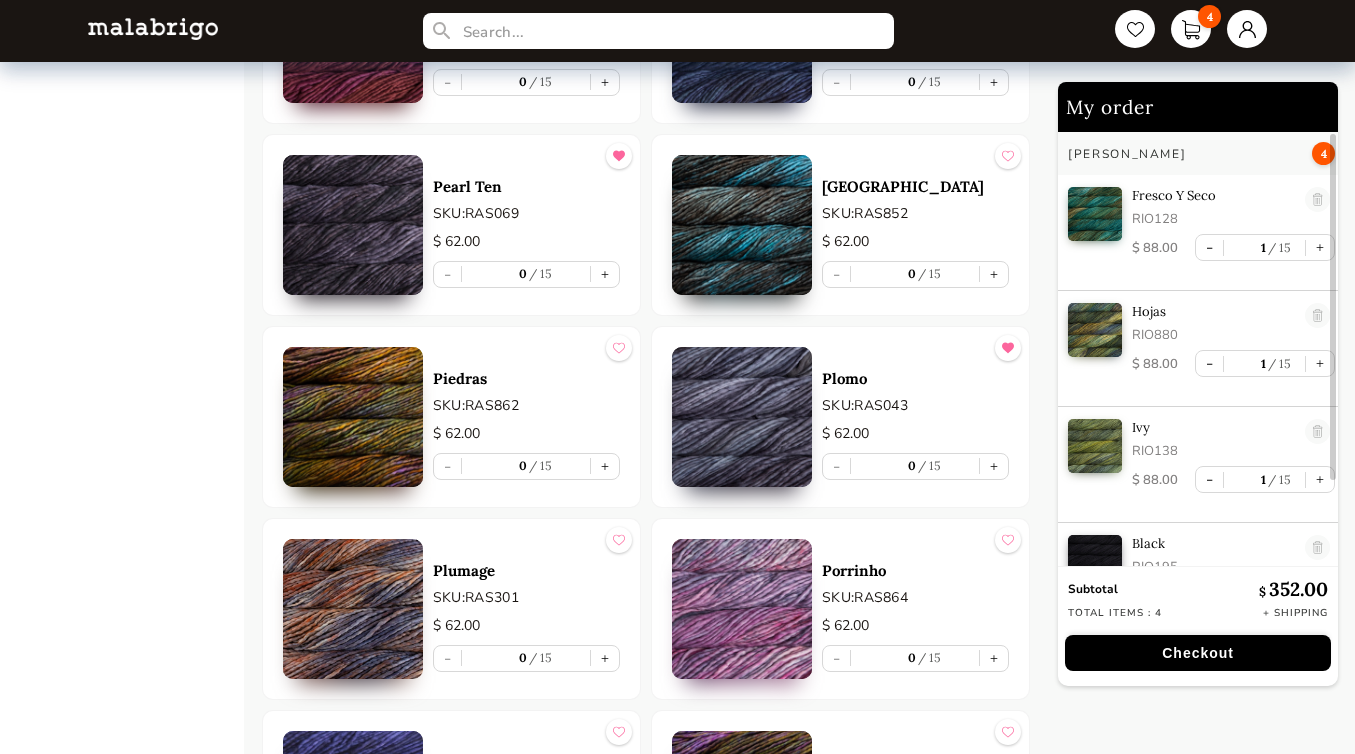 scroll, scrollTop: 7593, scrollLeft: 0, axis: vertical 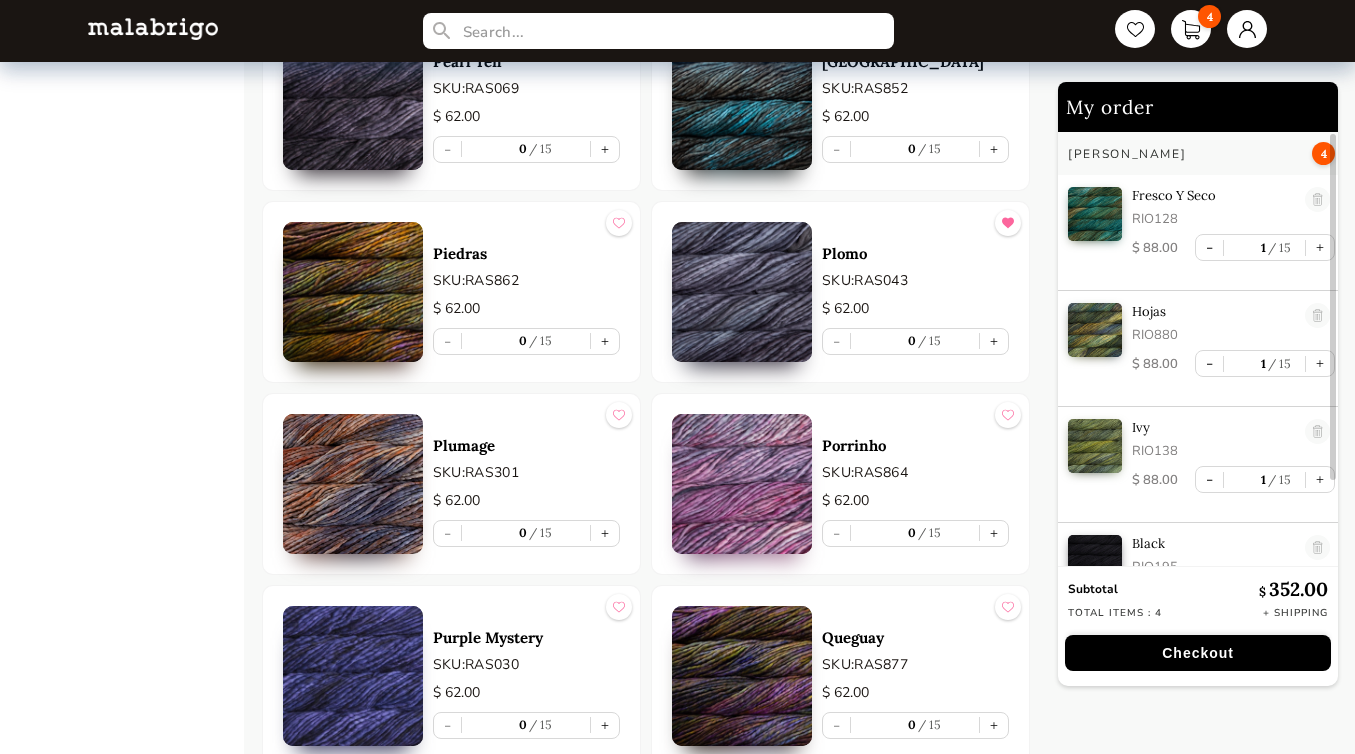 click at bounding box center [742, 292] 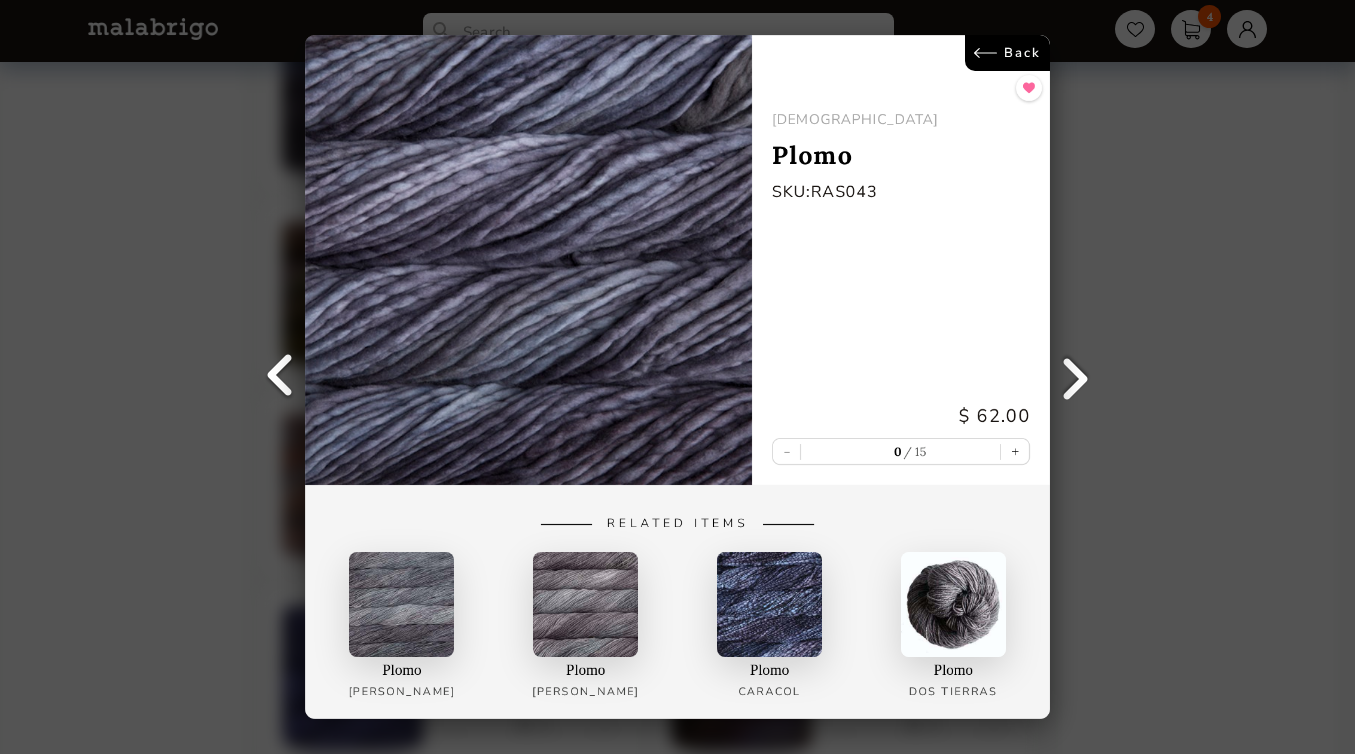 click on "Back RASTA Plomo SKU:  RAS043 $   62.00 - 0 15 + Related Items Plomo [PERSON_NAME] Plomo [PERSON_NAME] Plomo Caracol Plomo Dos Tierras" at bounding box center (677, 377) 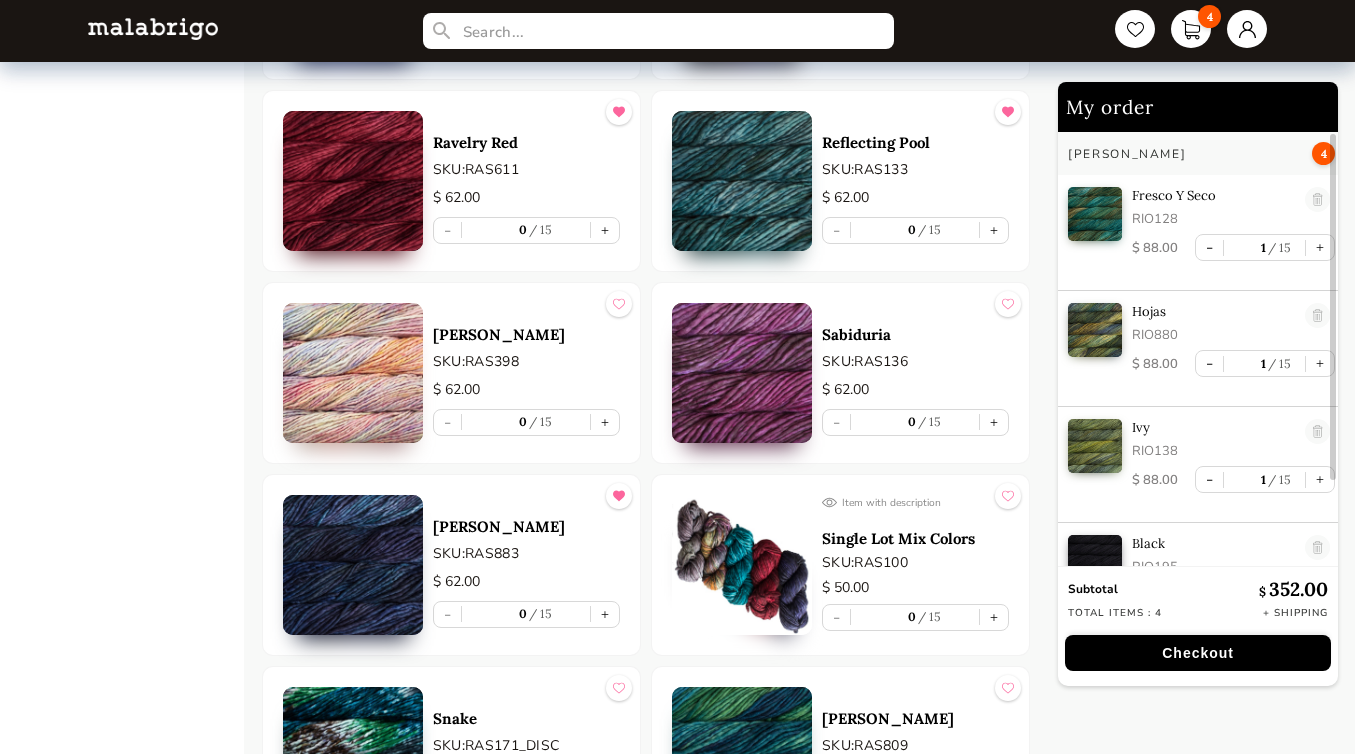 scroll, scrollTop: 8282, scrollLeft: 0, axis: vertical 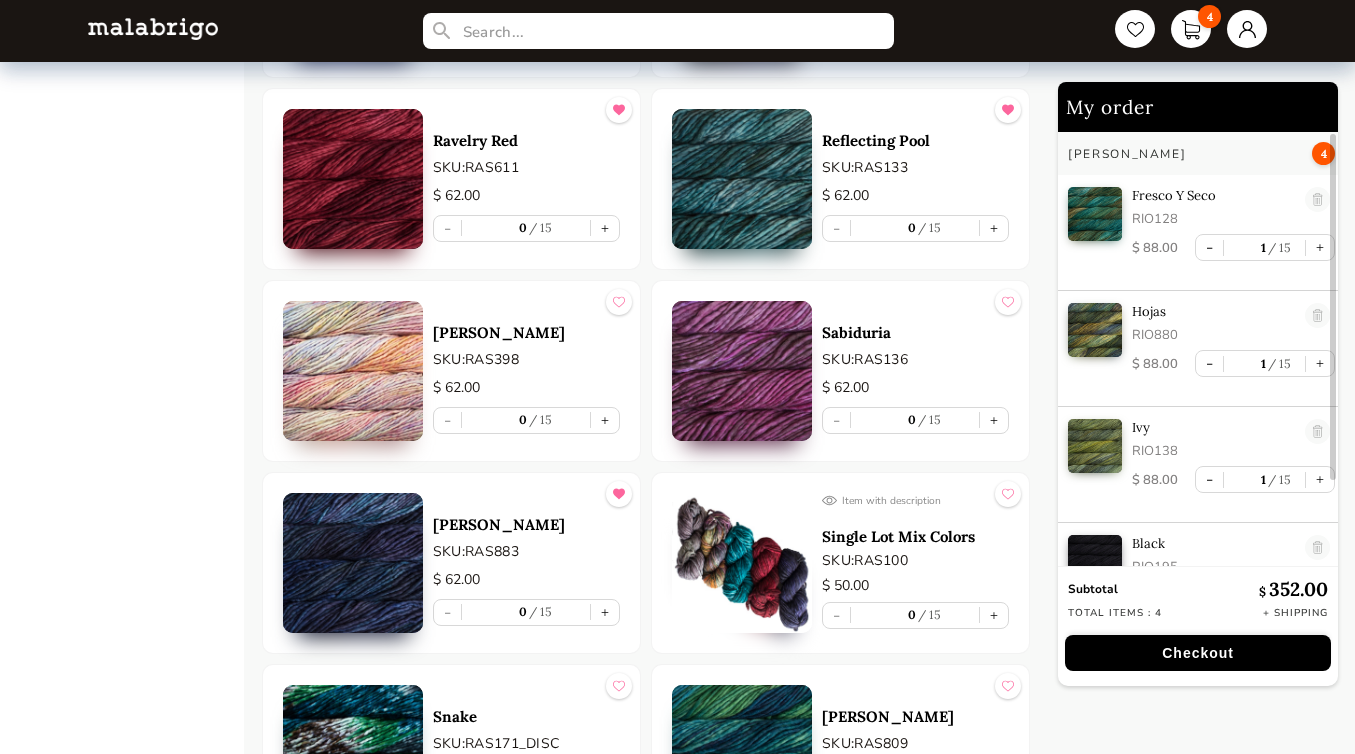 click at bounding box center (742, 179) 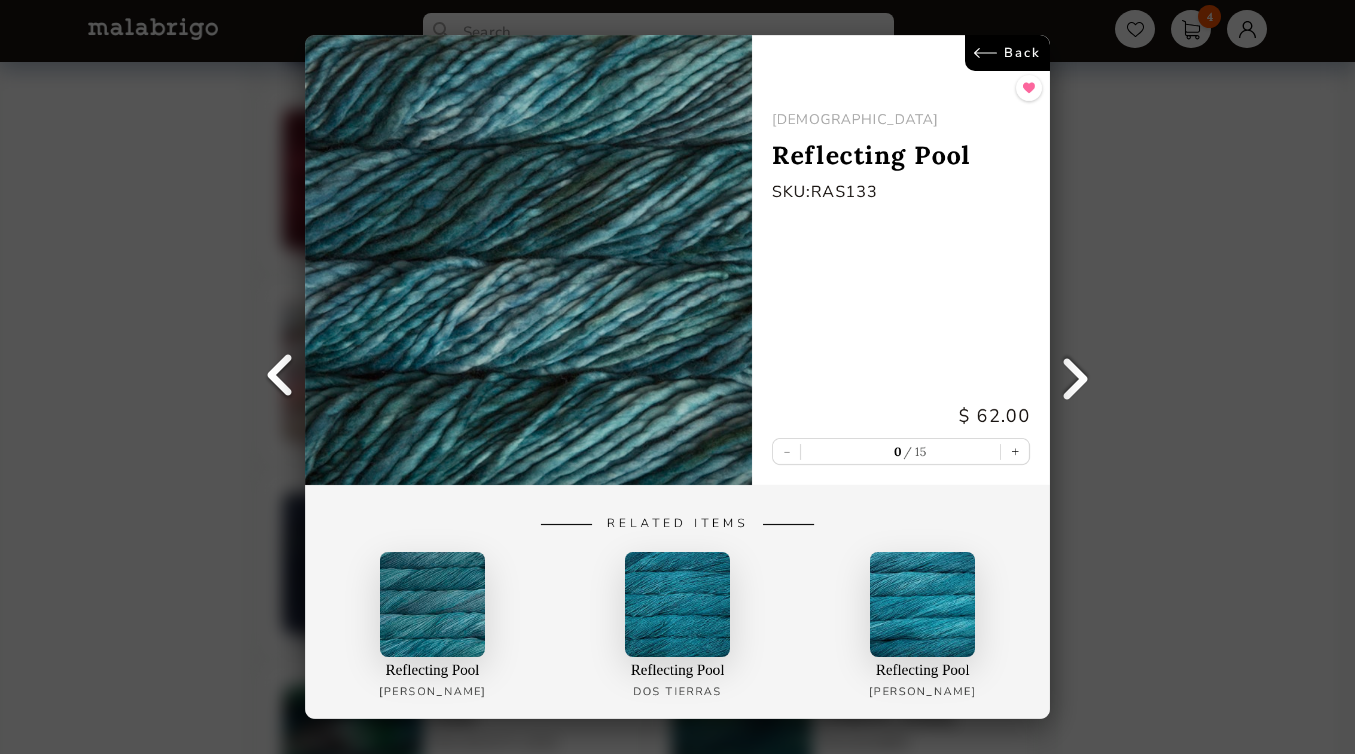 click on "Back RASTA Reflecting Pool SKU:  RAS133 $   62.00 - 0 15 + Related Items Reflecting Pool [PERSON_NAME] Reflecting Pool Dos Tierras Reflecting Pool [PERSON_NAME]" at bounding box center (677, 377) 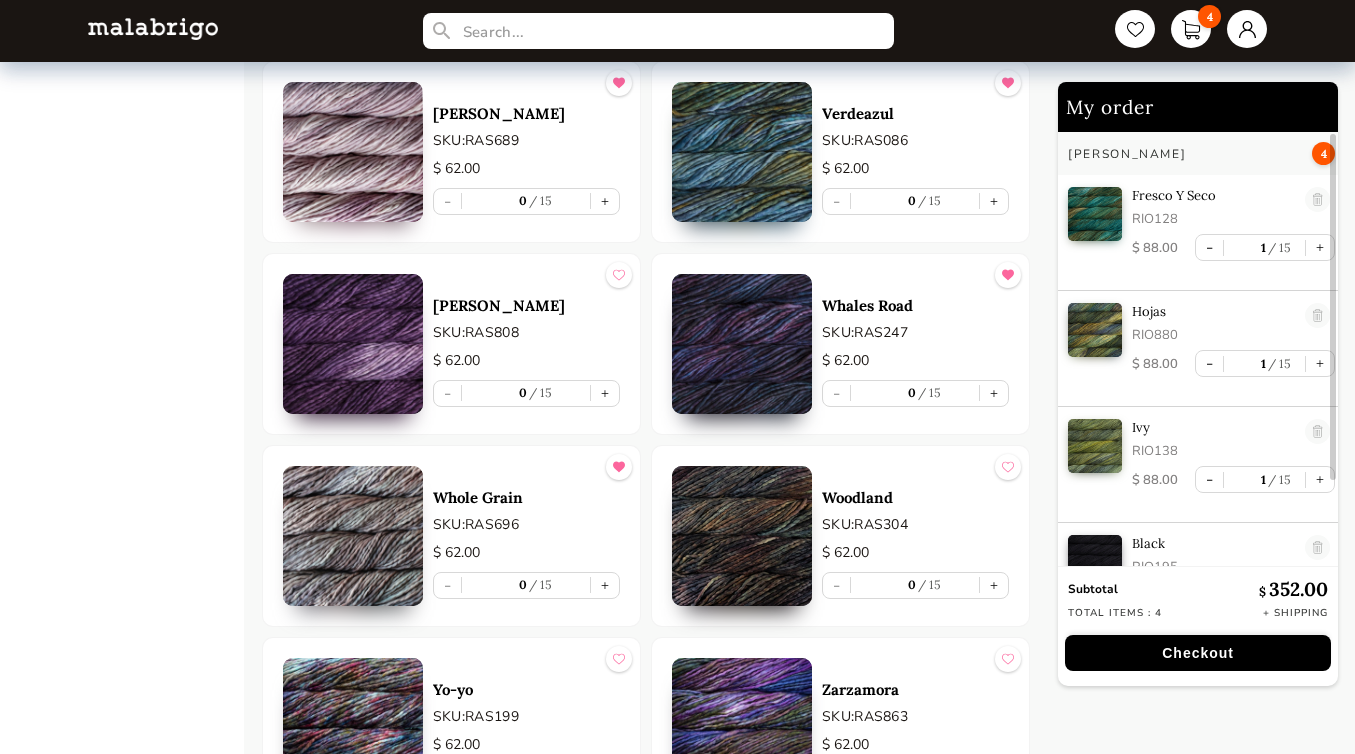 scroll, scrollTop: 10149, scrollLeft: 0, axis: vertical 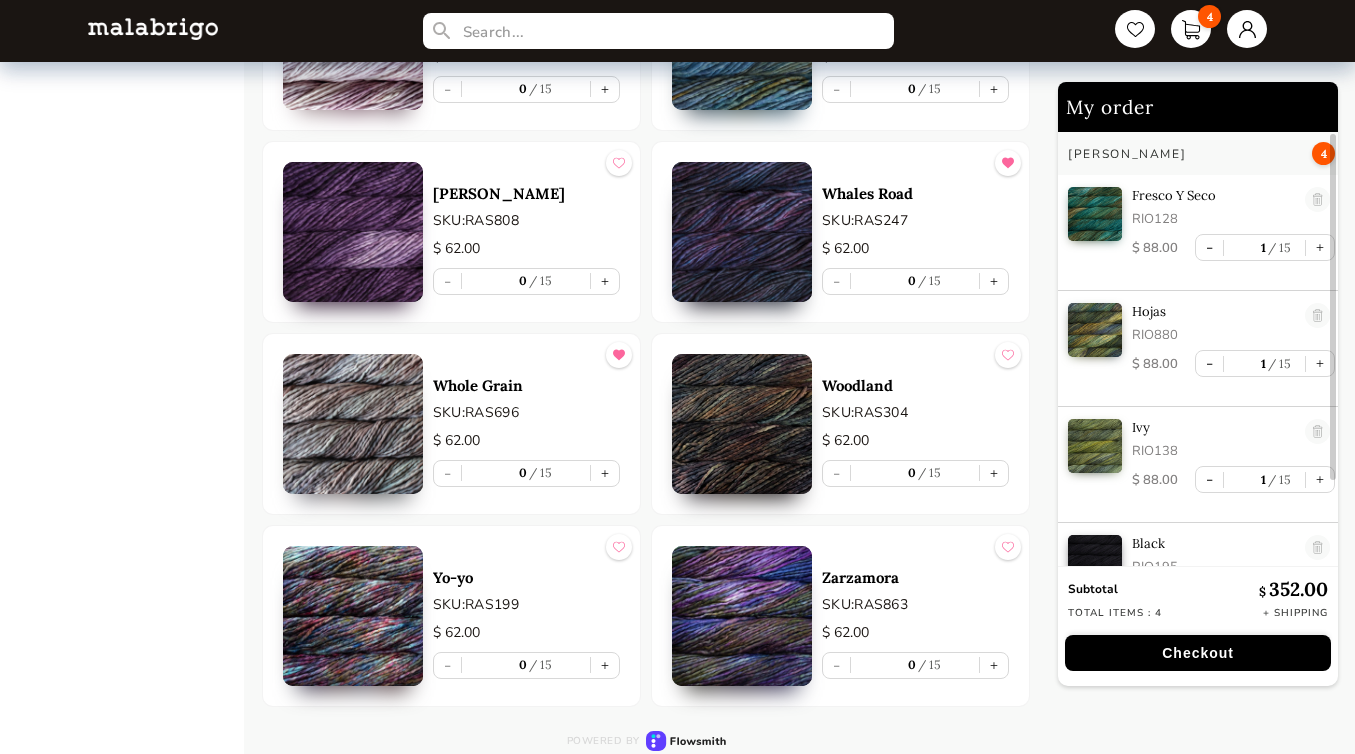 click at bounding box center [353, 424] 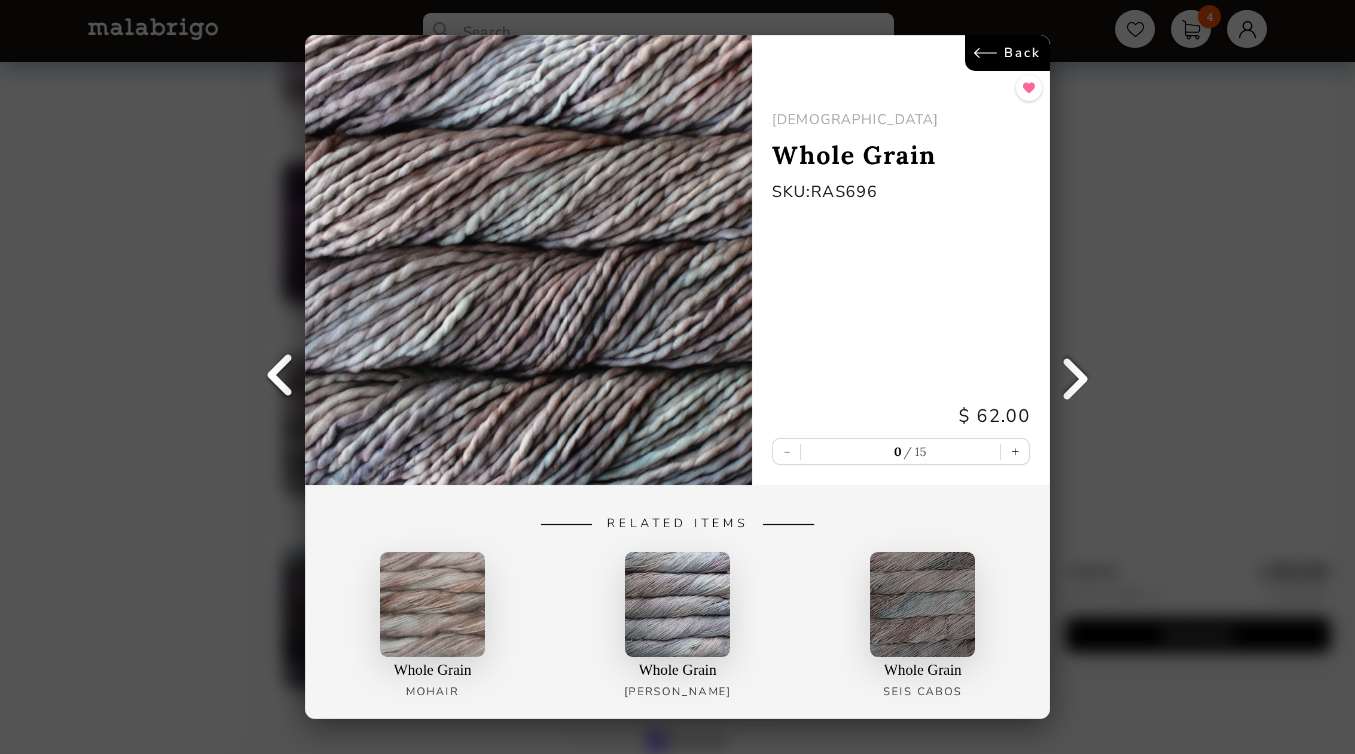 click on "Back RASTA Whole Grain SKU:  RAS696 $   62.00 - 0 15 + Related Items Whole Grain MOHAIR Whole Grain [PERSON_NAME] Whole Grain Seis Cabos" at bounding box center (677, 377) 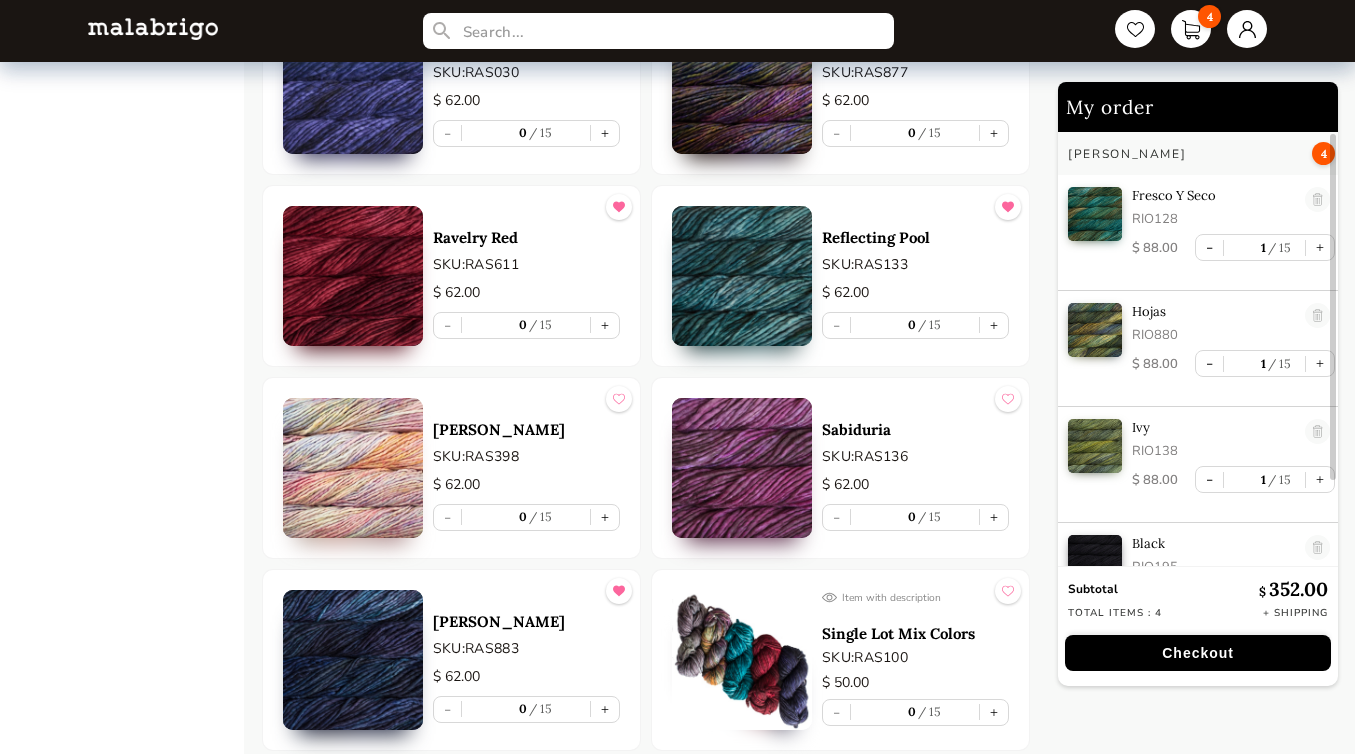 scroll, scrollTop: 8187, scrollLeft: 0, axis: vertical 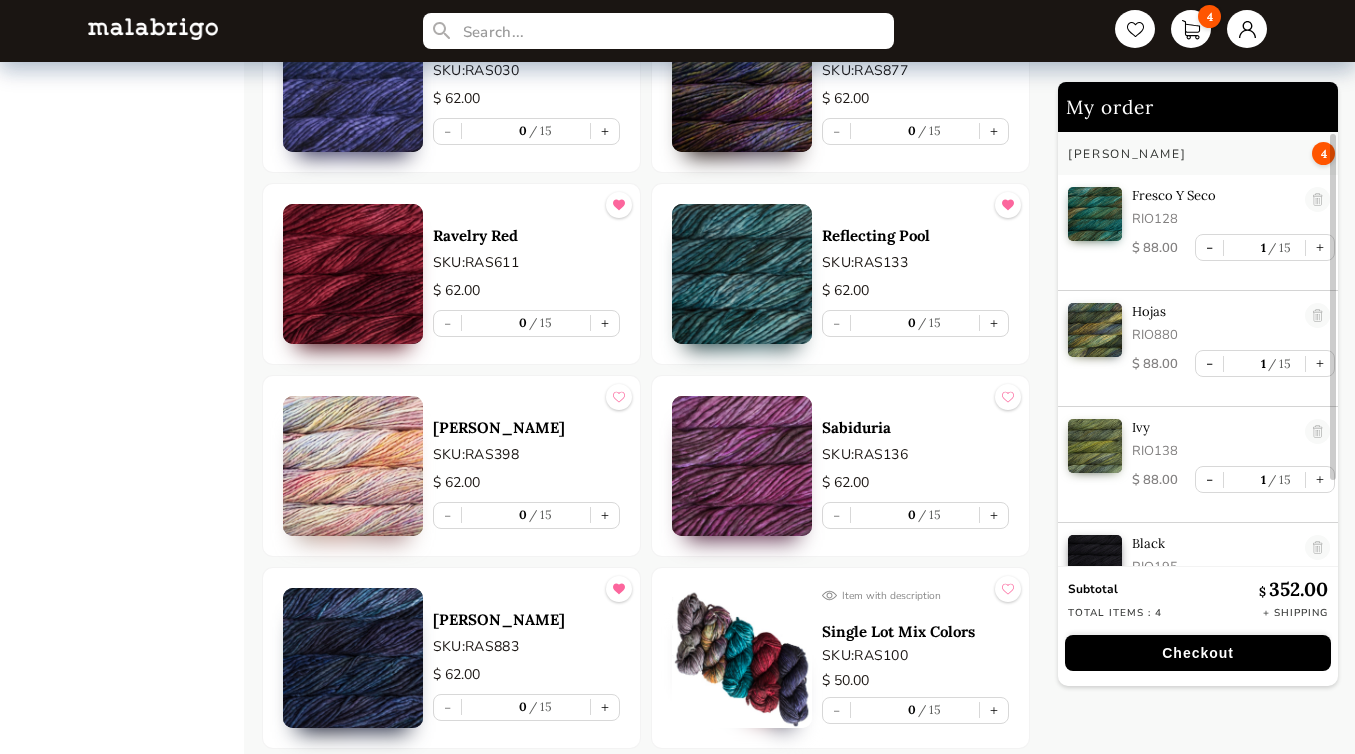 click at bounding box center (353, 274) 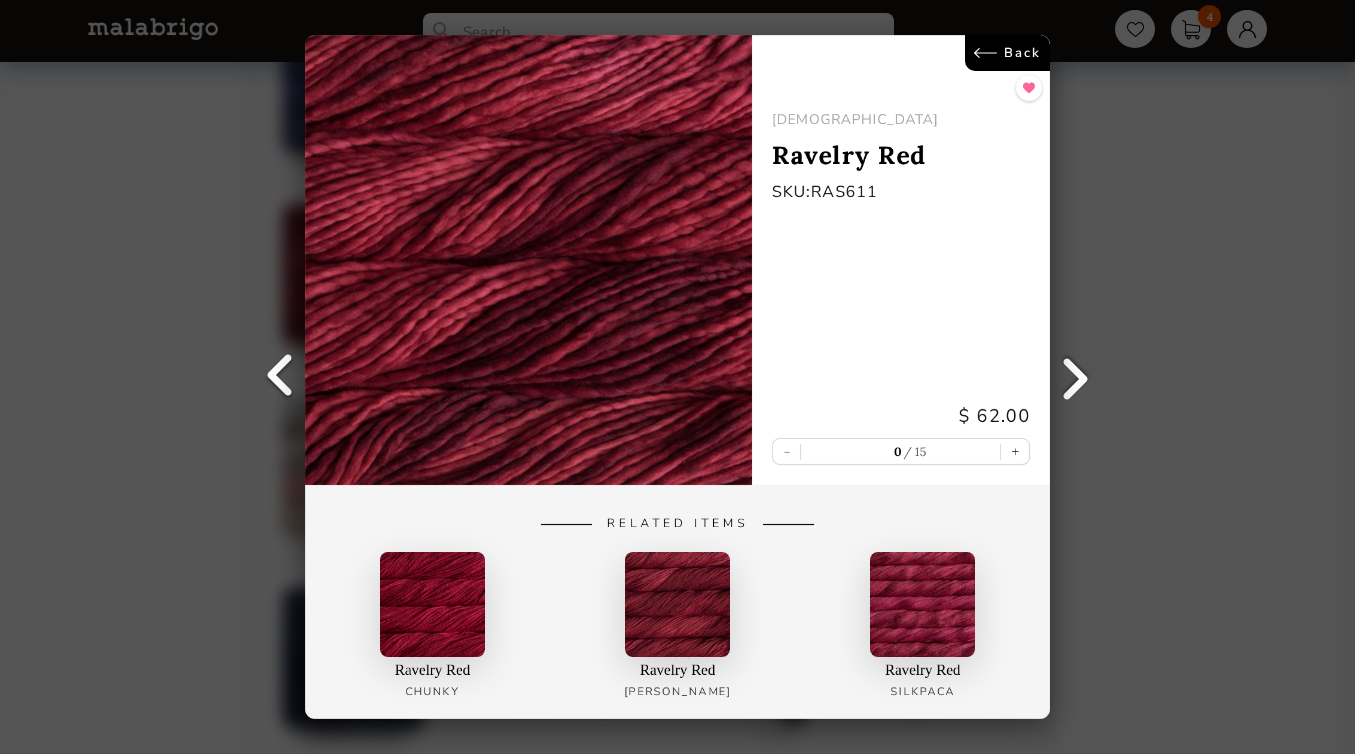 click on "Back" at bounding box center [1007, 53] 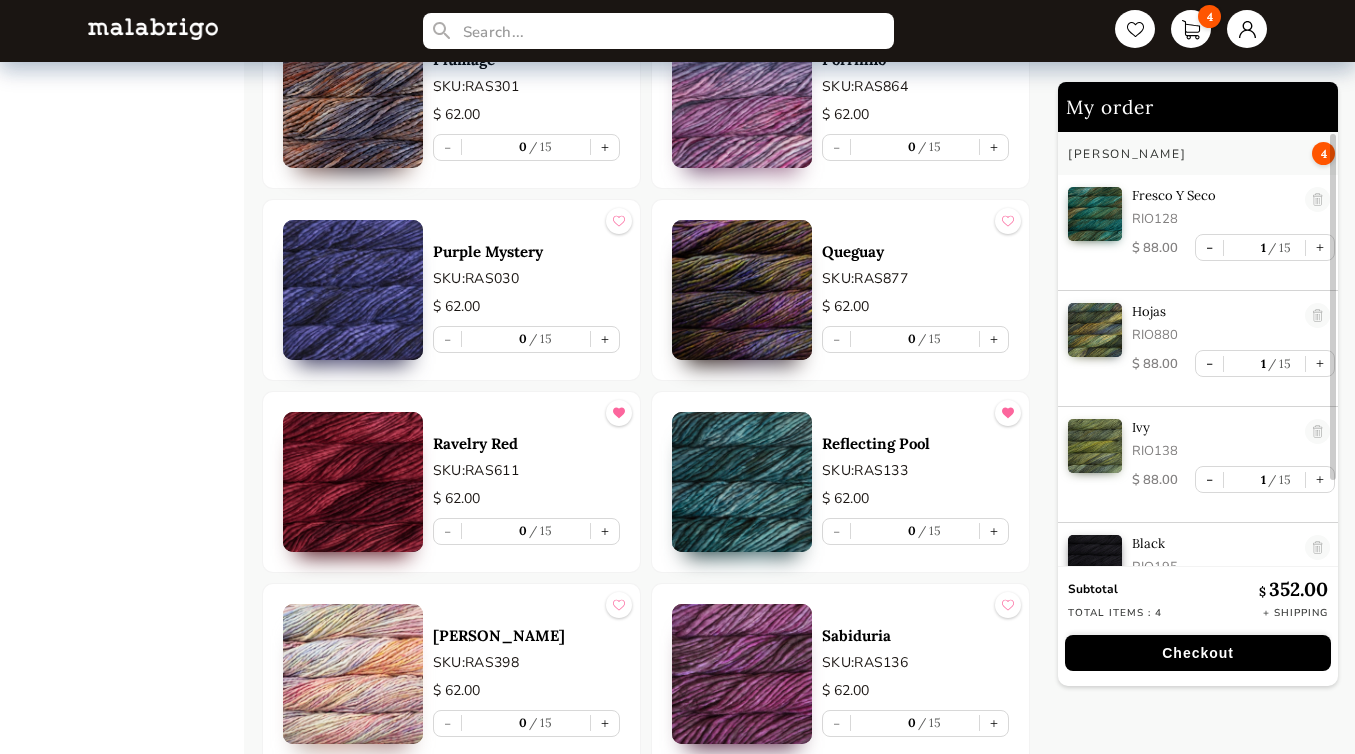 scroll, scrollTop: 7808, scrollLeft: 0, axis: vertical 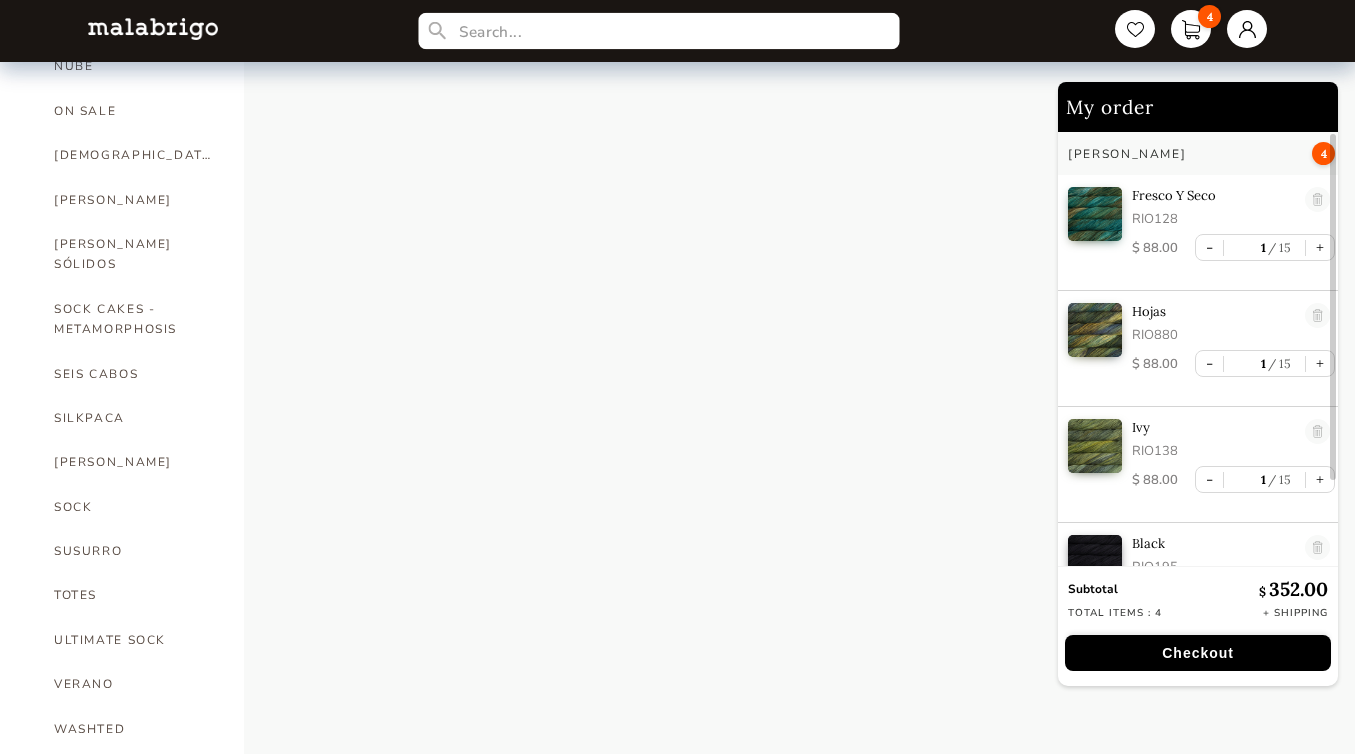 click at bounding box center [658, 31] 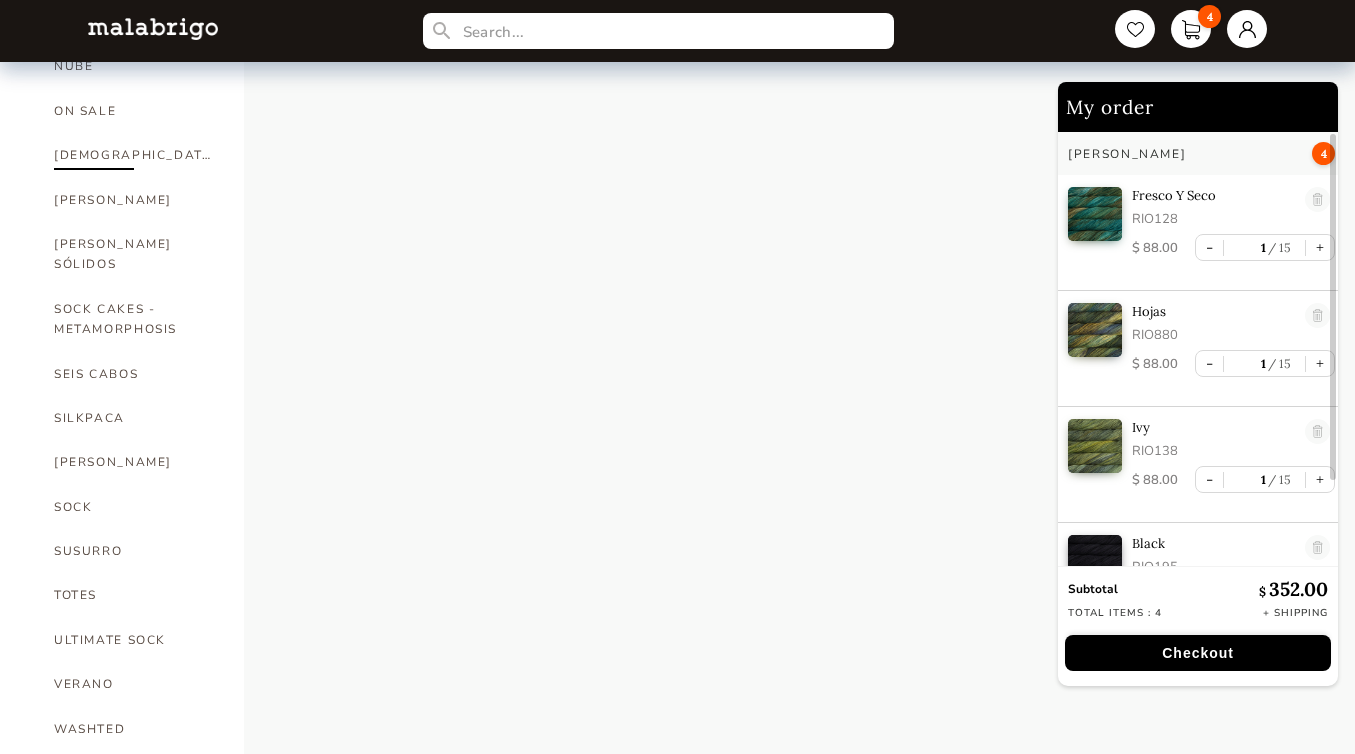 click on "[DEMOGRAPHIC_DATA]" at bounding box center (134, 155) 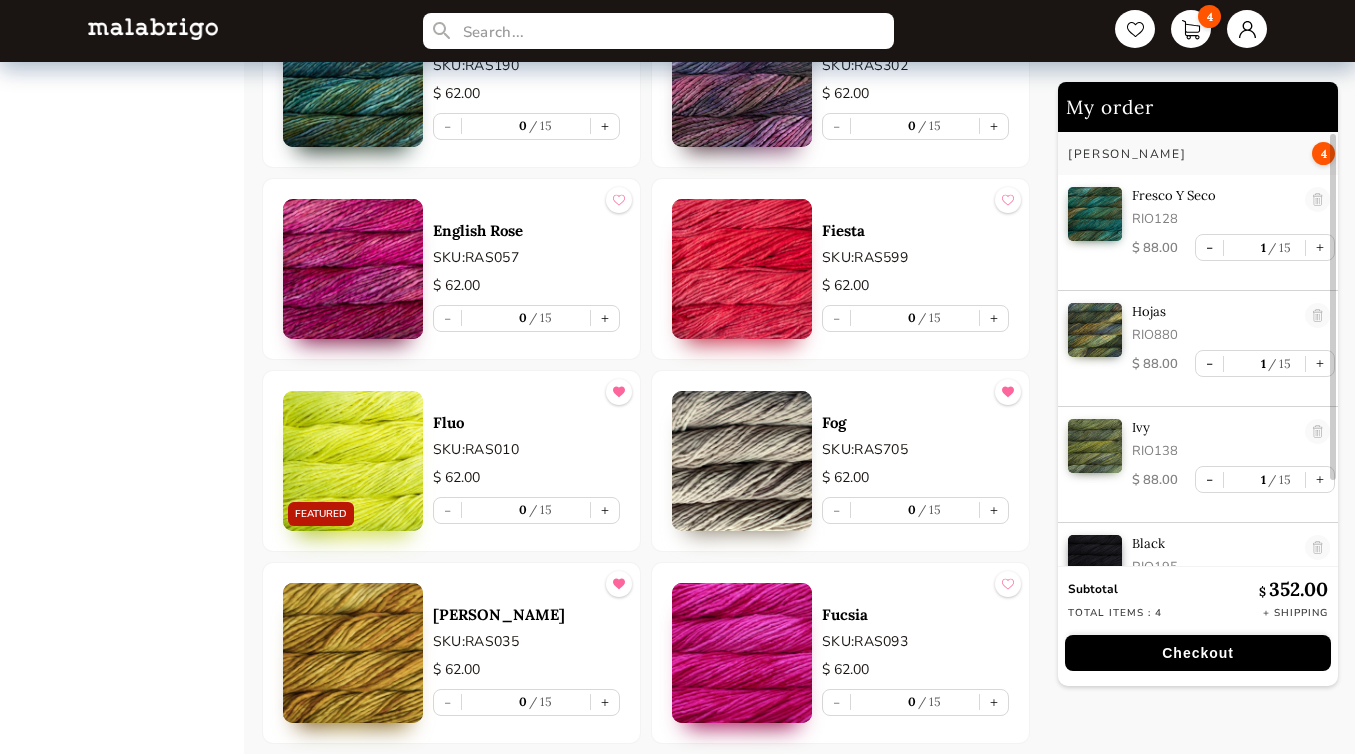 scroll, scrollTop: 4596, scrollLeft: 0, axis: vertical 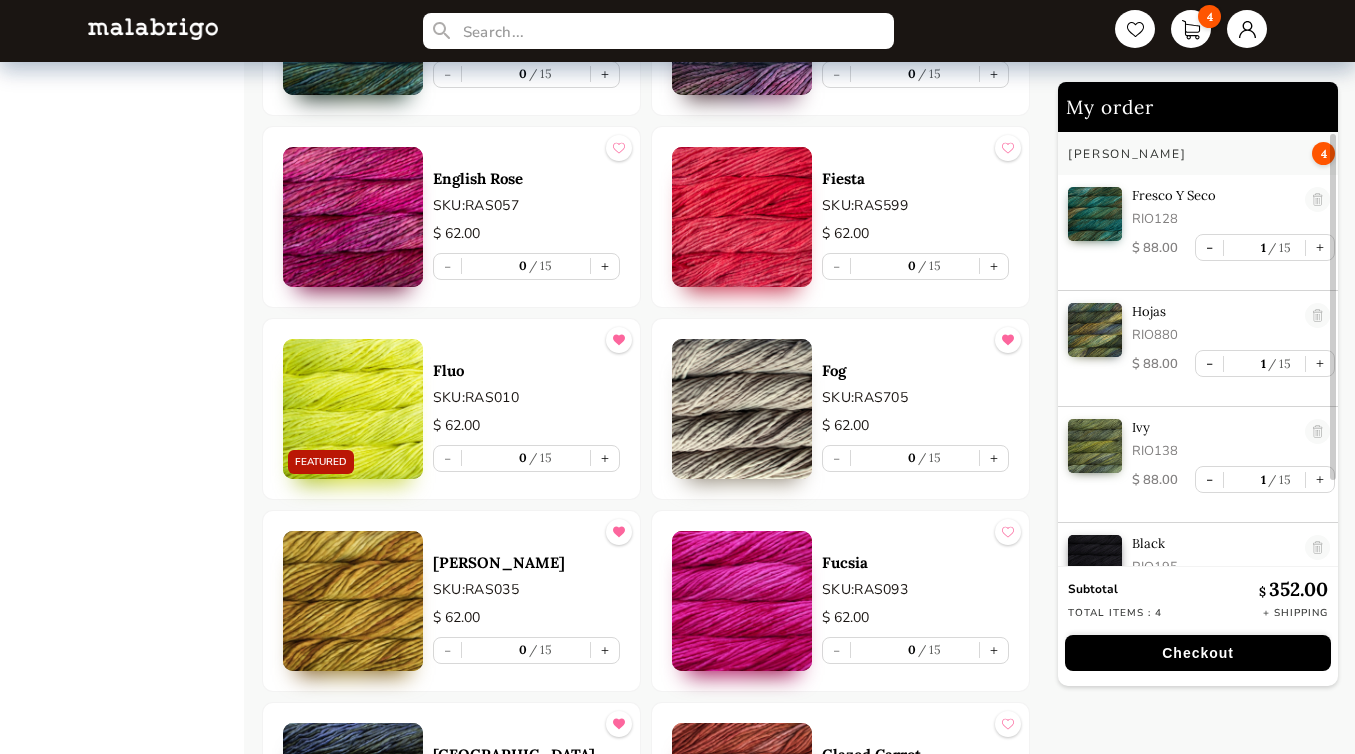 click at bounding box center (742, 409) 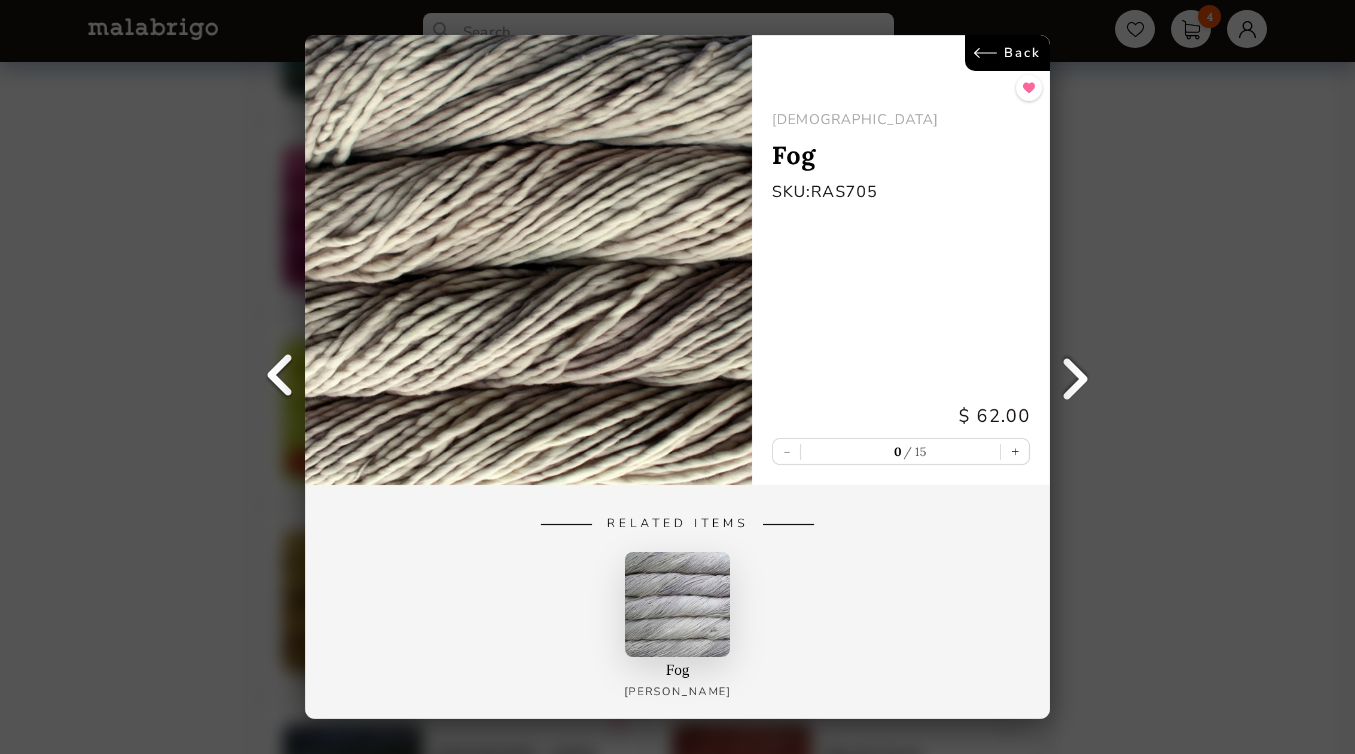 click on "Back RASTA Fog SKU:  RAS705 $   62.00 - 0 15 + Related Items Fog [PERSON_NAME]" at bounding box center (677, 377) 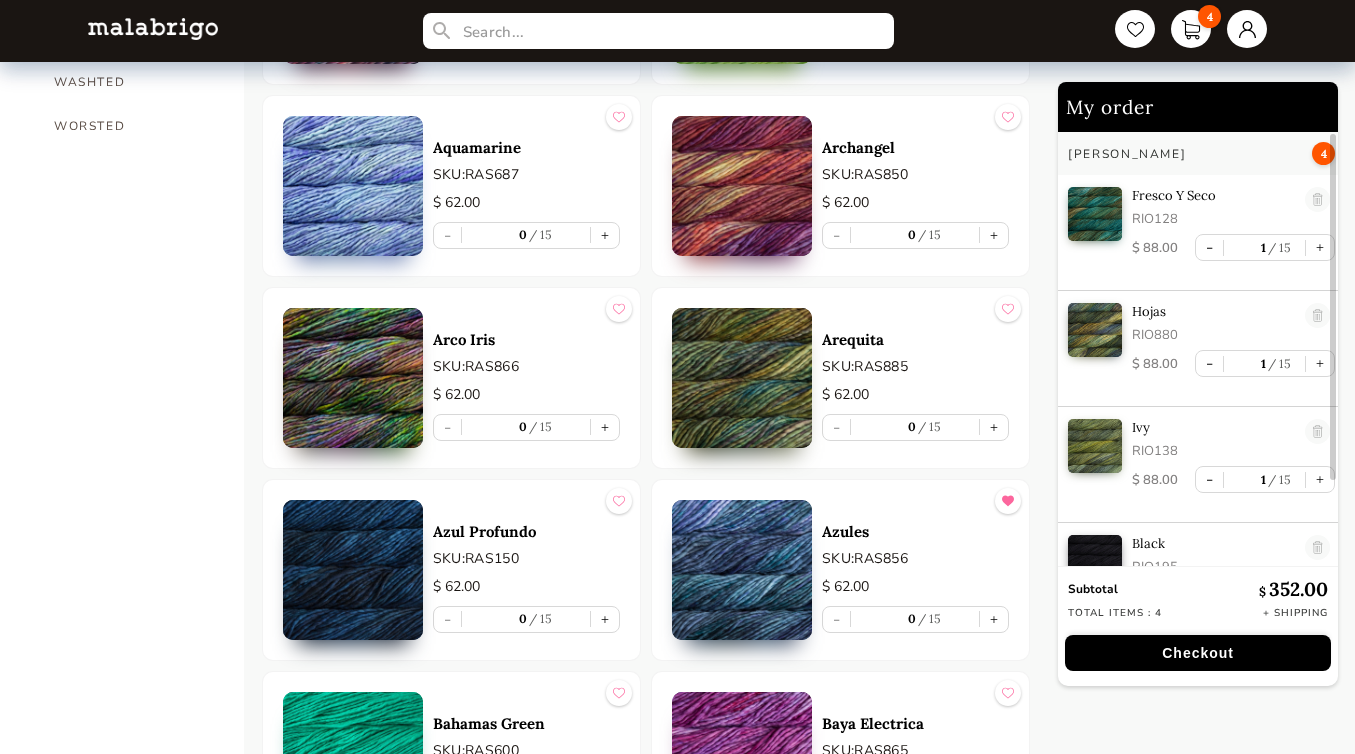 scroll, scrollTop: 1478, scrollLeft: 0, axis: vertical 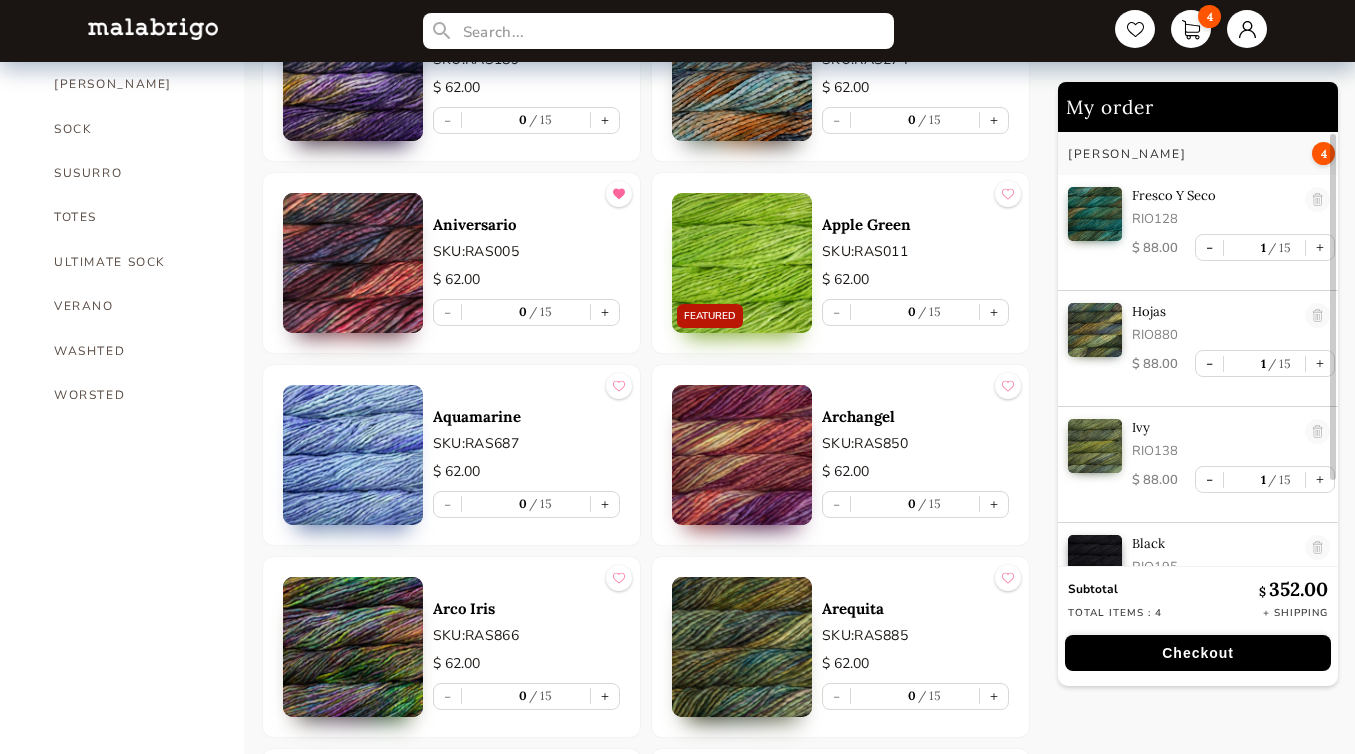 click at bounding box center [353, 647] 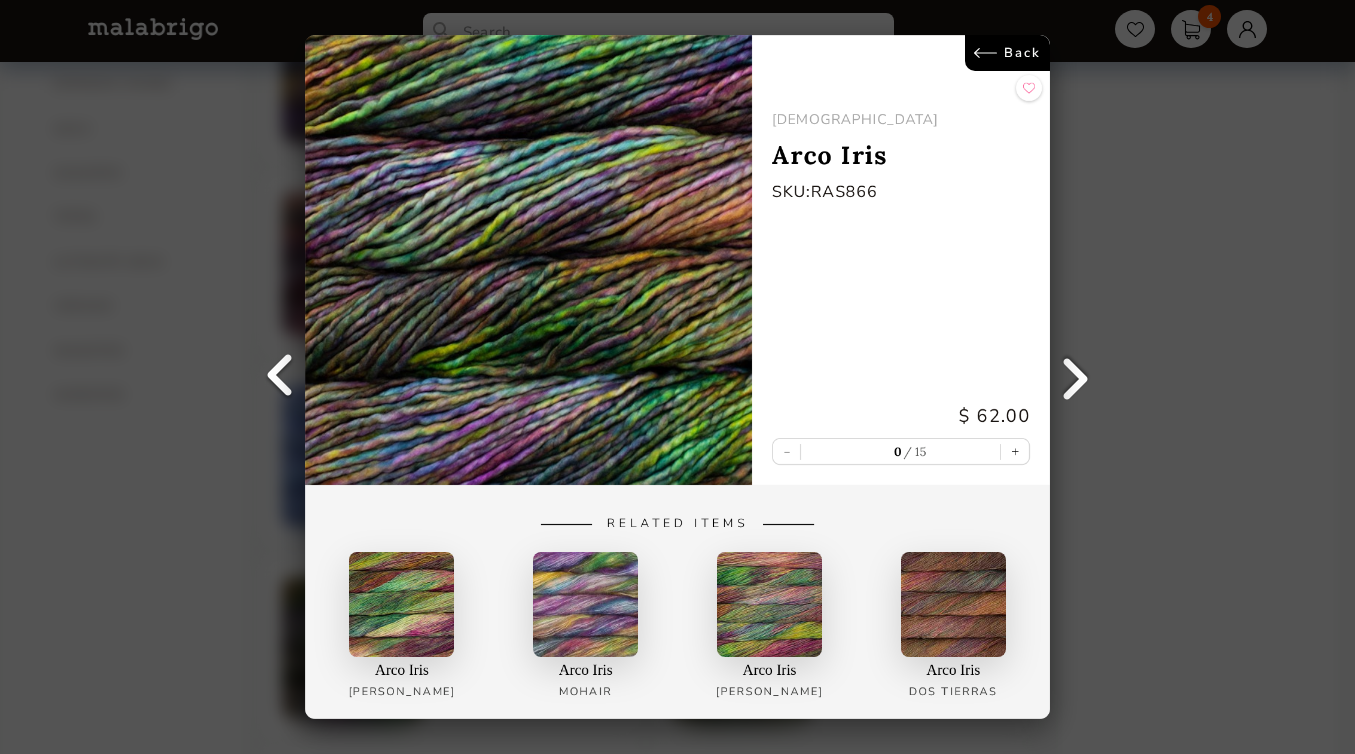 click on "Back" at bounding box center [1007, 53] 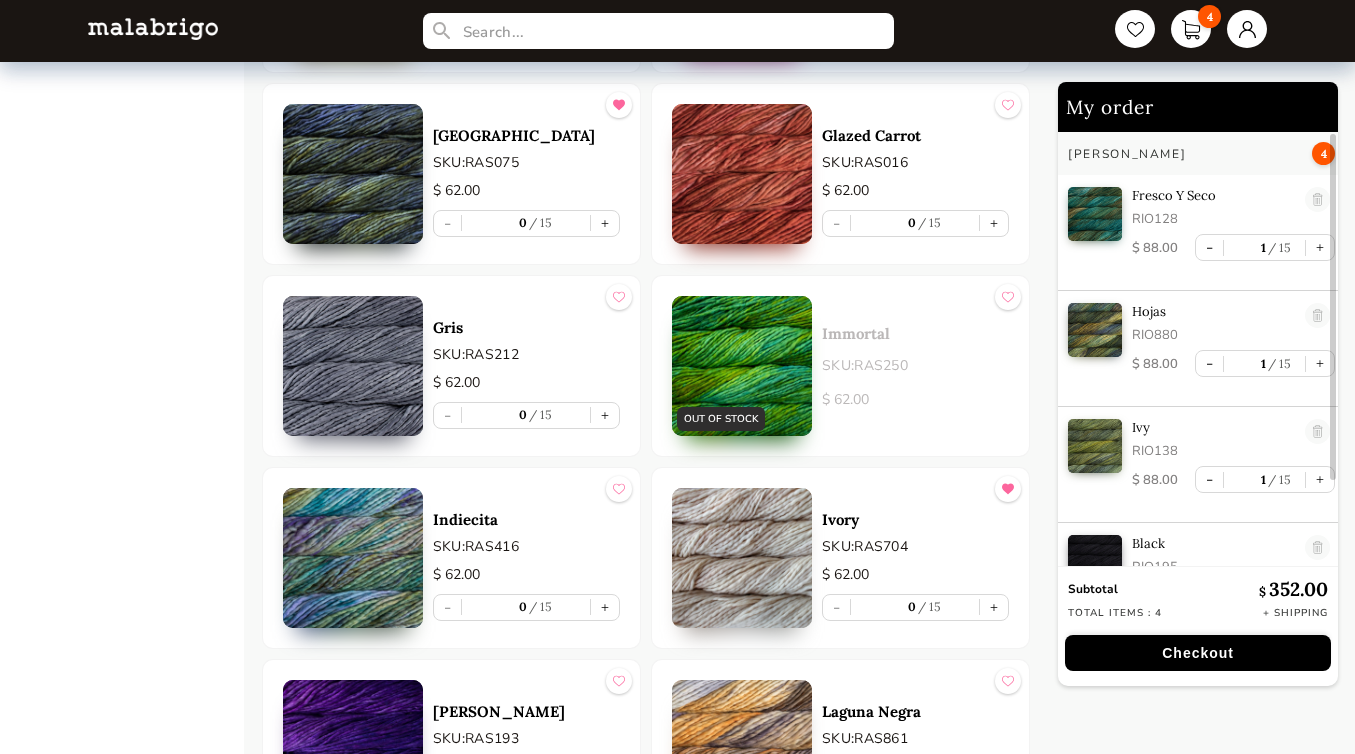 scroll, scrollTop: 5275, scrollLeft: 0, axis: vertical 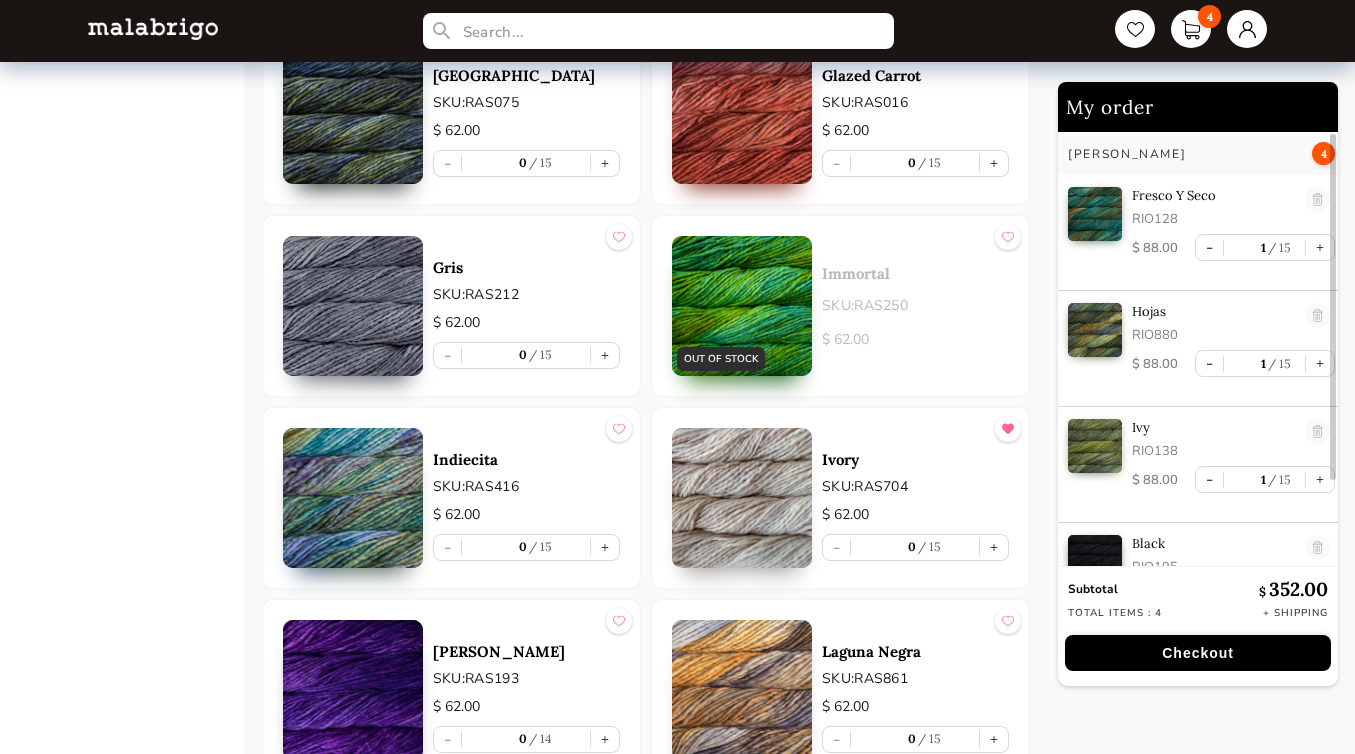 click at bounding box center (742, 498) 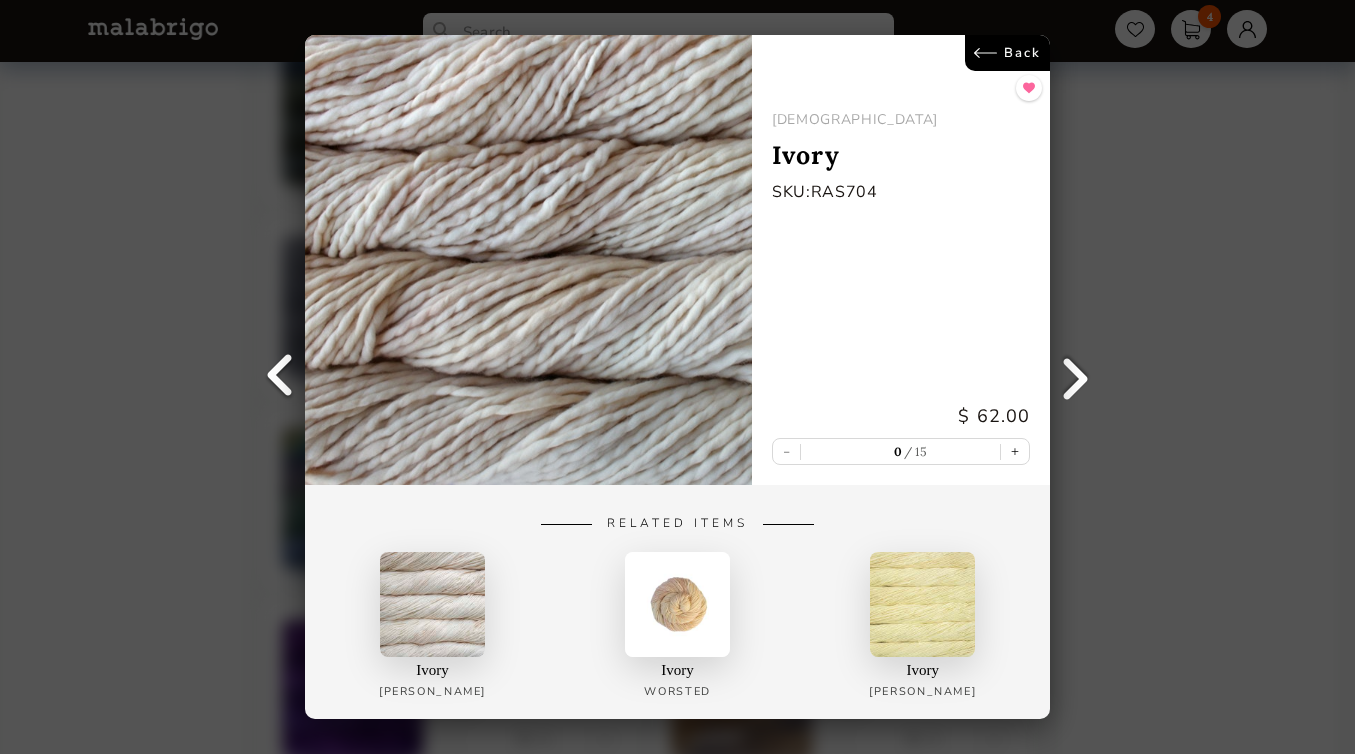 click on "Back RASTA Ivory SKU:  RAS704 $   62.00 - 0 15 + Related Items [PERSON_NAME] Ivory Worsted [PERSON_NAME]" at bounding box center [677, 377] 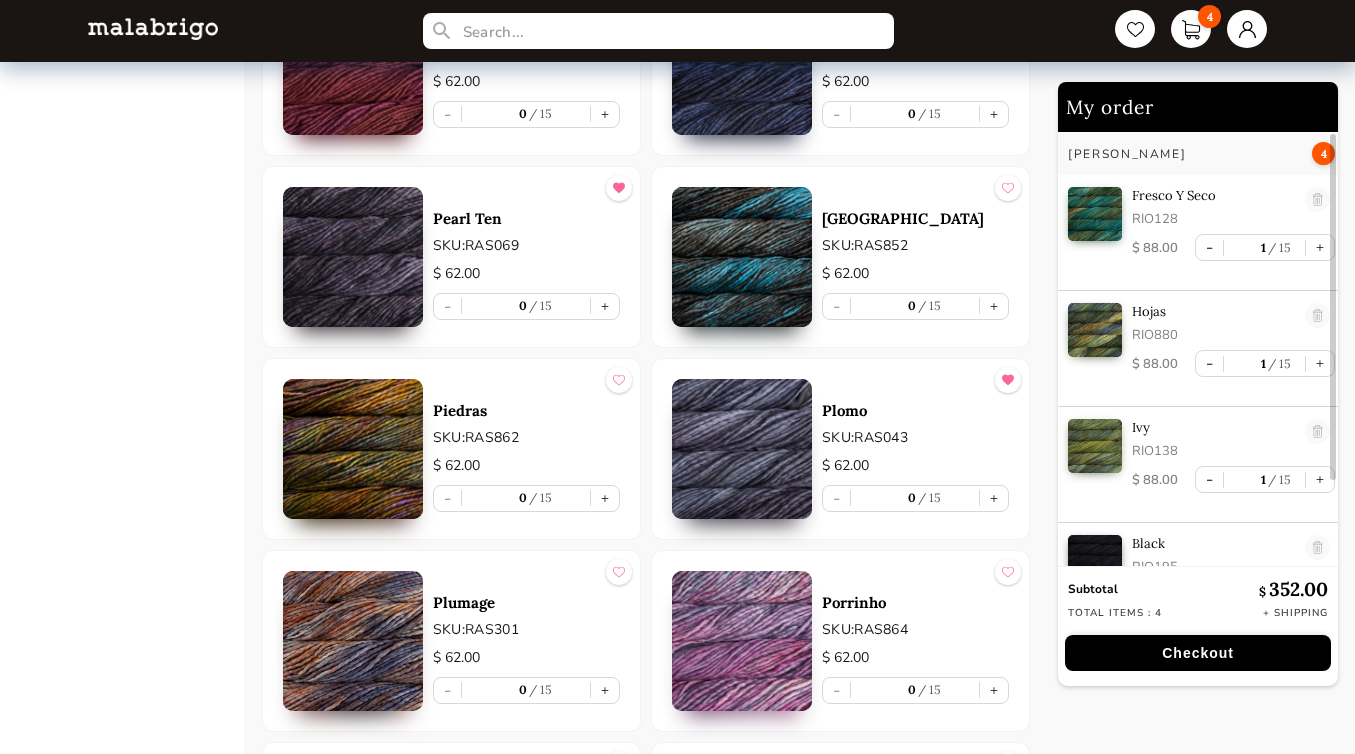 scroll, scrollTop: 7581, scrollLeft: 0, axis: vertical 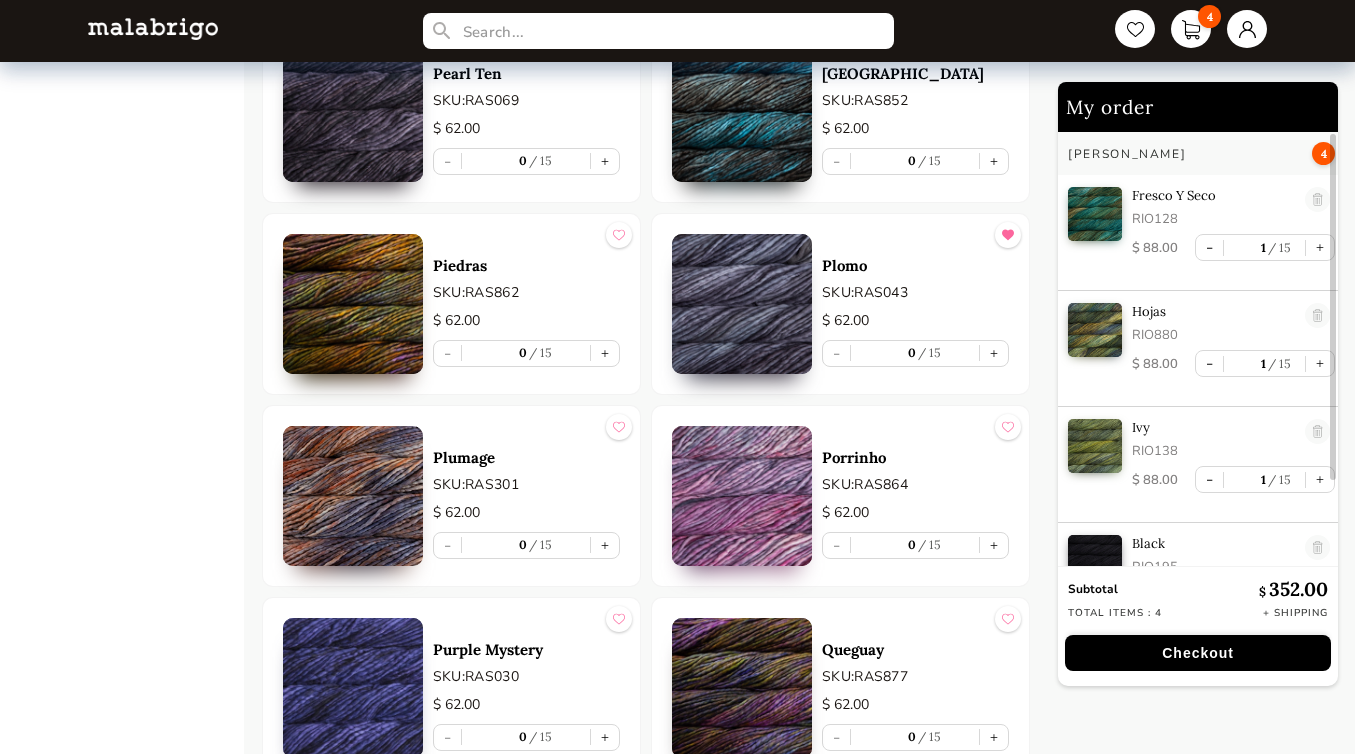 click at bounding box center [742, 496] 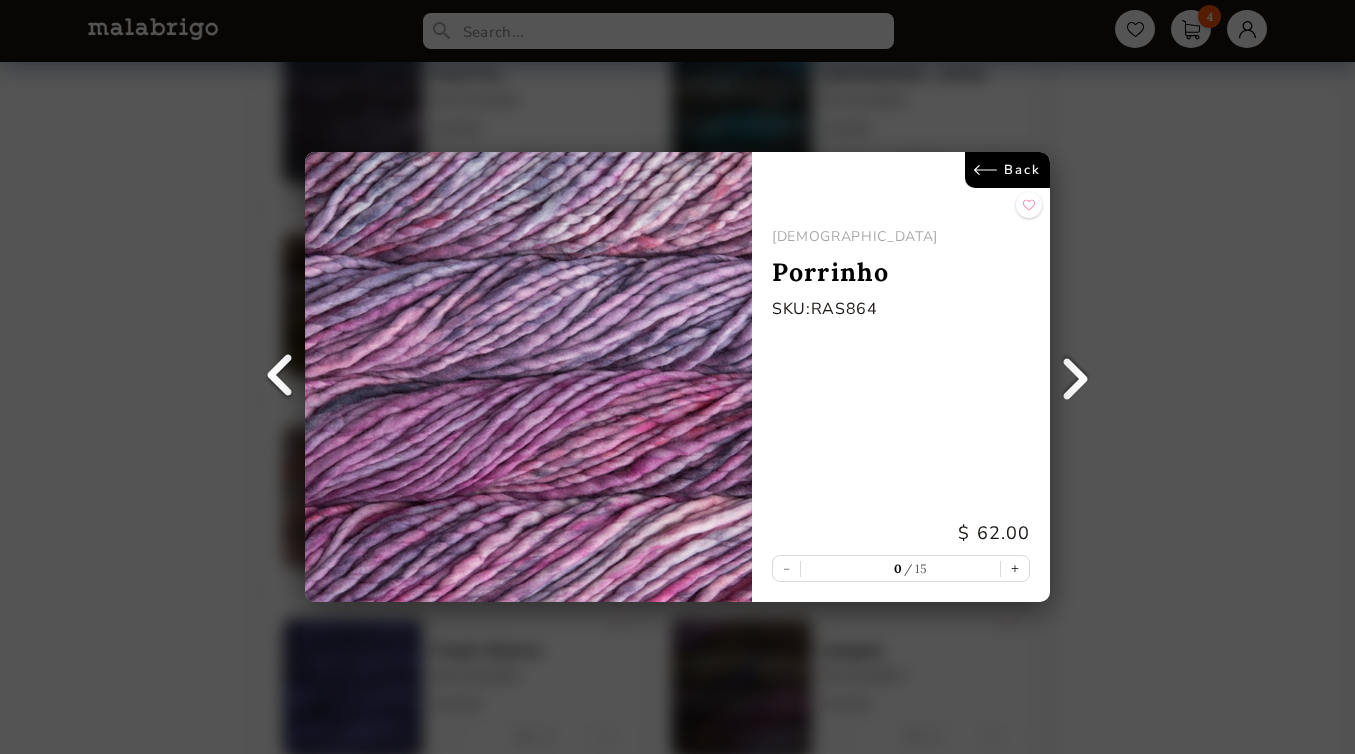 click on "Back RASTA Porrinho SKU:  RAS864 $   62.00 - 0 15 +" at bounding box center (677, 377) 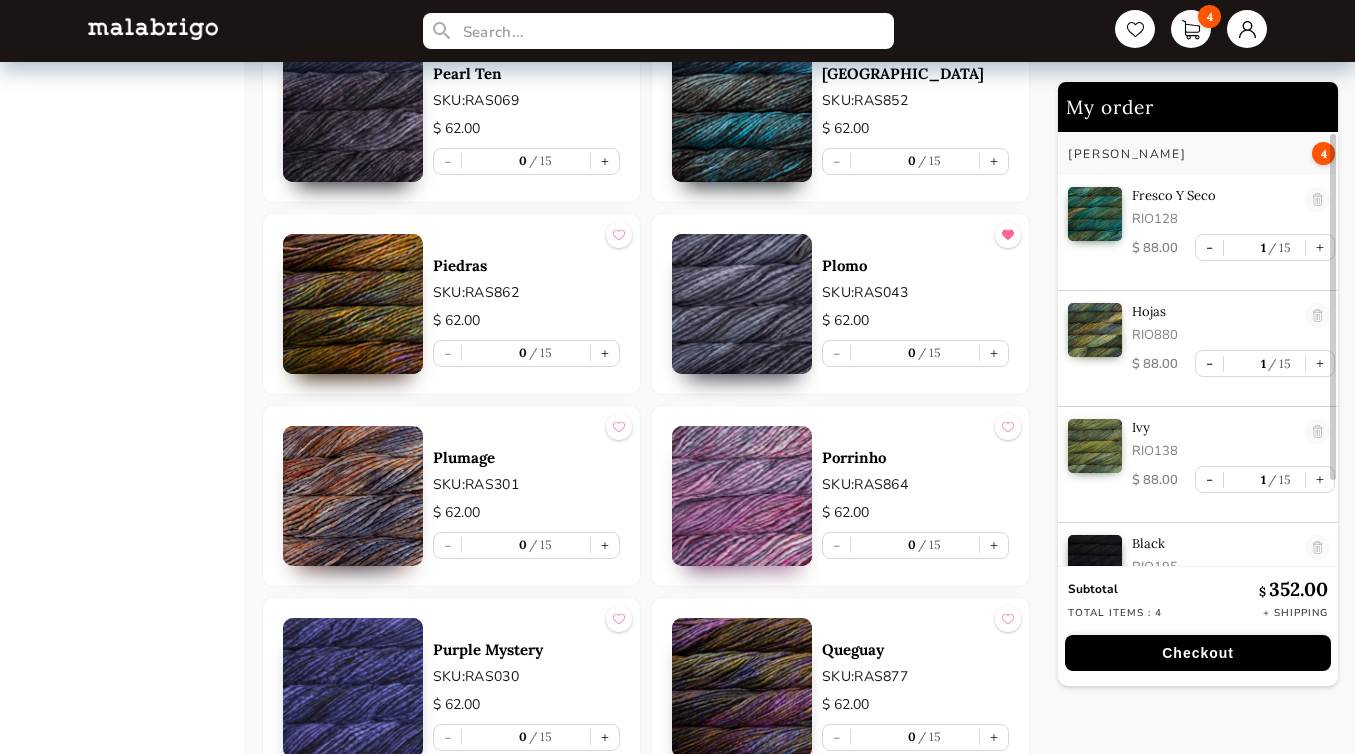 click at bounding box center [353, 304] 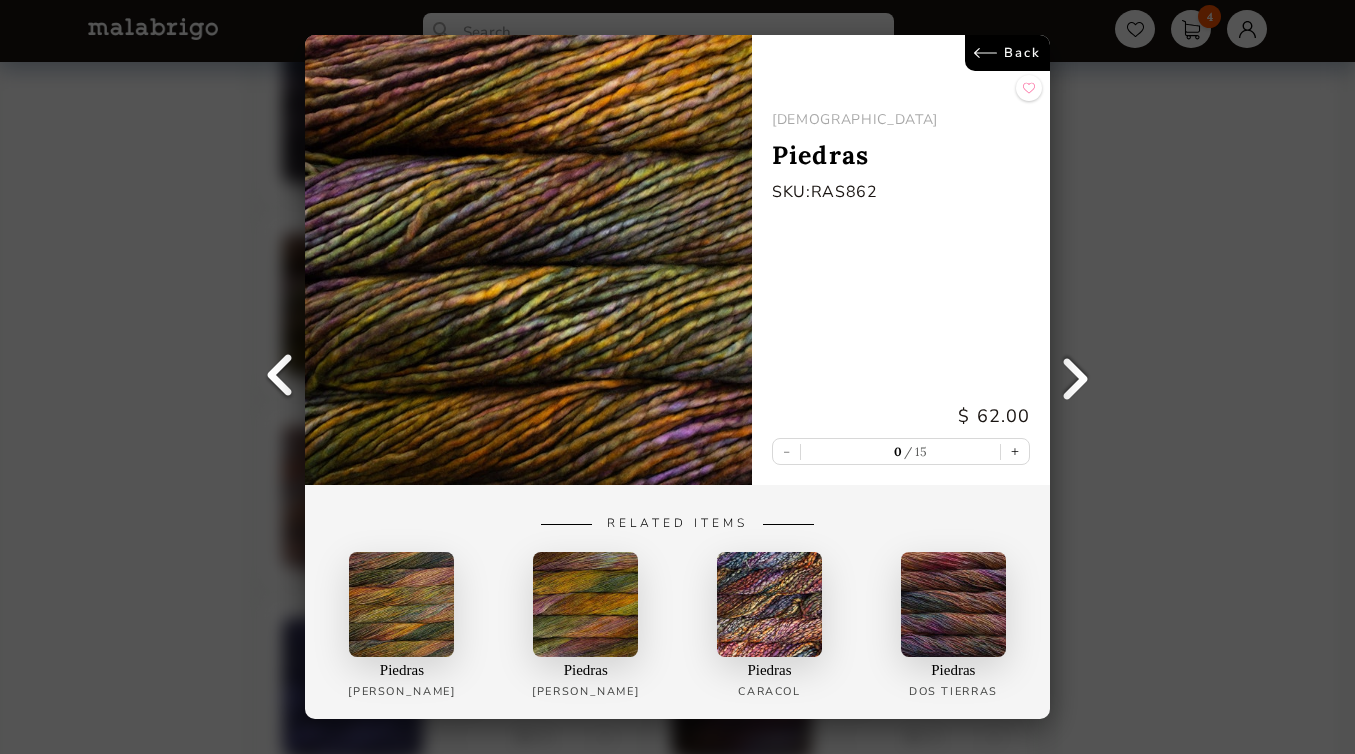 click on "Back RASTA Piedras SKU:  RAS862 $   62.00 - 0 15 + Related Items [GEOGRAPHIC_DATA][PERSON_NAME] [GEOGRAPHIC_DATA] [PERSON_NAME][GEOGRAPHIC_DATA] [GEOGRAPHIC_DATA]" at bounding box center [677, 377] 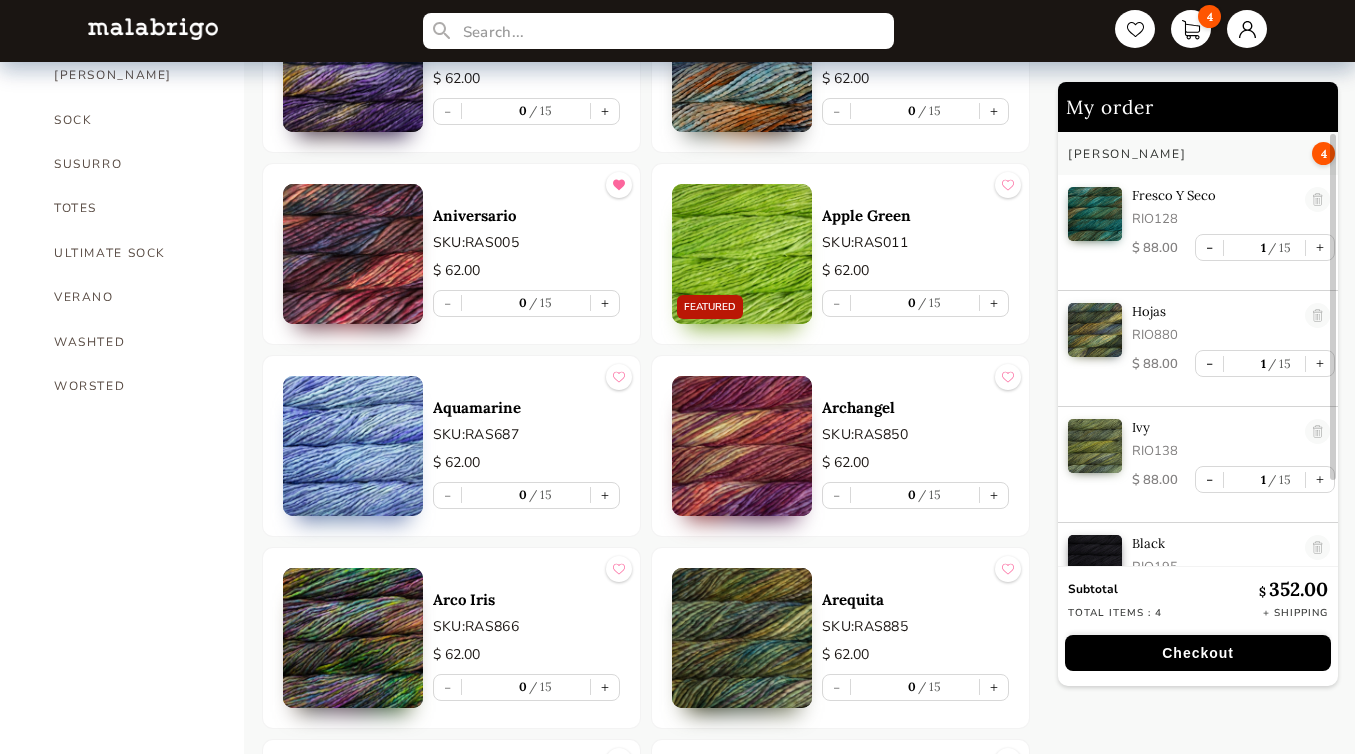 scroll, scrollTop: 1454, scrollLeft: 0, axis: vertical 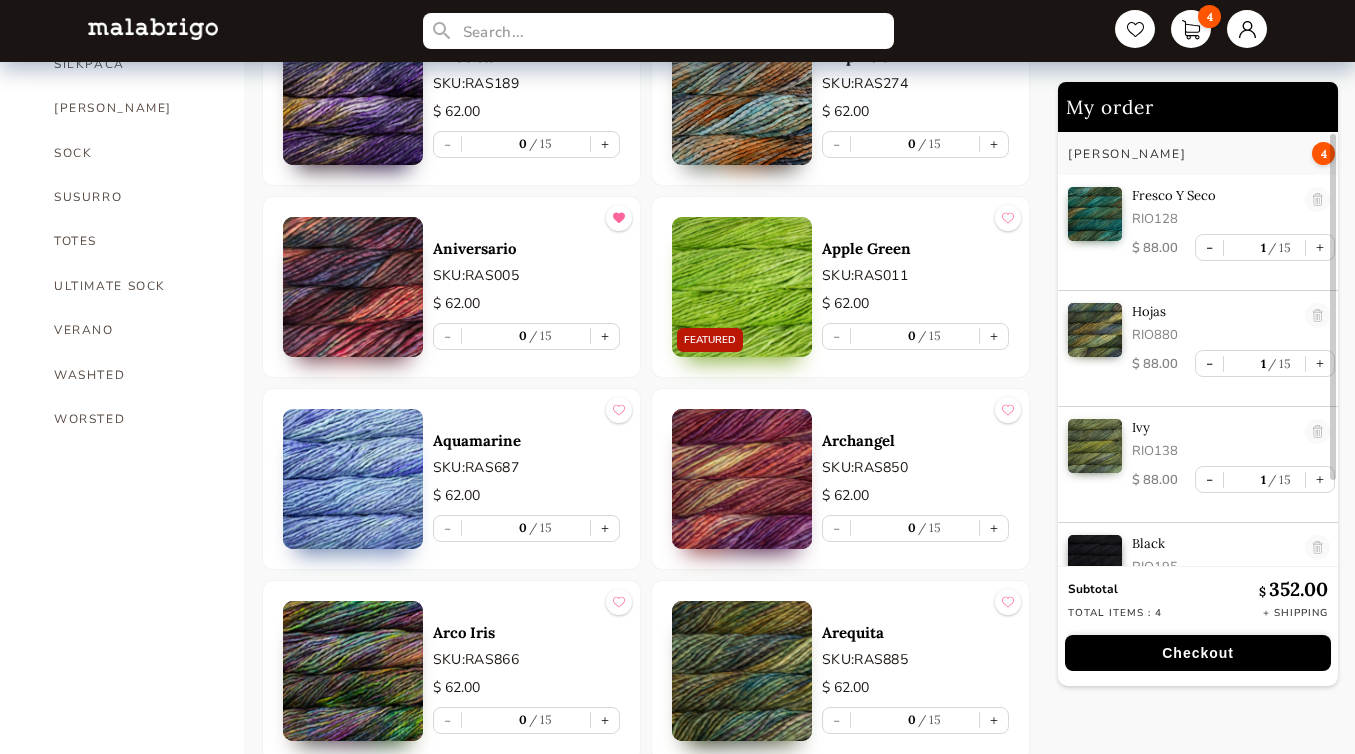 click at bounding box center (353, 287) 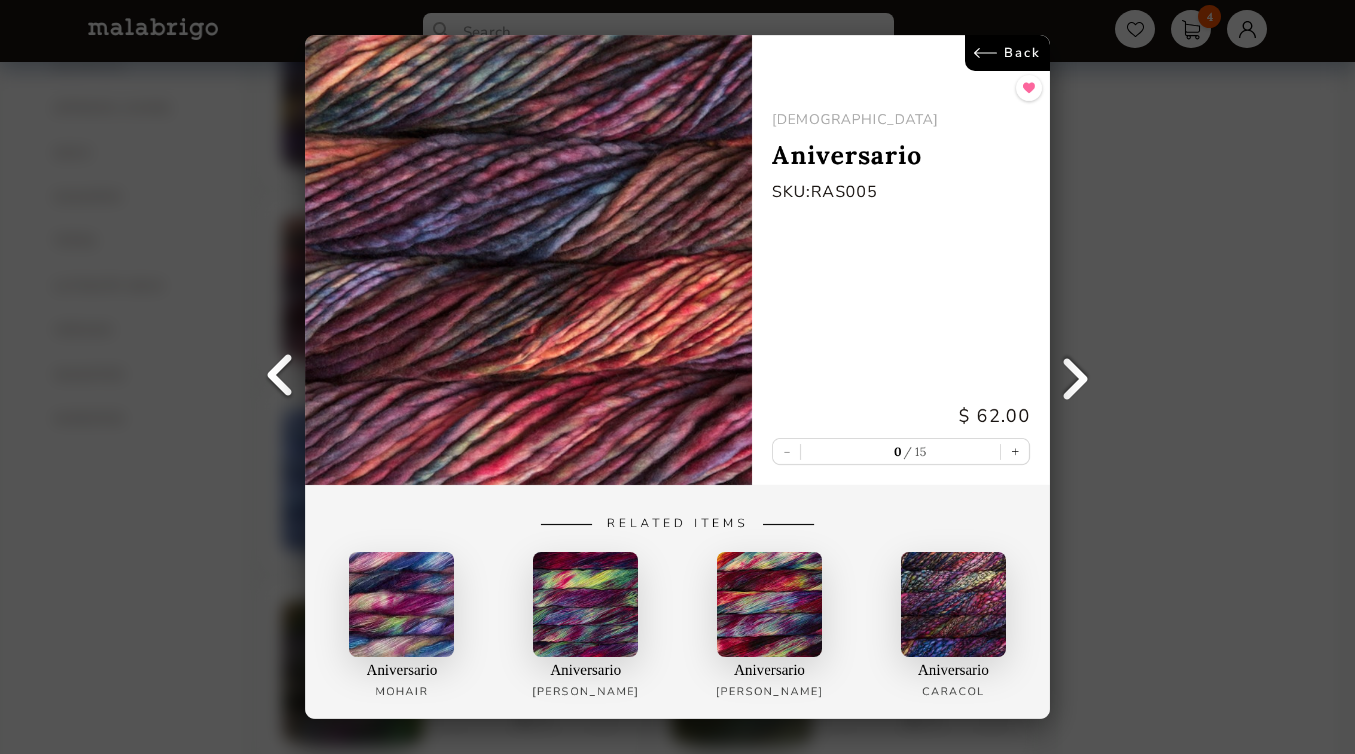 click on "Back RASTA Aniversario SKU:  RAS005 $   62.00 - 0 15 + Related Items Aniversario MOHAIR Aniversario [PERSON_NAME] Aniversario [PERSON_NAME] Aniversario Caracol" at bounding box center (677, 377) 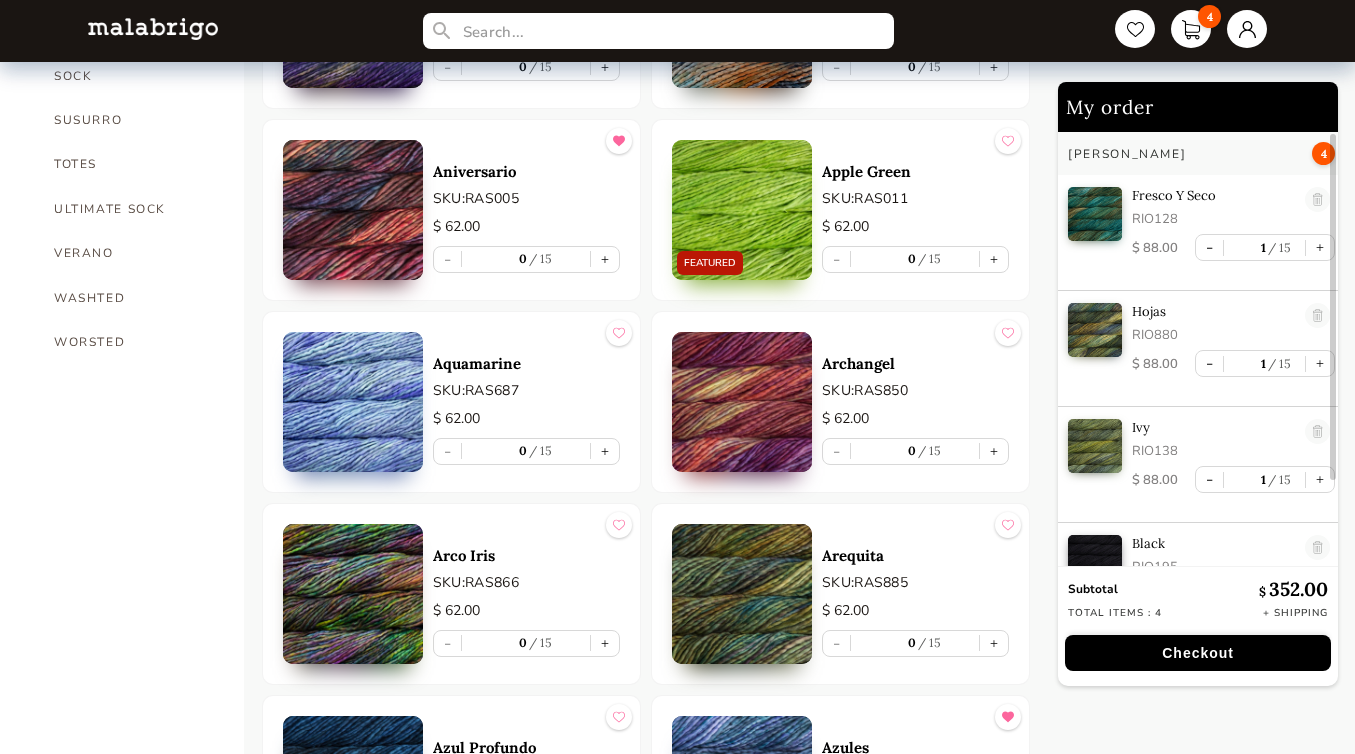 scroll, scrollTop: 1590, scrollLeft: 0, axis: vertical 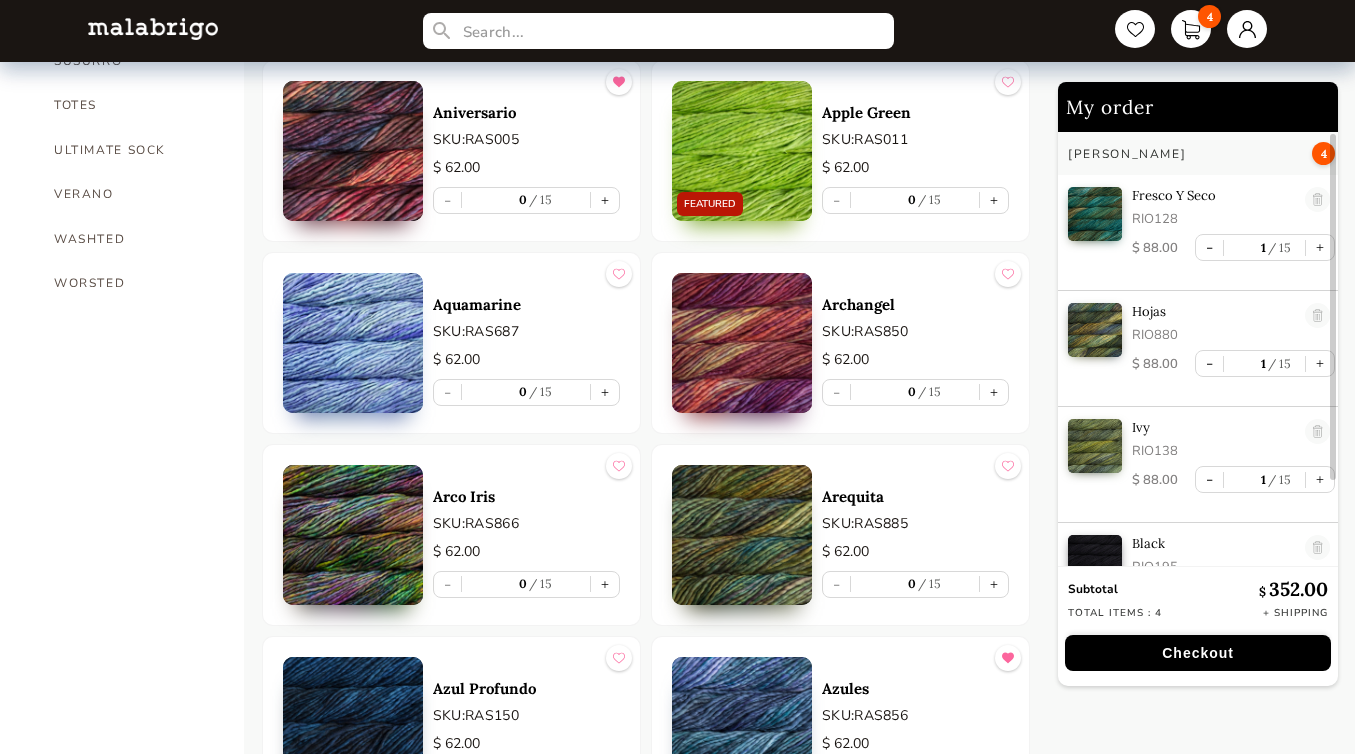 click at bounding box center (742, 343) 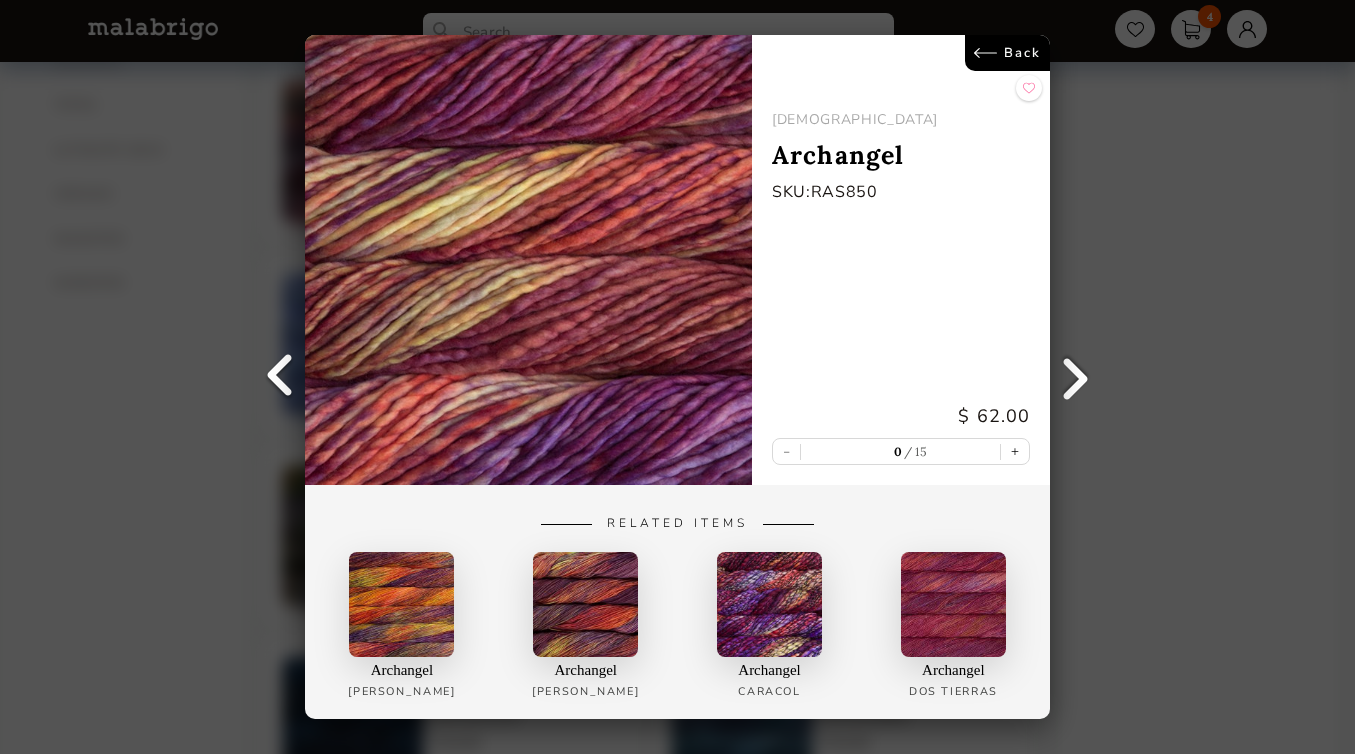 click at bounding box center (528, 260) 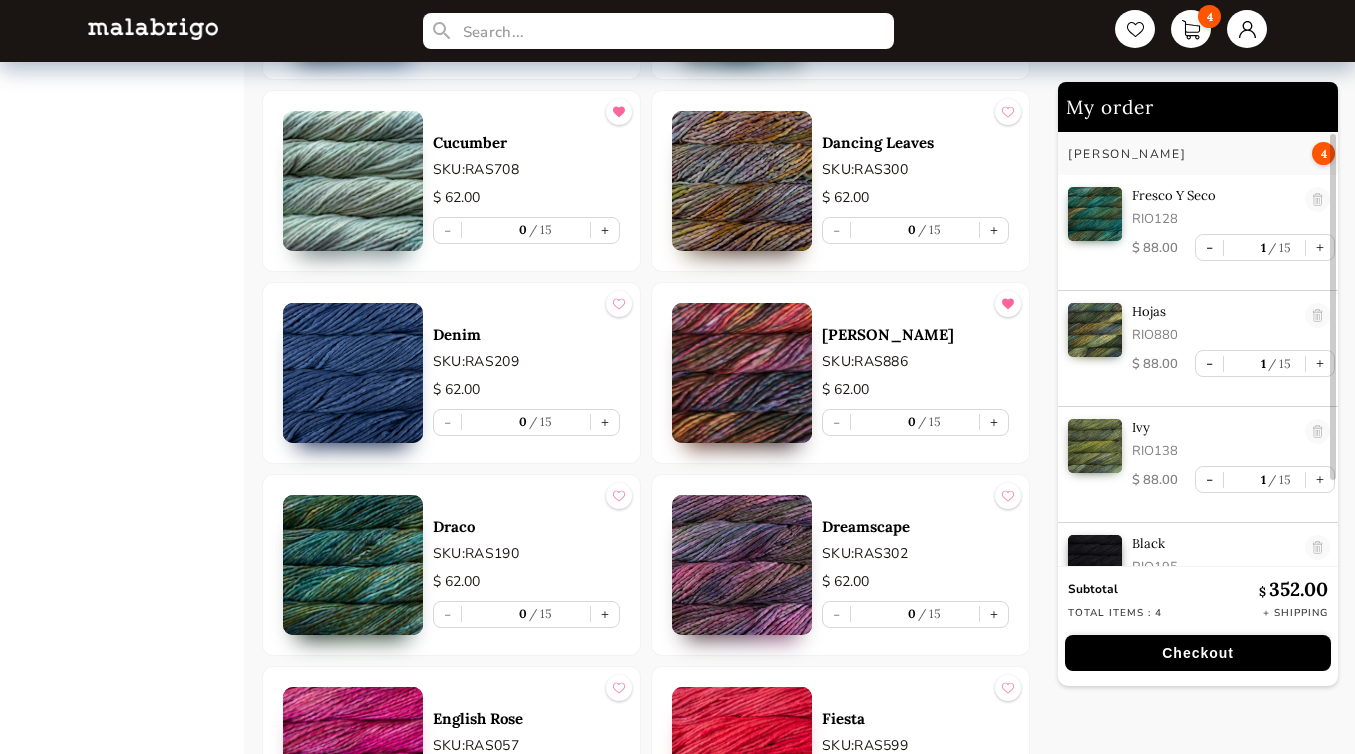scroll, scrollTop: 3955, scrollLeft: 0, axis: vertical 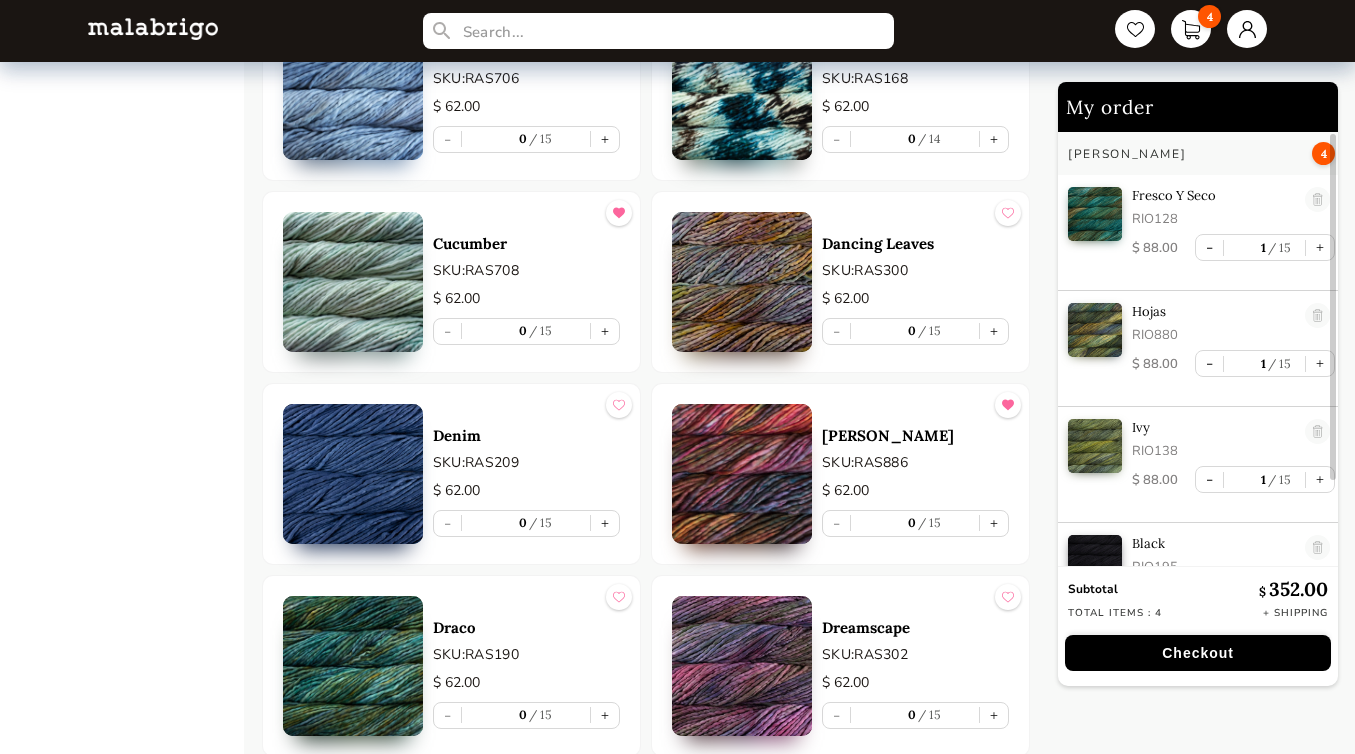 click at bounding box center (742, 474) 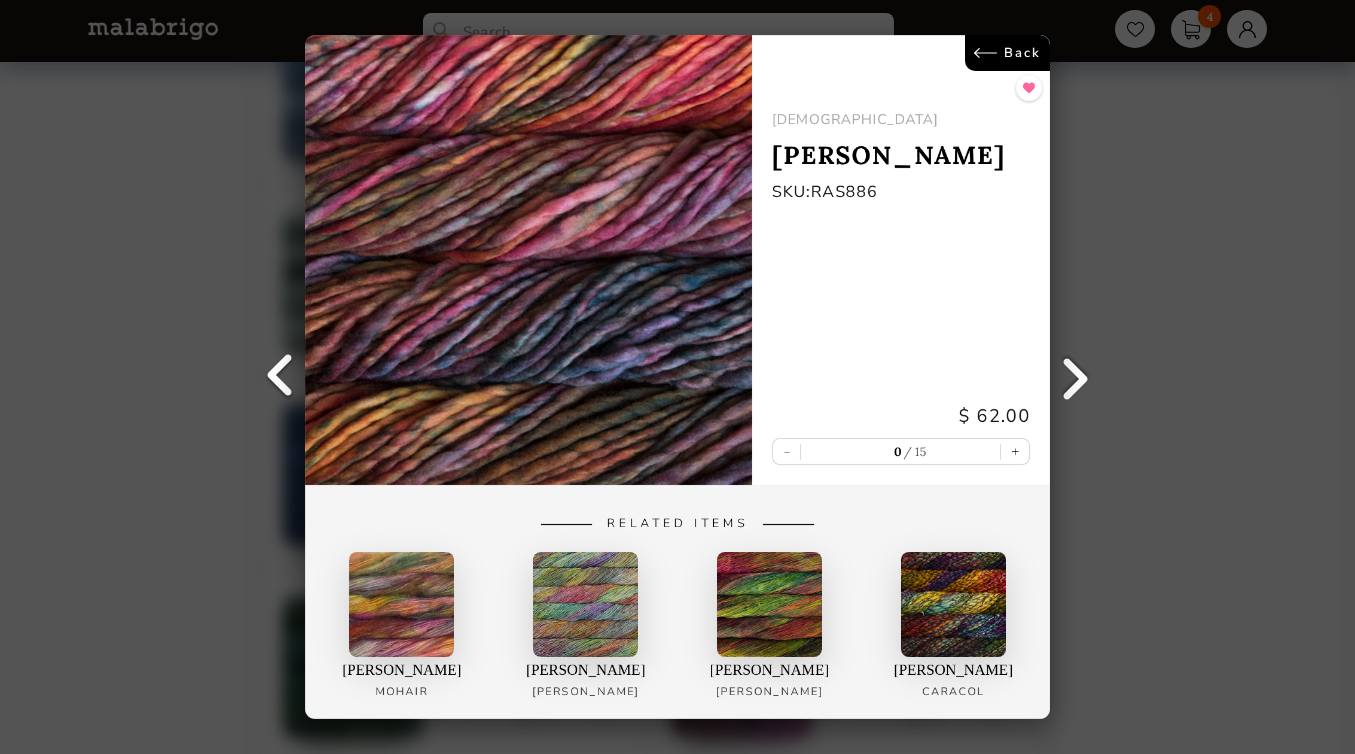 click on "Back RASTA [PERSON_NAME] SKU:  RAS886 $   62.00 - 0 15 + Related Items [PERSON_NAME] [PERSON_NAME] [PERSON_NAME] [PERSON_NAME]" at bounding box center [677, 377] 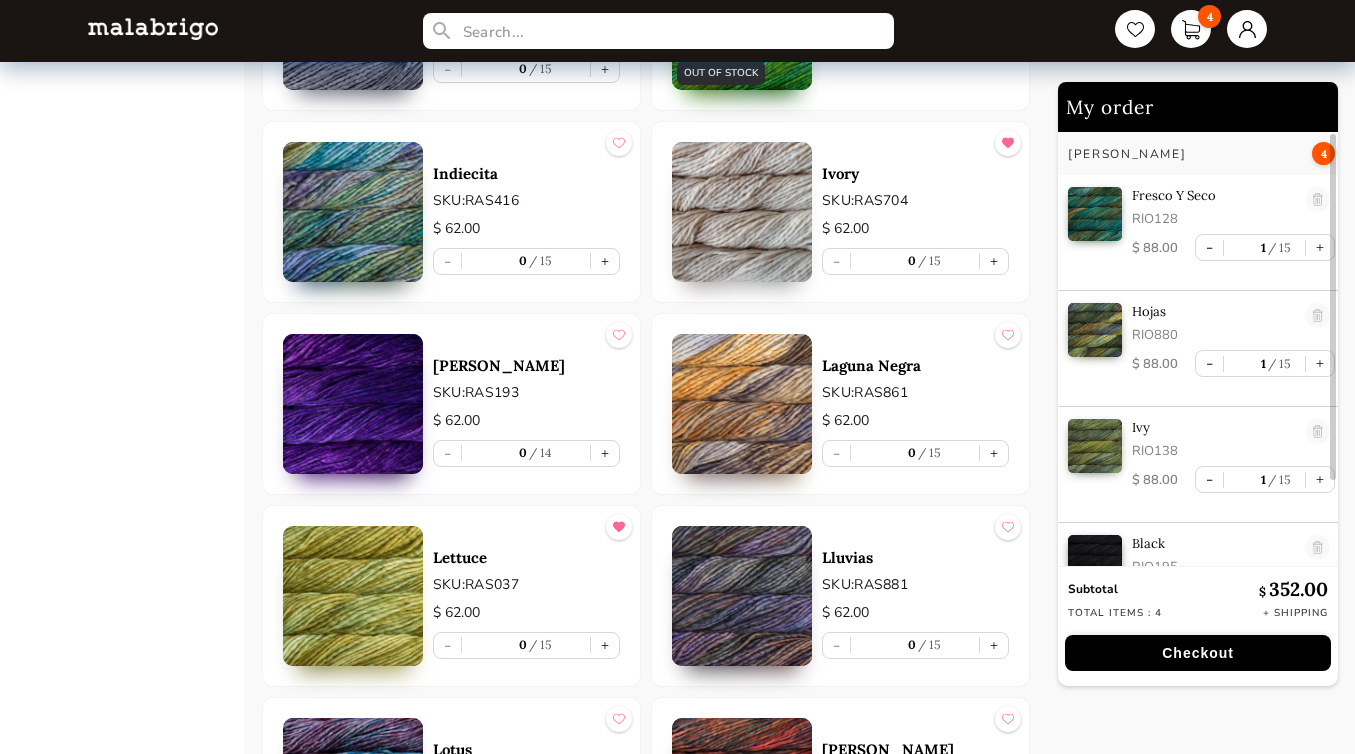 scroll, scrollTop: 5552, scrollLeft: 0, axis: vertical 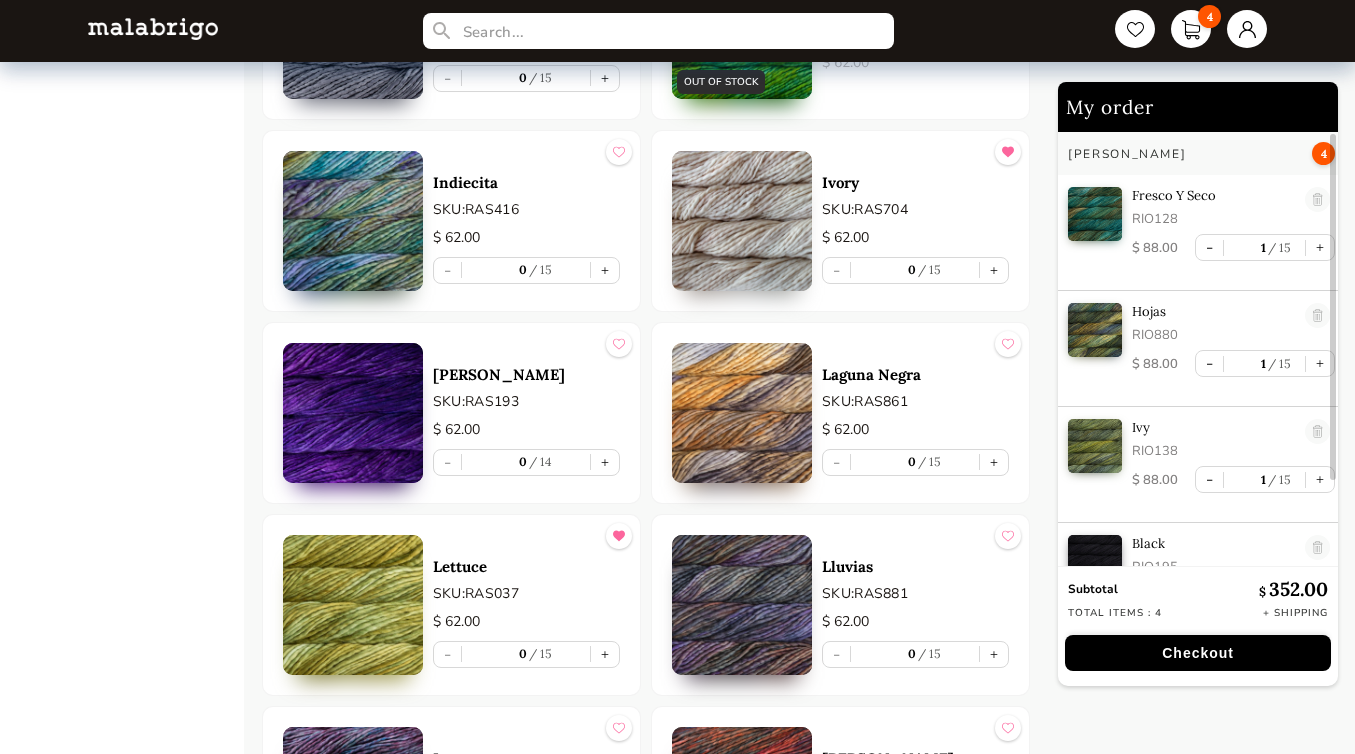 click at bounding box center [742, 413] 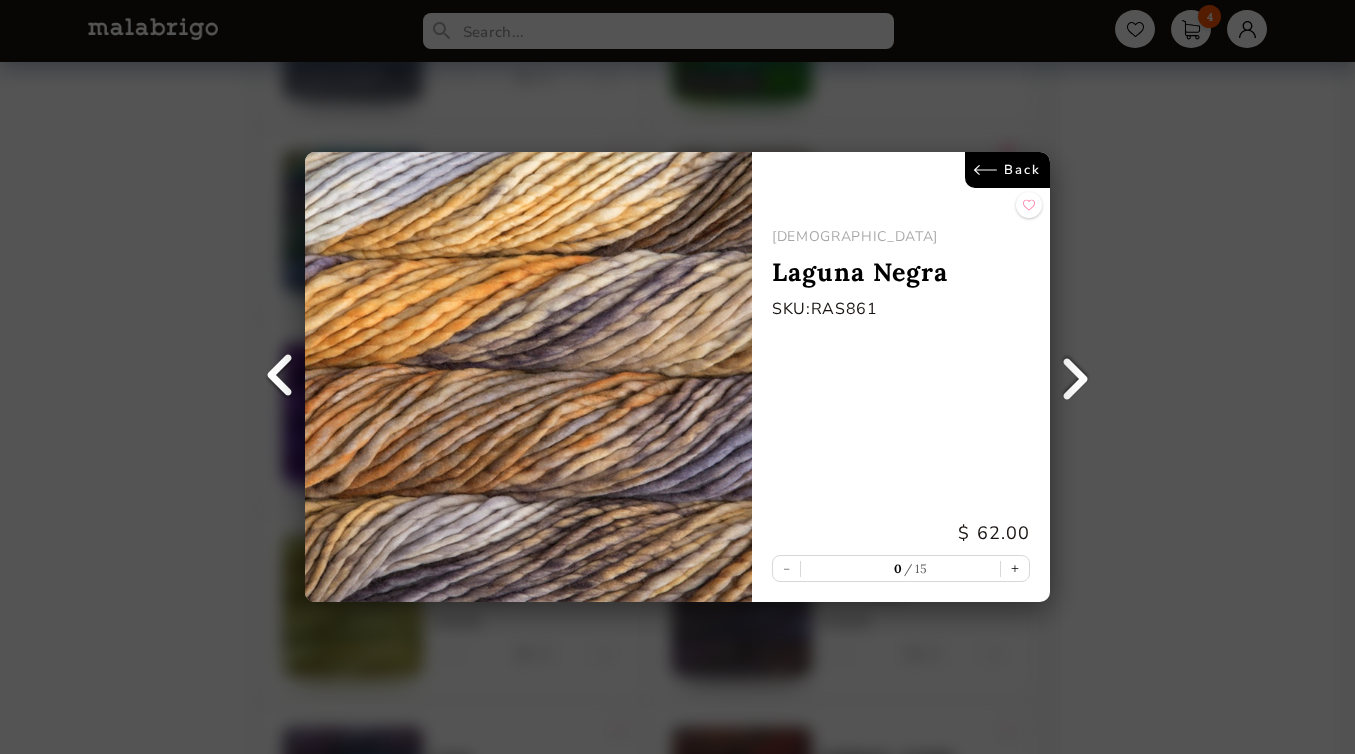 click on "Back RASTA [GEOGRAPHIC_DATA] SKU:  RAS861 $   62.00 - 0 15 +" at bounding box center [677, 377] 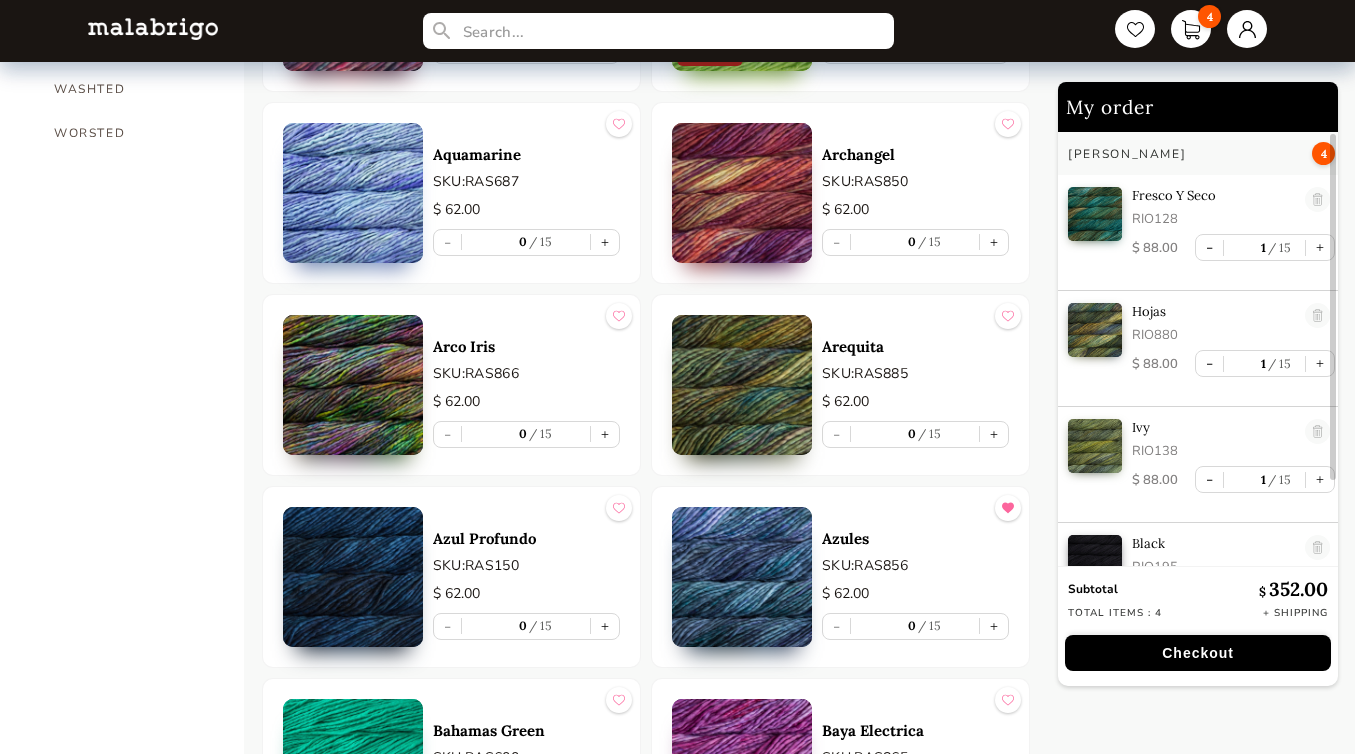 scroll, scrollTop: 1769, scrollLeft: 0, axis: vertical 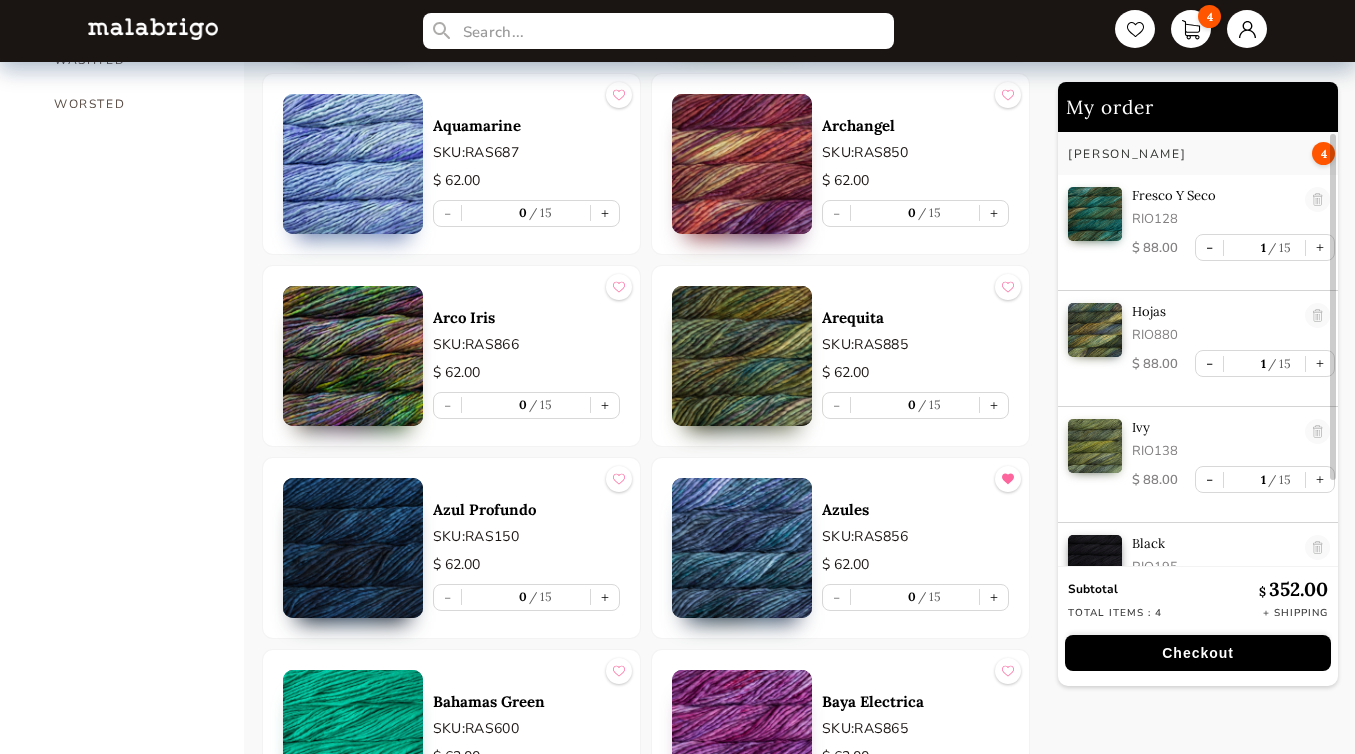 click at bounding box center [742, 356] 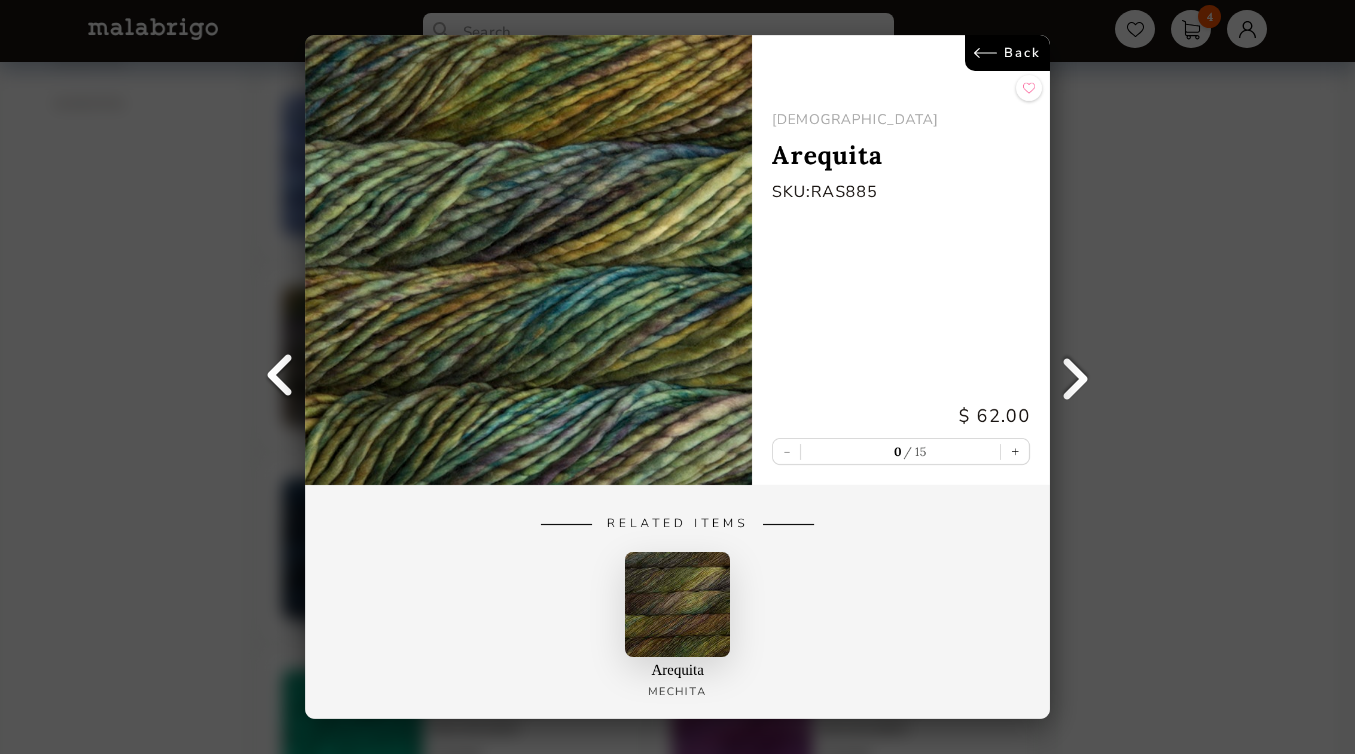 click on "Back [DEMOGRAPHIC_DATA] Arequita SKU:  RAS885 $   62.00 - 0 15 + Related Items Arequita Mechita" at bounding box center (677, 377) 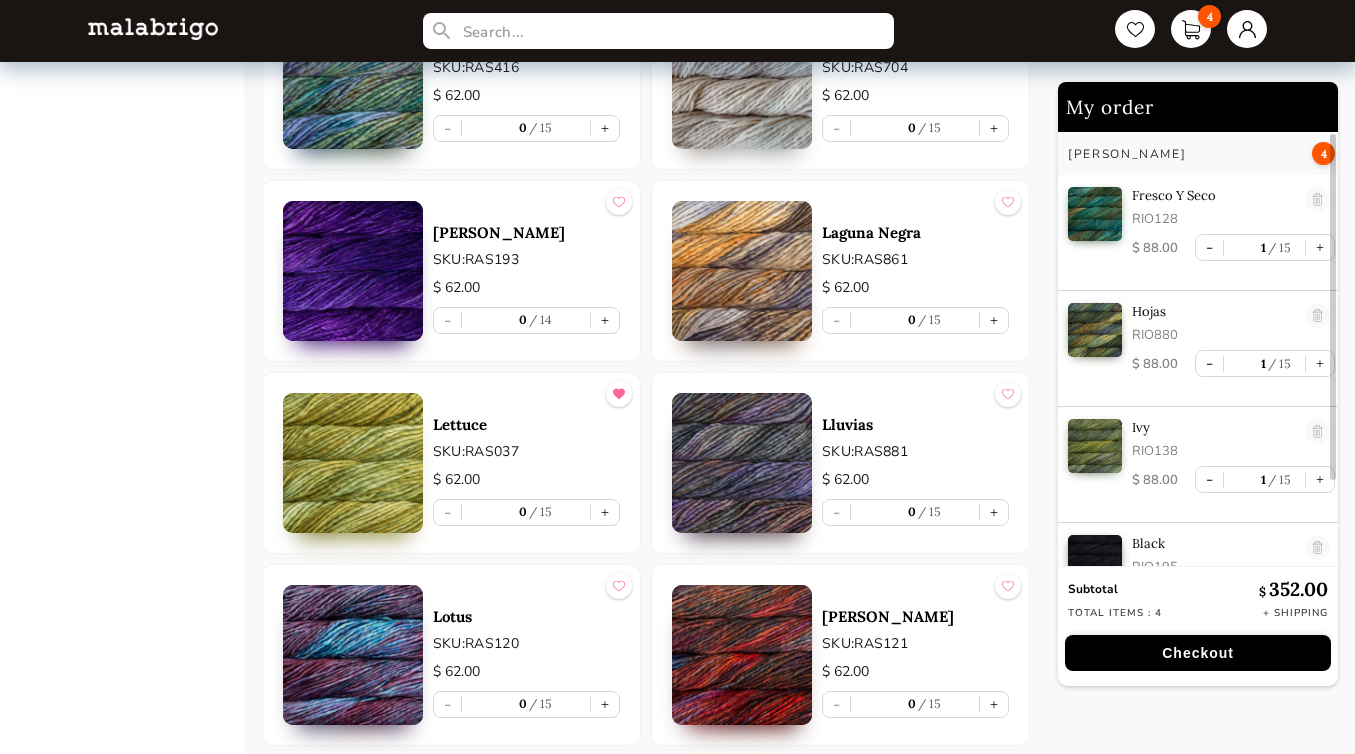 scroll, scrollTop: 5417, scrollLeft: 0, axis: vertical 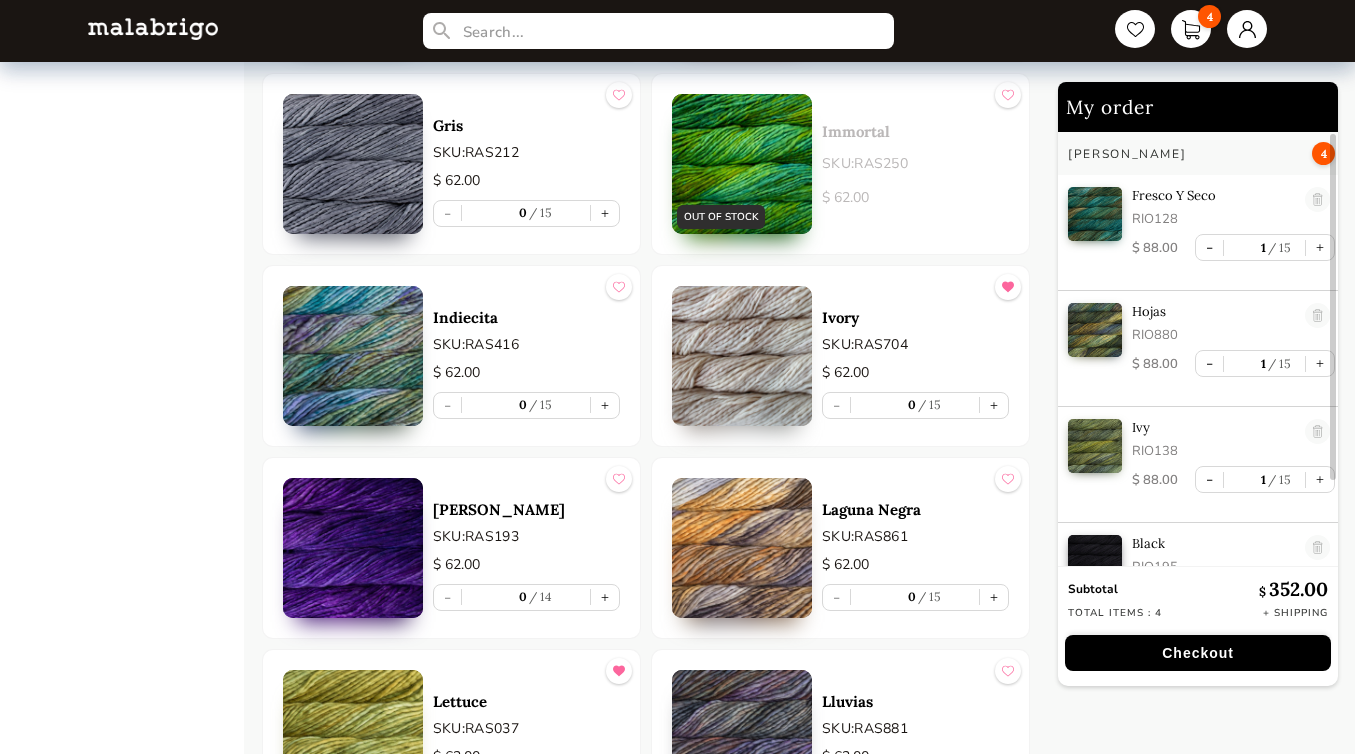 click at bounding box center [353, 356] 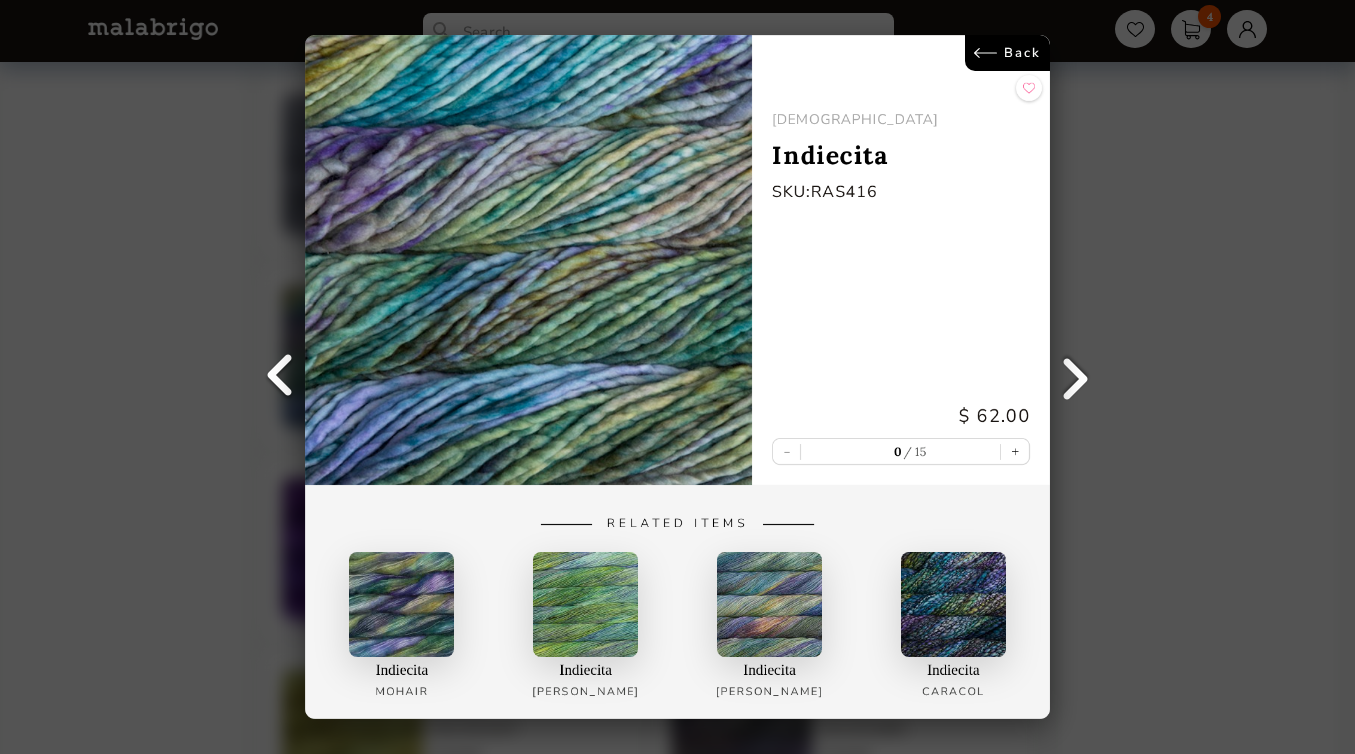 click on "Back [DEMOGRAPHIC_DATA] Indiecita SKU:  RAS416 $   62.00 - 0 15 + Related Items Indiecita MOHAIR Indiecita [PERSON_NAME] Indiecita [PERSON_NAME] Indiecita Caracol" at bounding box center (677, 377) 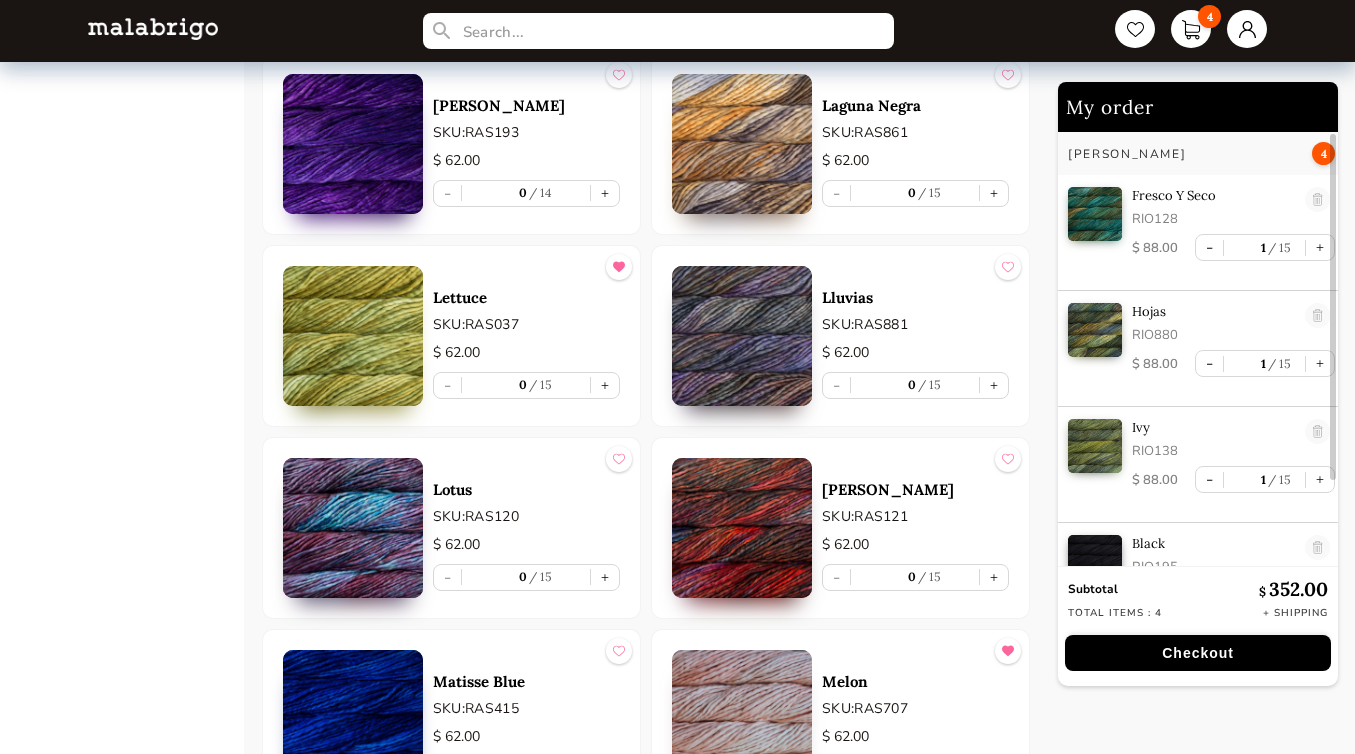 scroll, scrollTop: 5822, scrollLeft: 0, axis: vertical 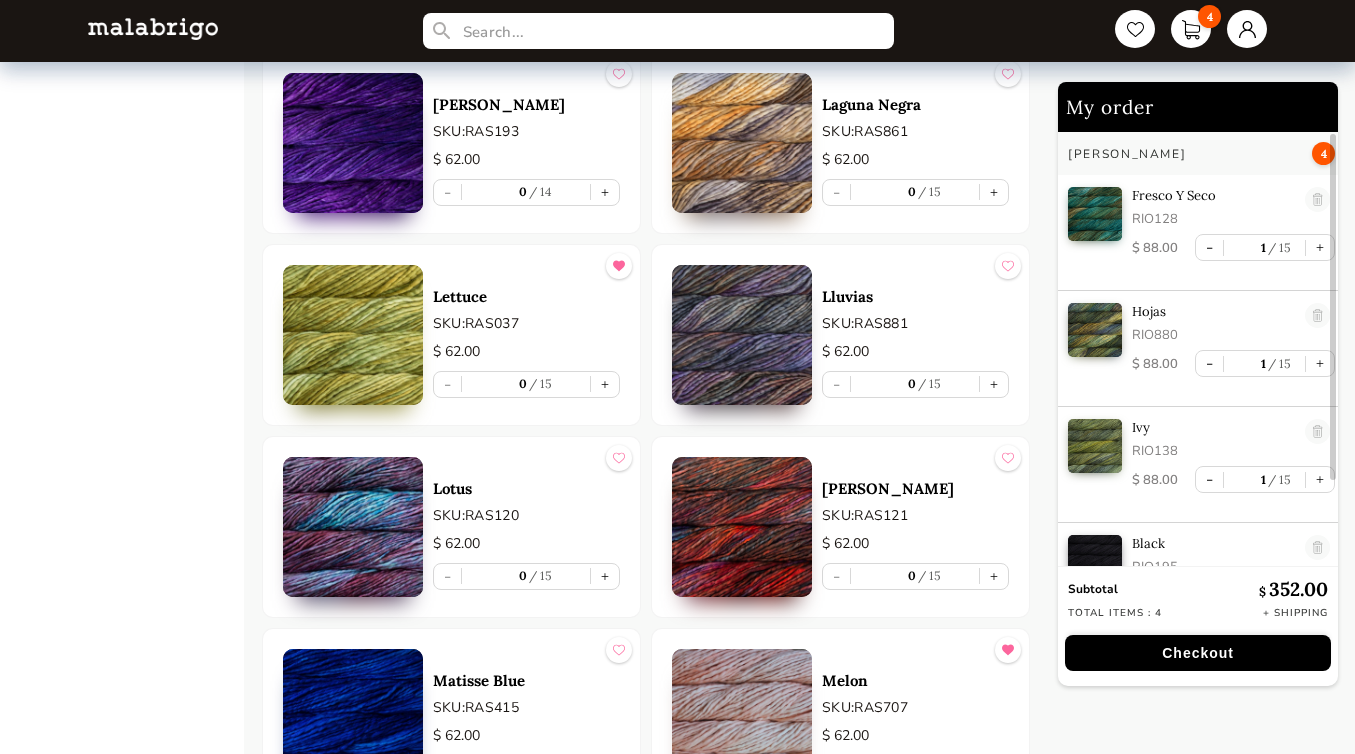 click at bounding box center (742, 335) 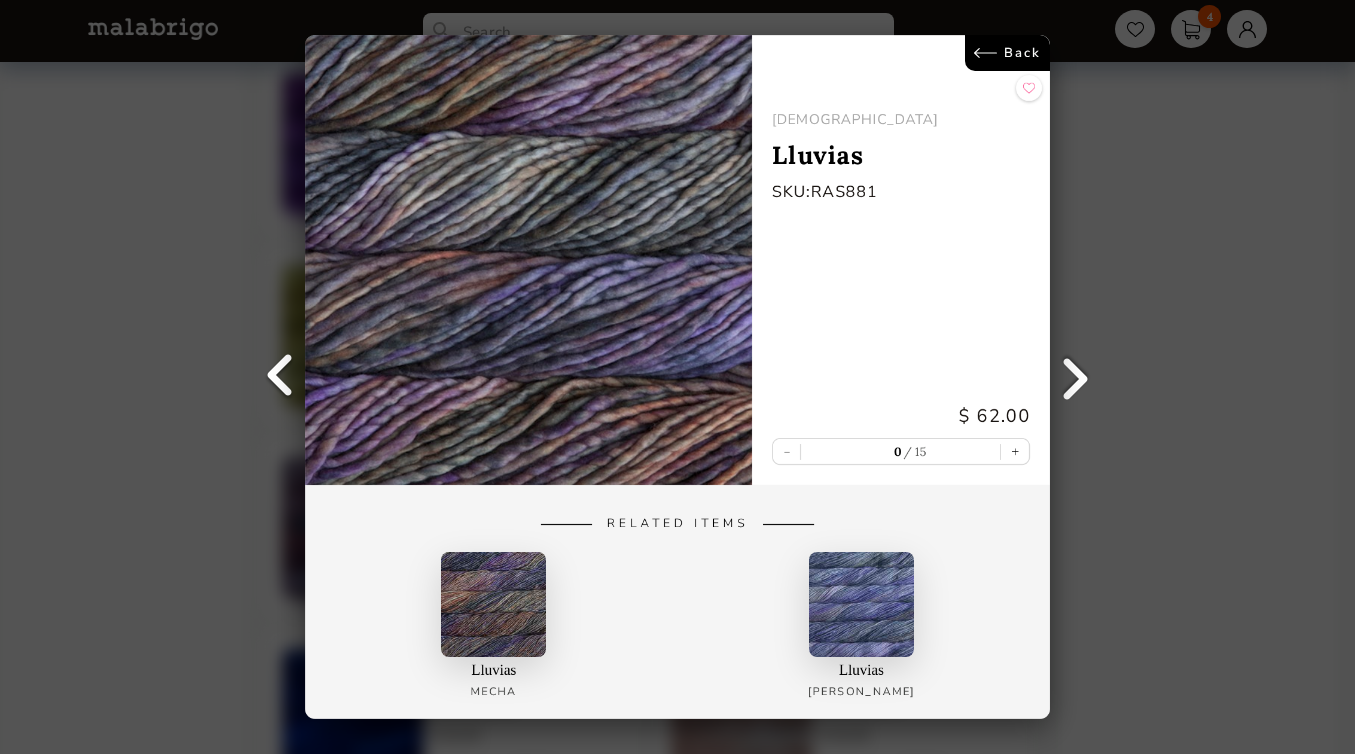 click on "RASTA Lluvias SKU:  RAS881 $   62.00 - 0 15 +" at bounding box center (901, 260) 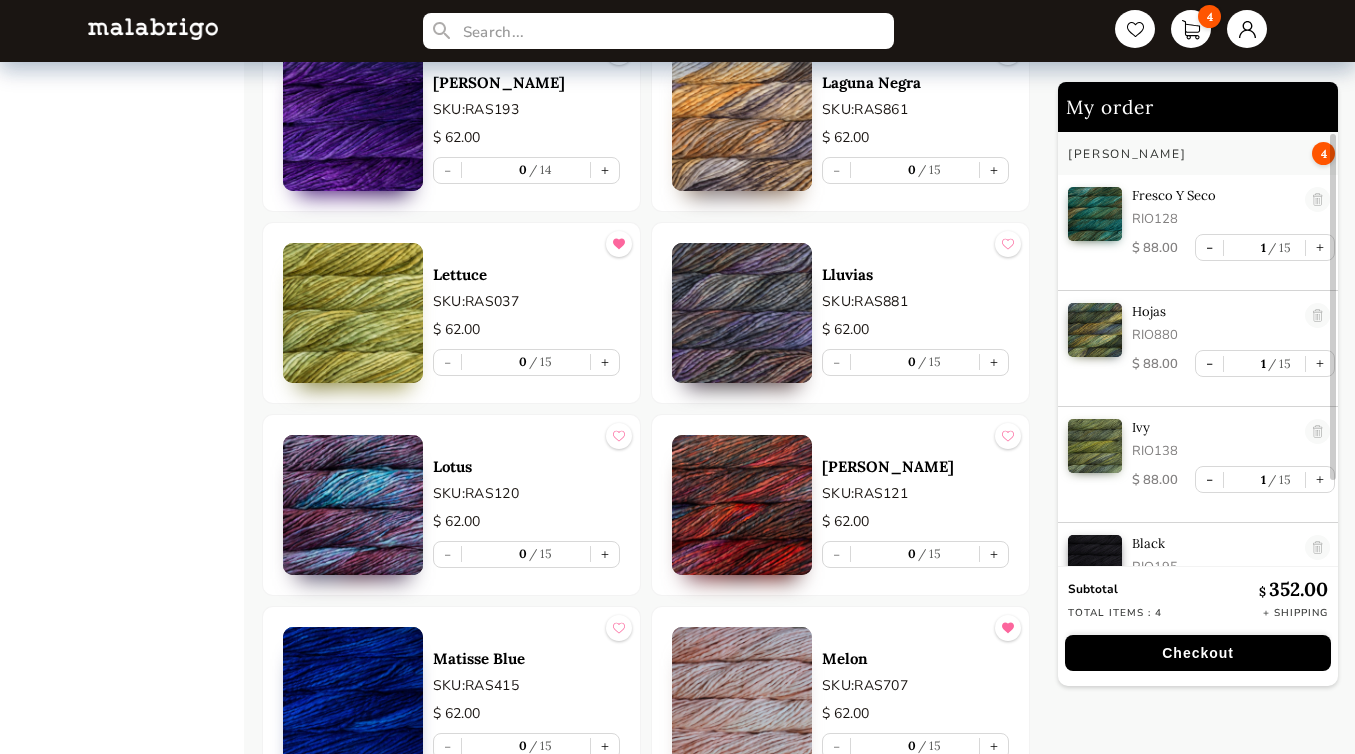 scroll, scrollTop: 5873, scrollLeft: 0, axis: vertical 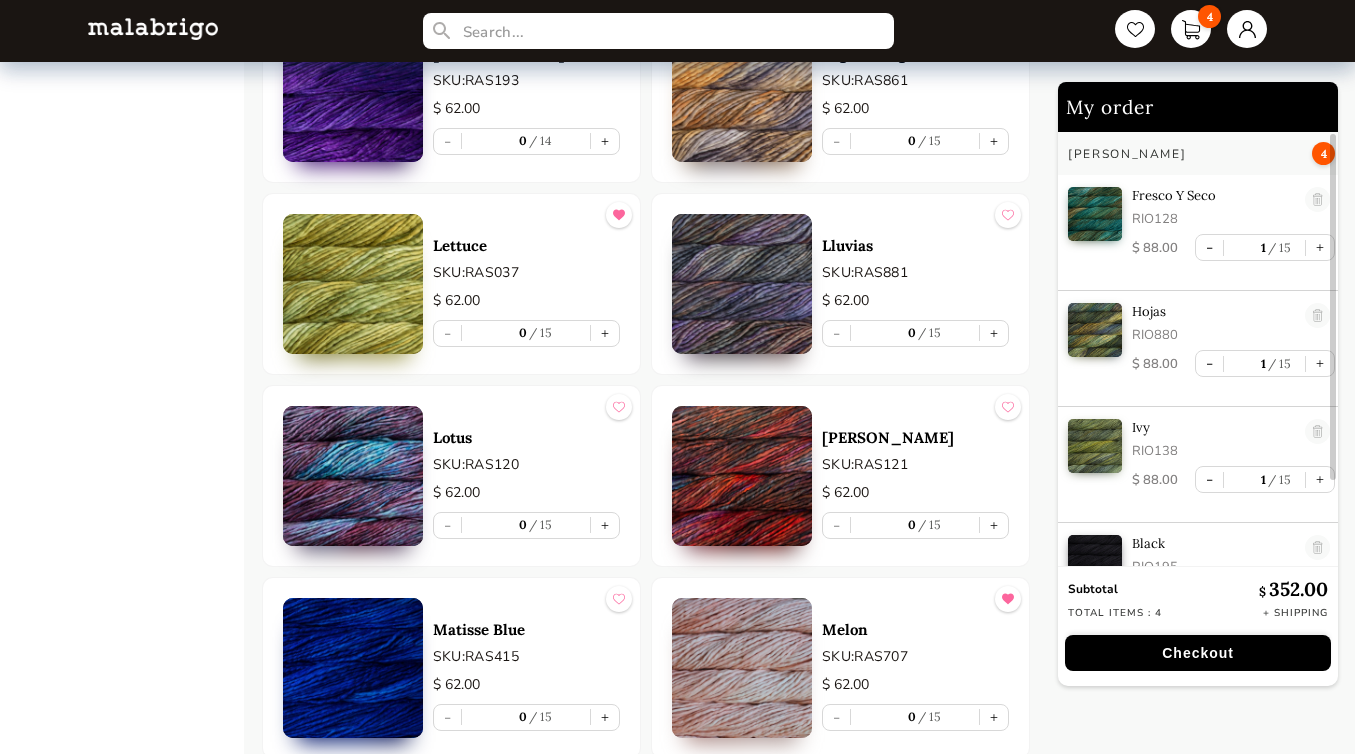 click at bounding box center [353, 476] 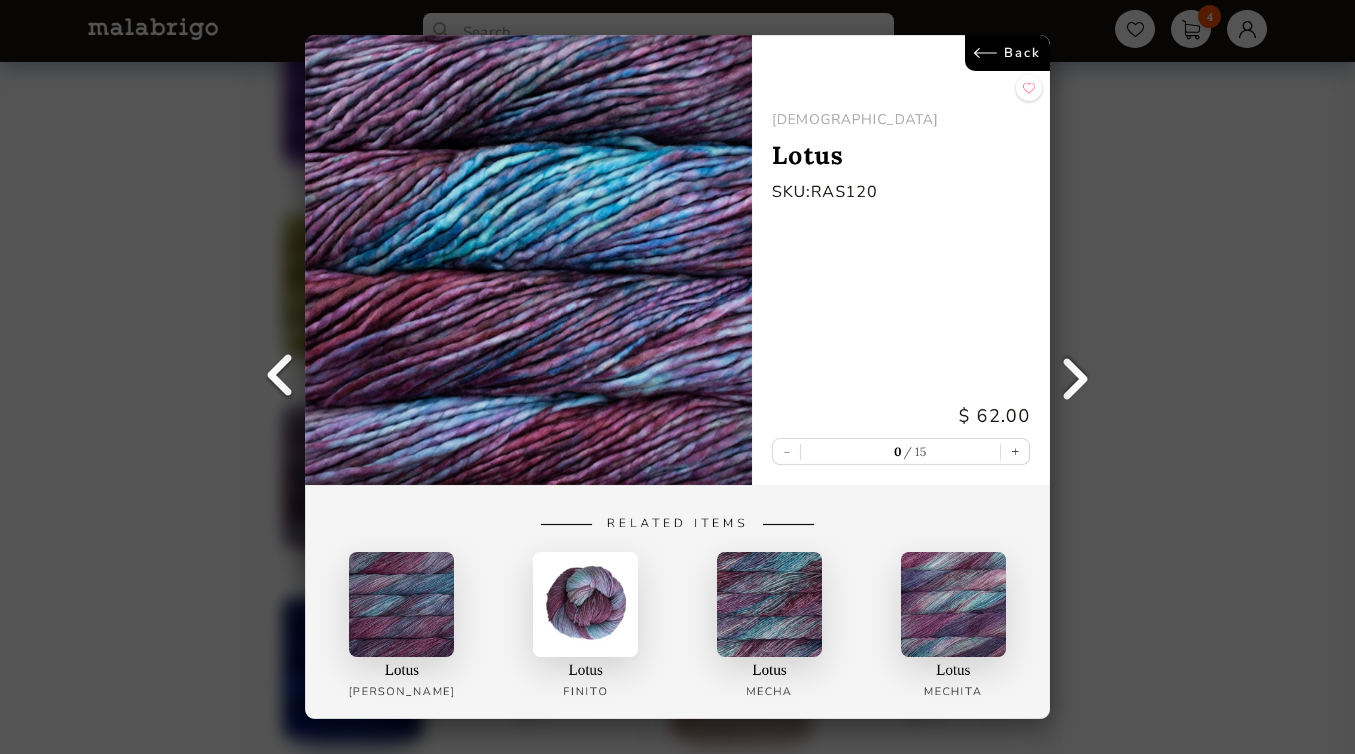 click on "Back RASTA Lotus SKU:  RAS120 $   62.00 - 0 15 + Related Items Lotus [PERSON_NAME] Lotus Finito Lotus Mecha Lotus Mechita" at bounding box center (677, 377) 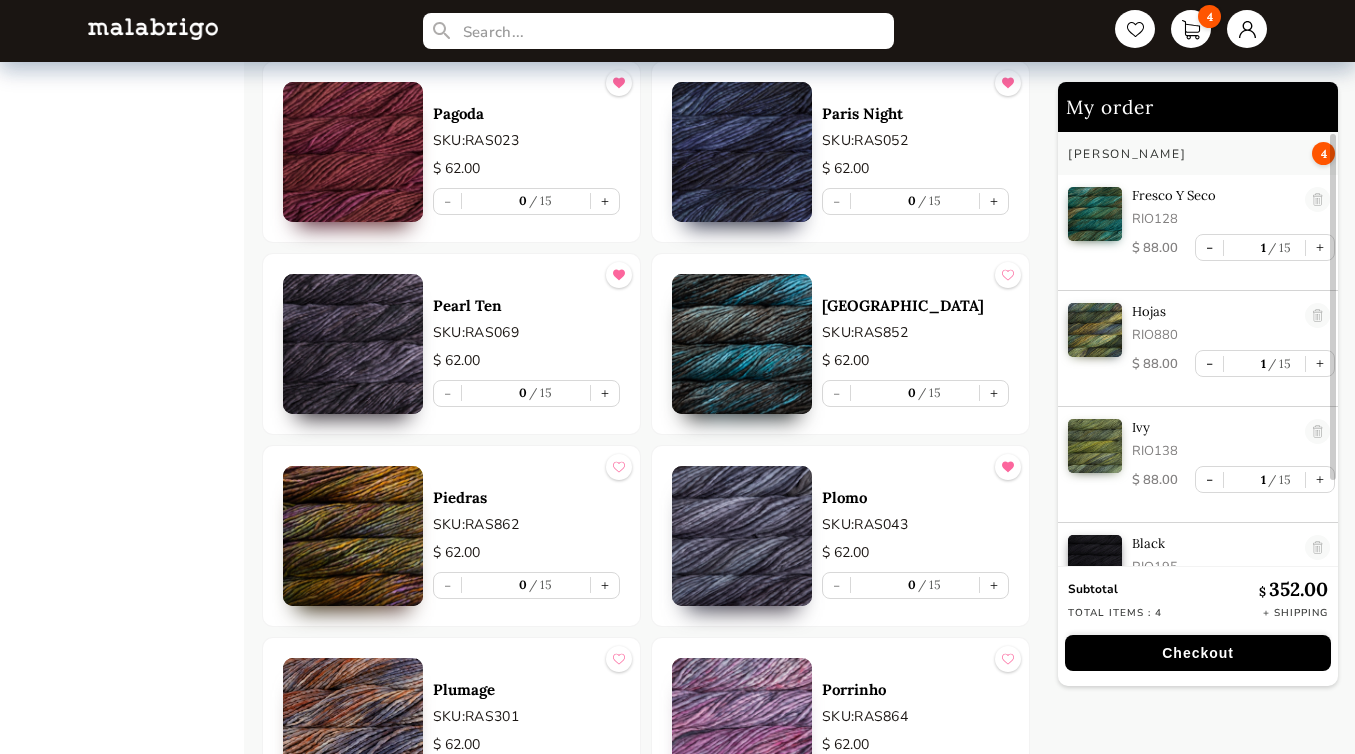 scroll, scrollTop: 7368, scrollLeft: 0, axis: vertical 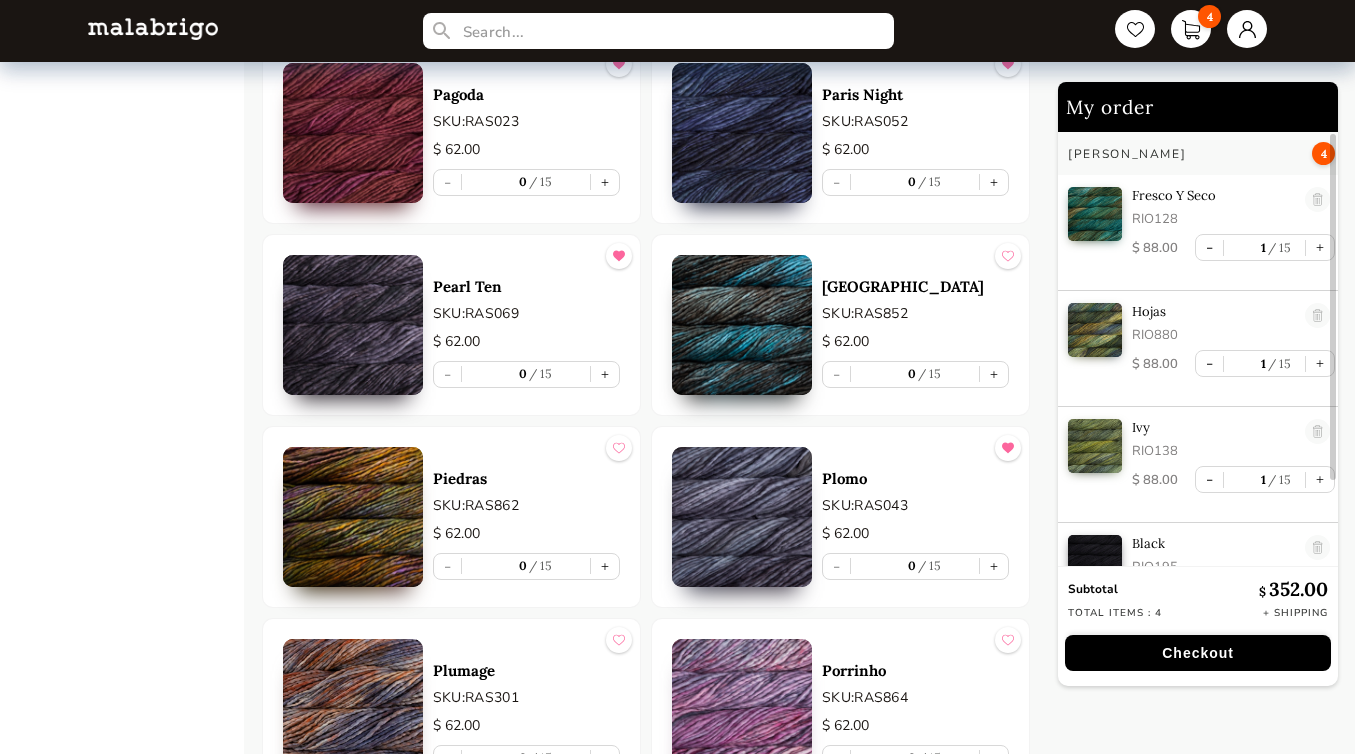 click at bounding box center (742, 517) 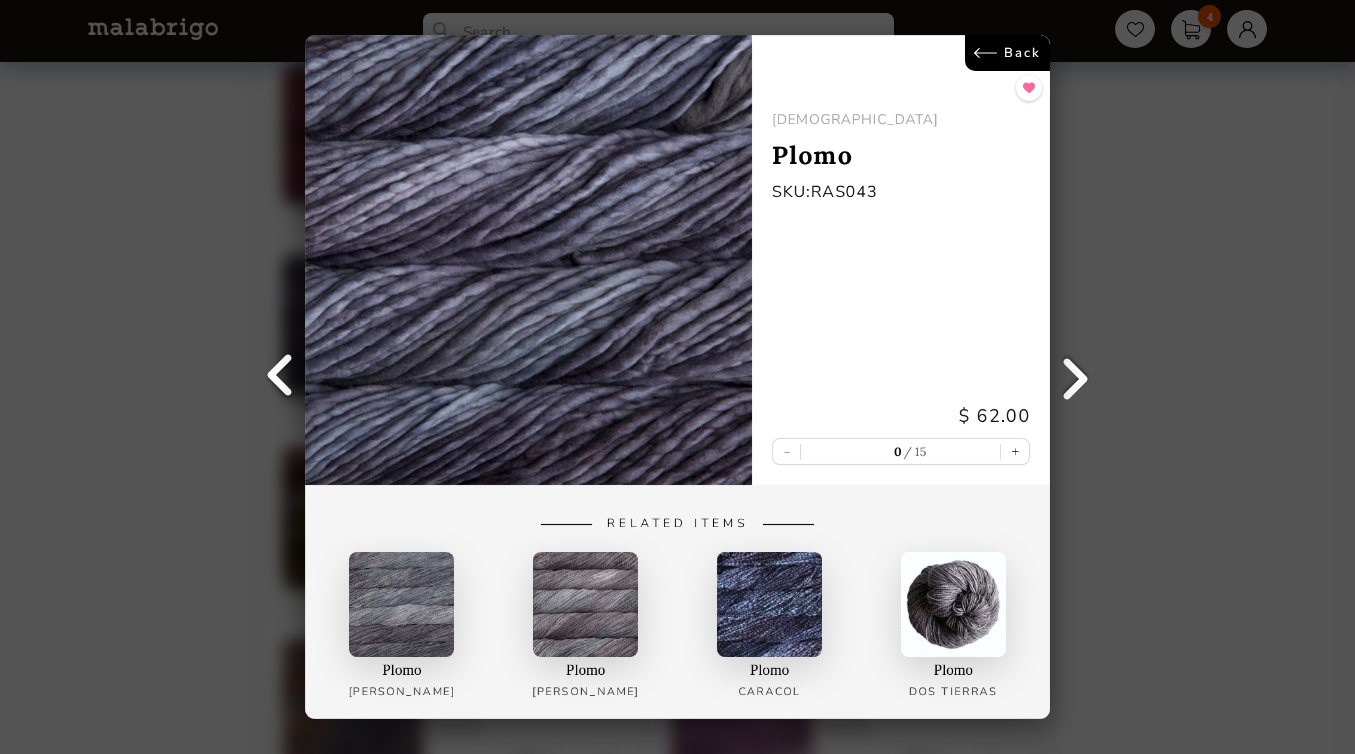 click on "Back" at bounding box center (1007, 53) 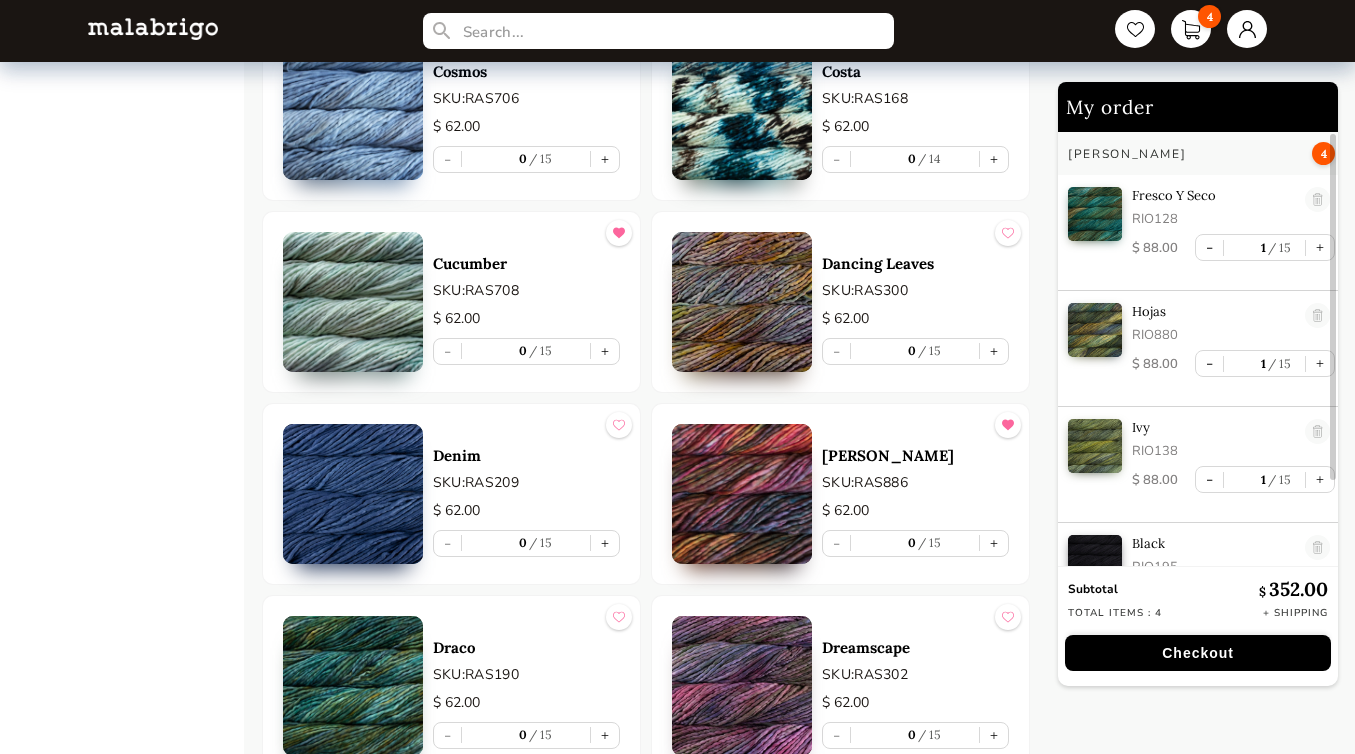 scroll, scrollTop: 4412, scrollLeft: 0, axis: vertical 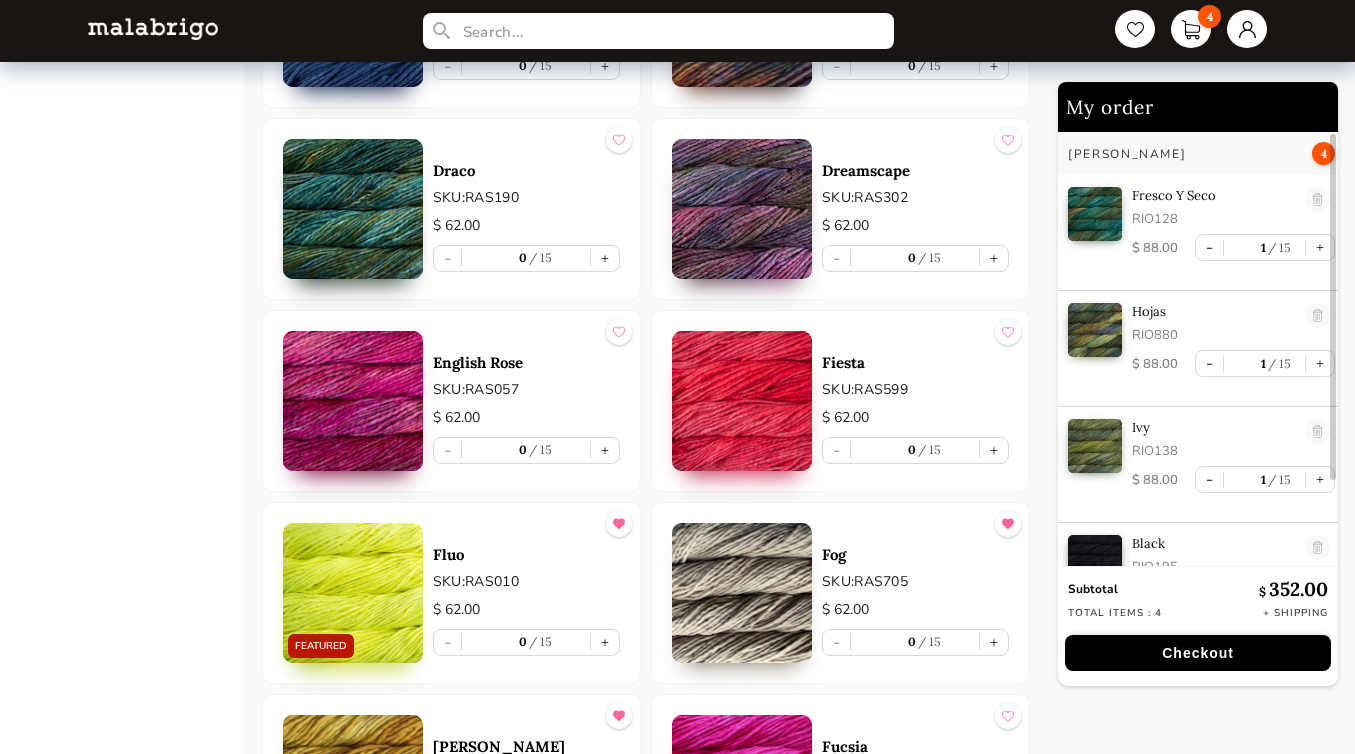 click at bounding box center [353, 401] 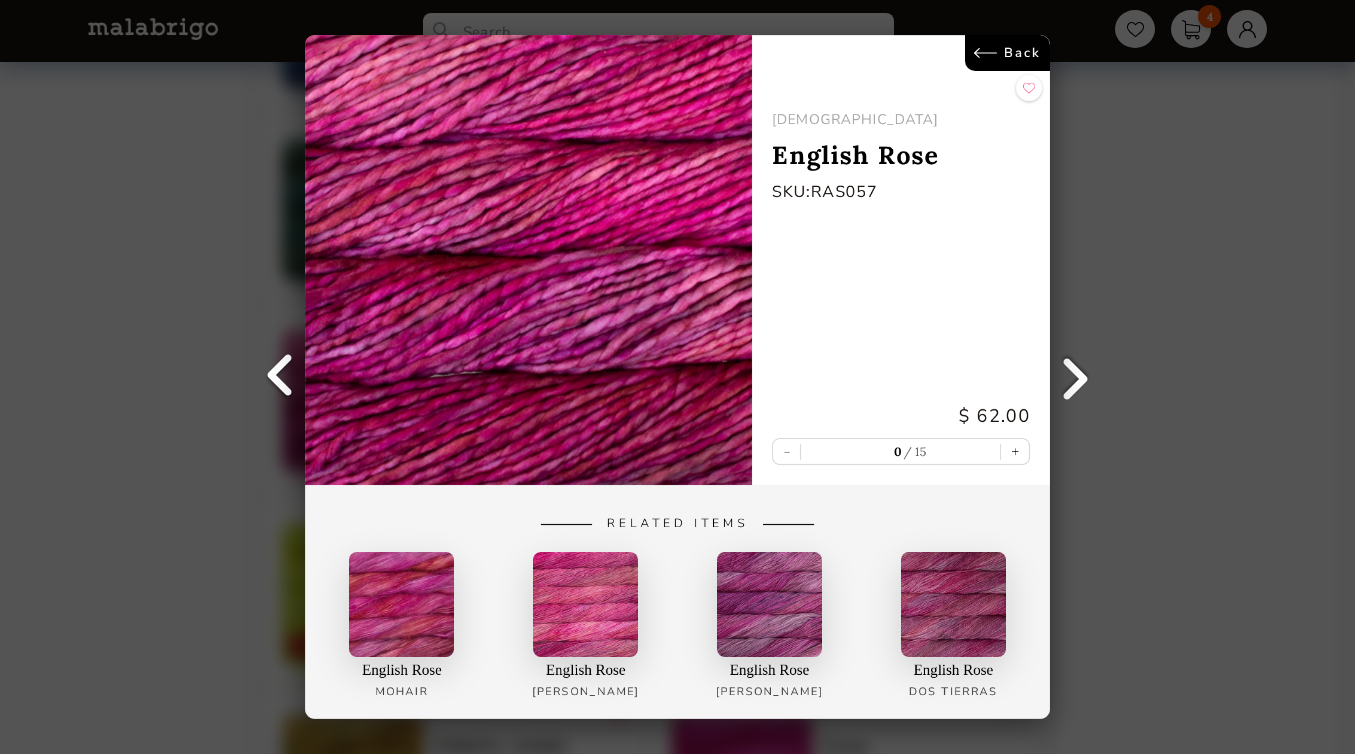 click on "Back" at bounding box center (1007, 53) 